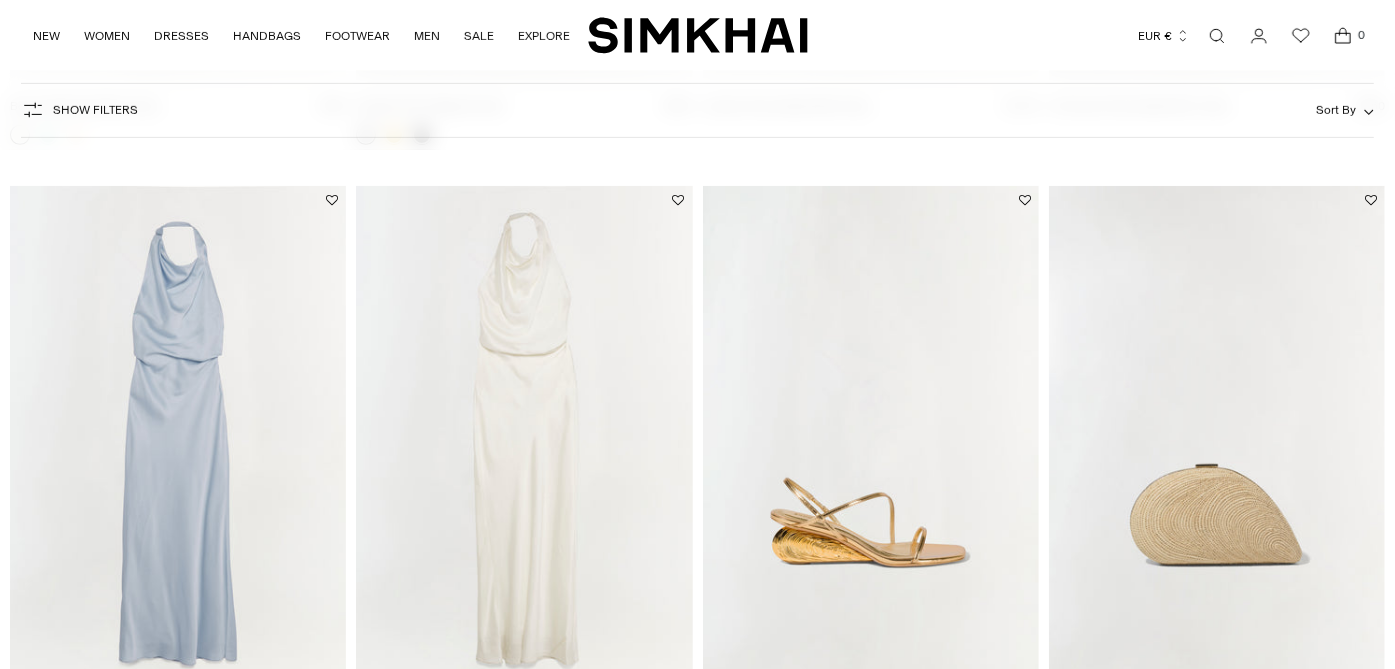 scroll, scrollTop: 1300, scrollLeft: 0, axis: vertical 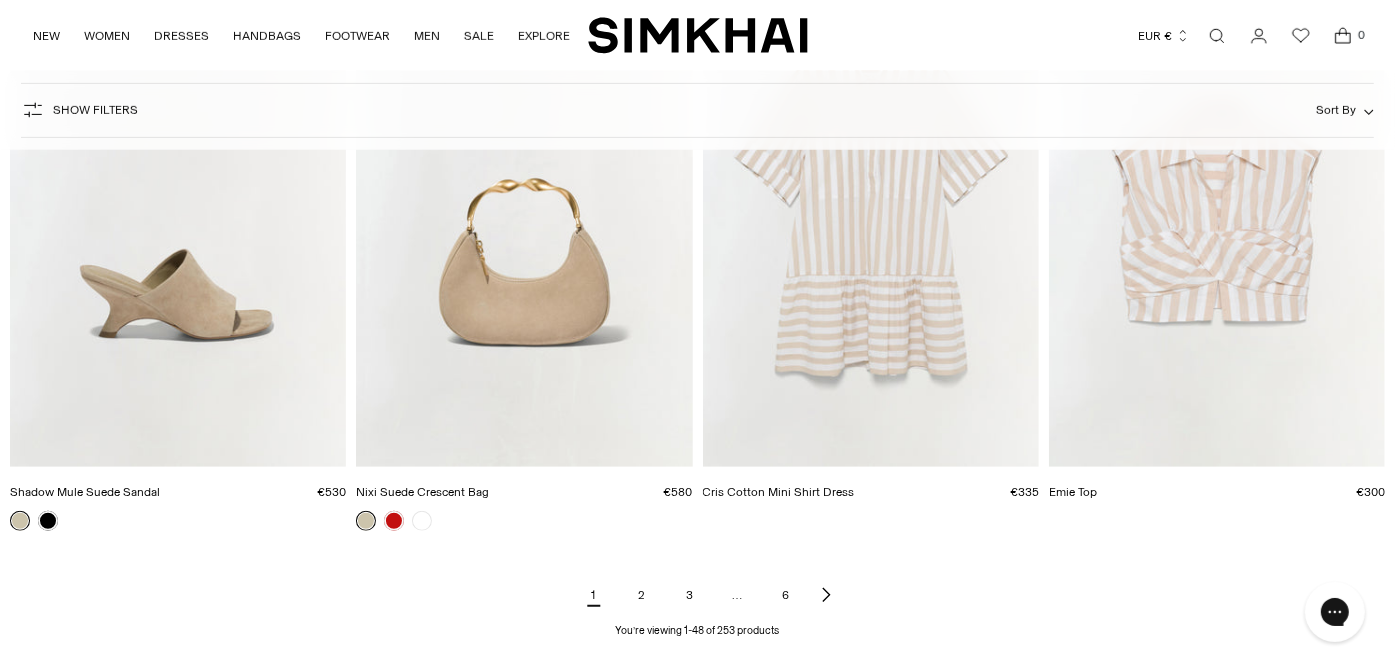 click 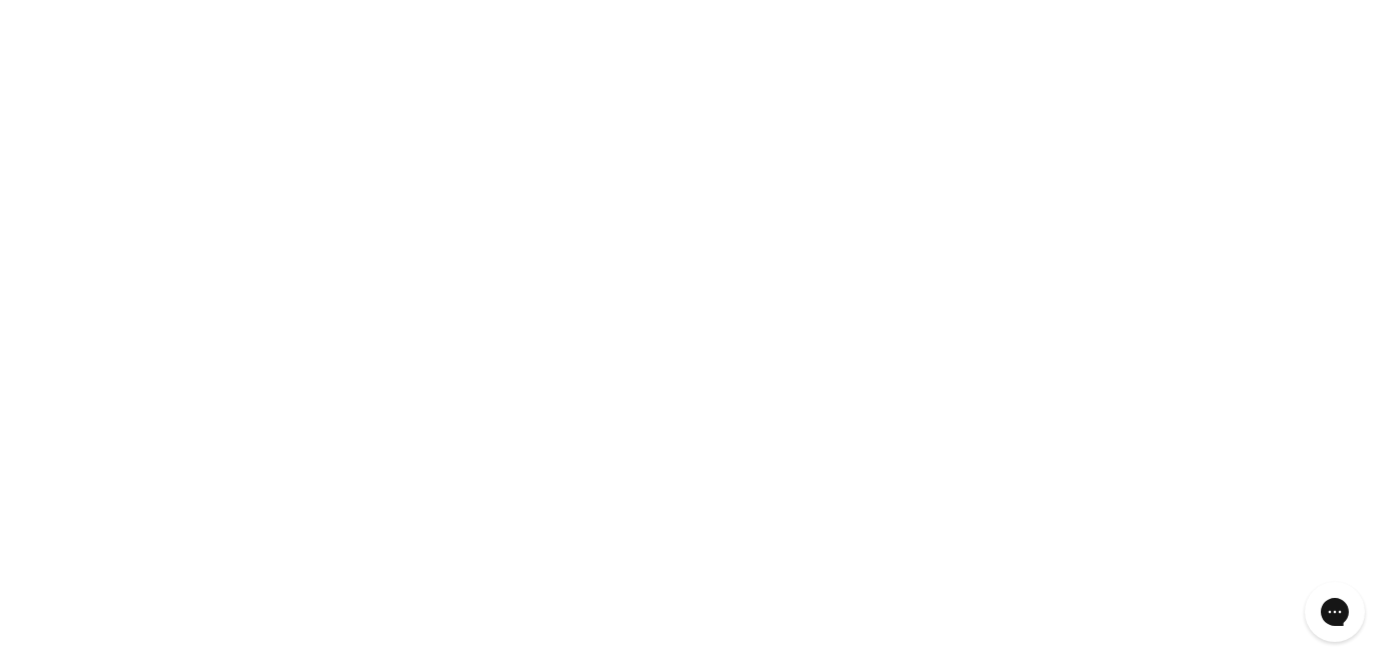 click 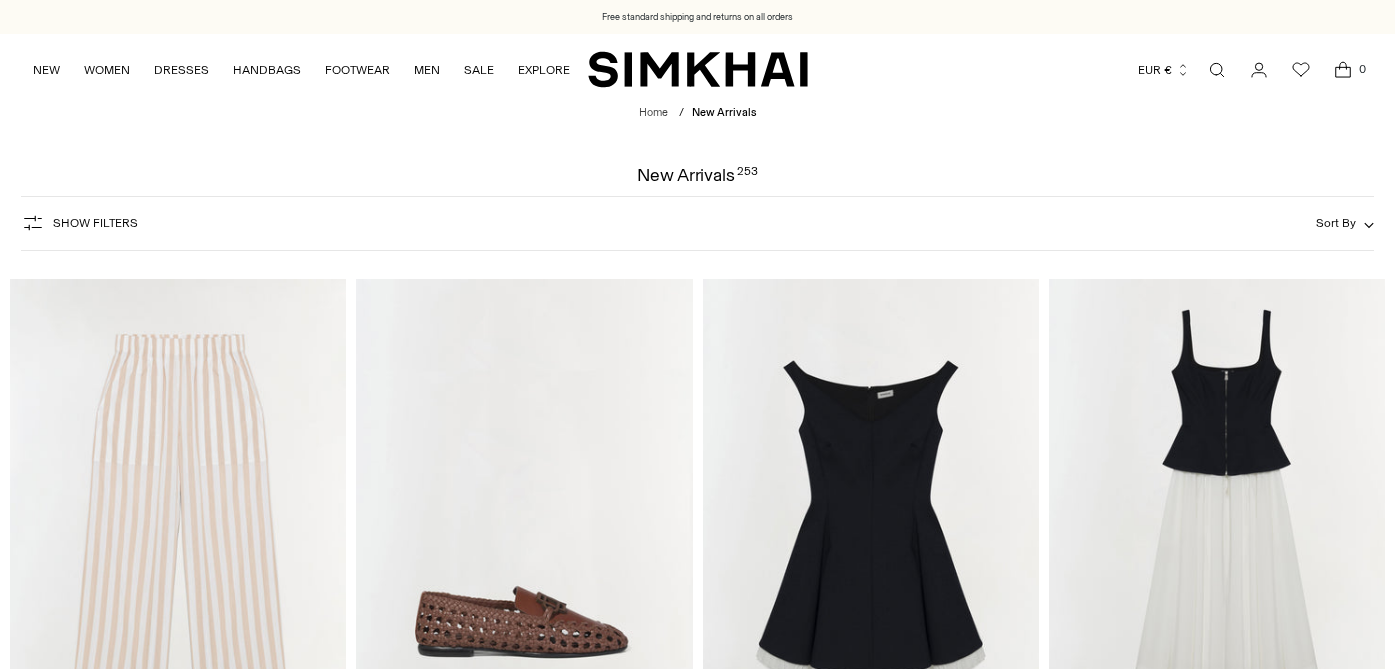 scroll, scrollTop: 0, scrollLeft: 0, axis: both 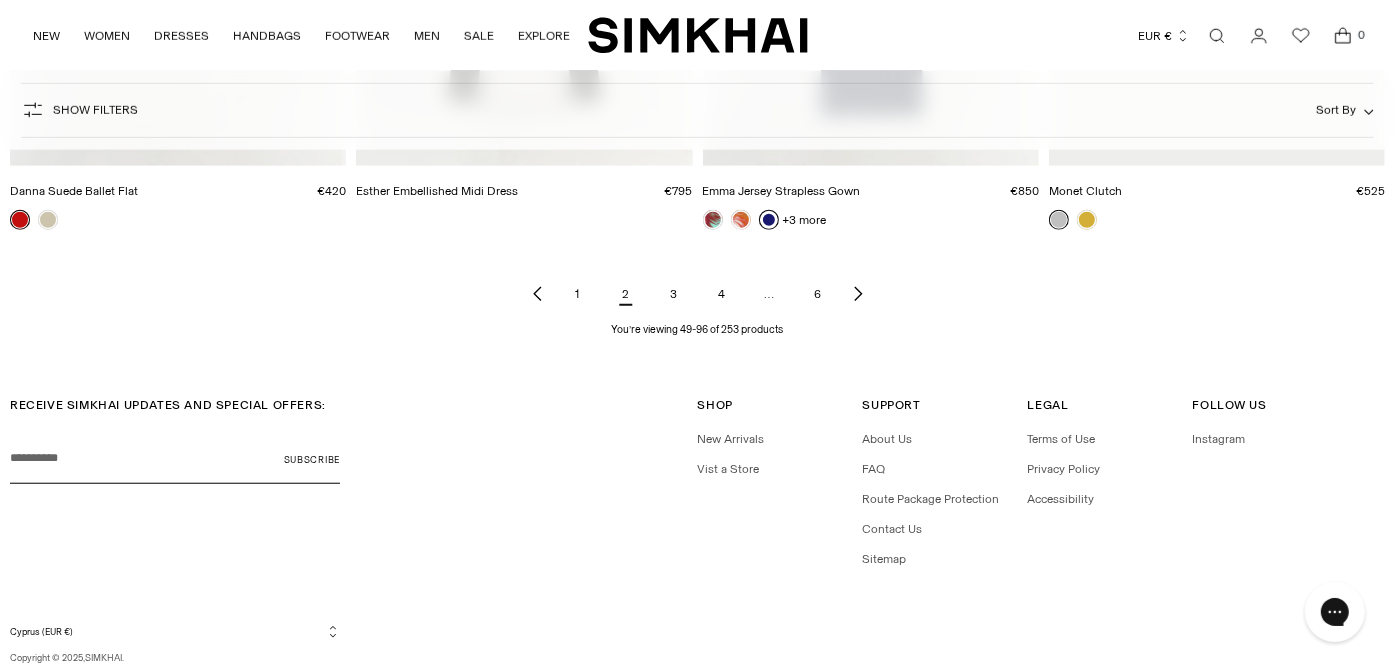 click 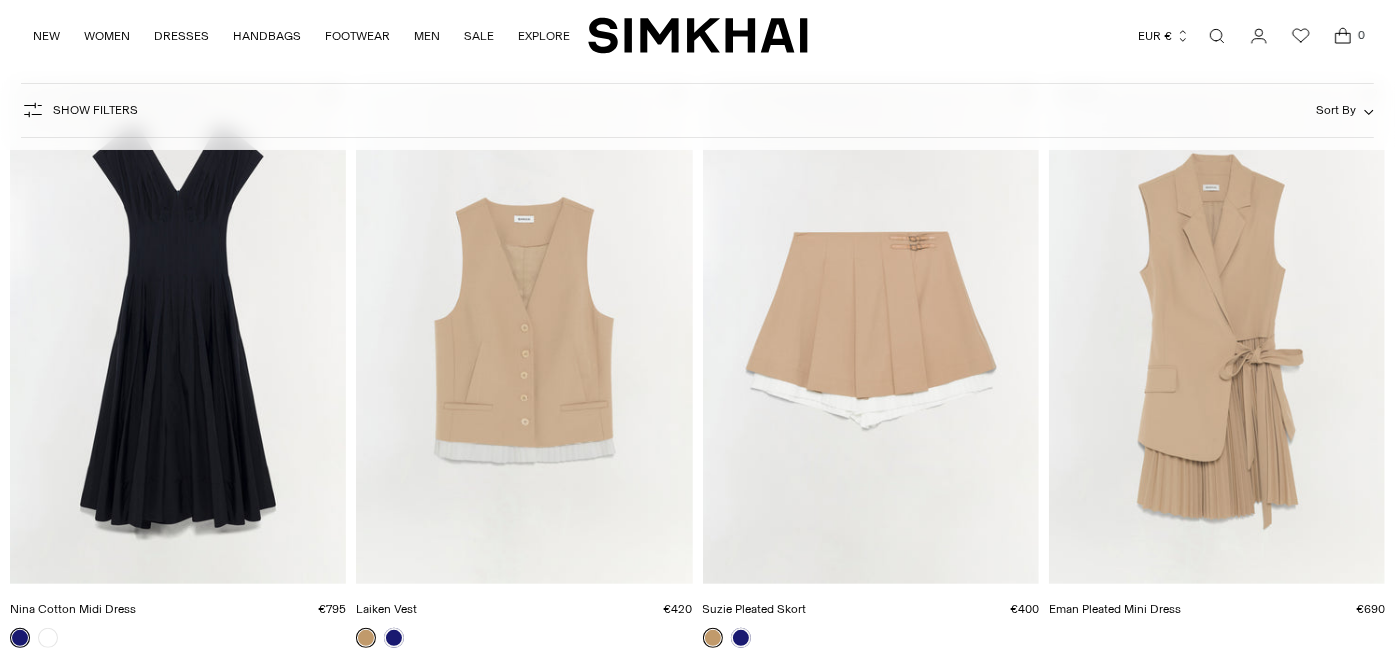 scroll, scrollTop: 100, scrollLeft: 0, axis: vertical 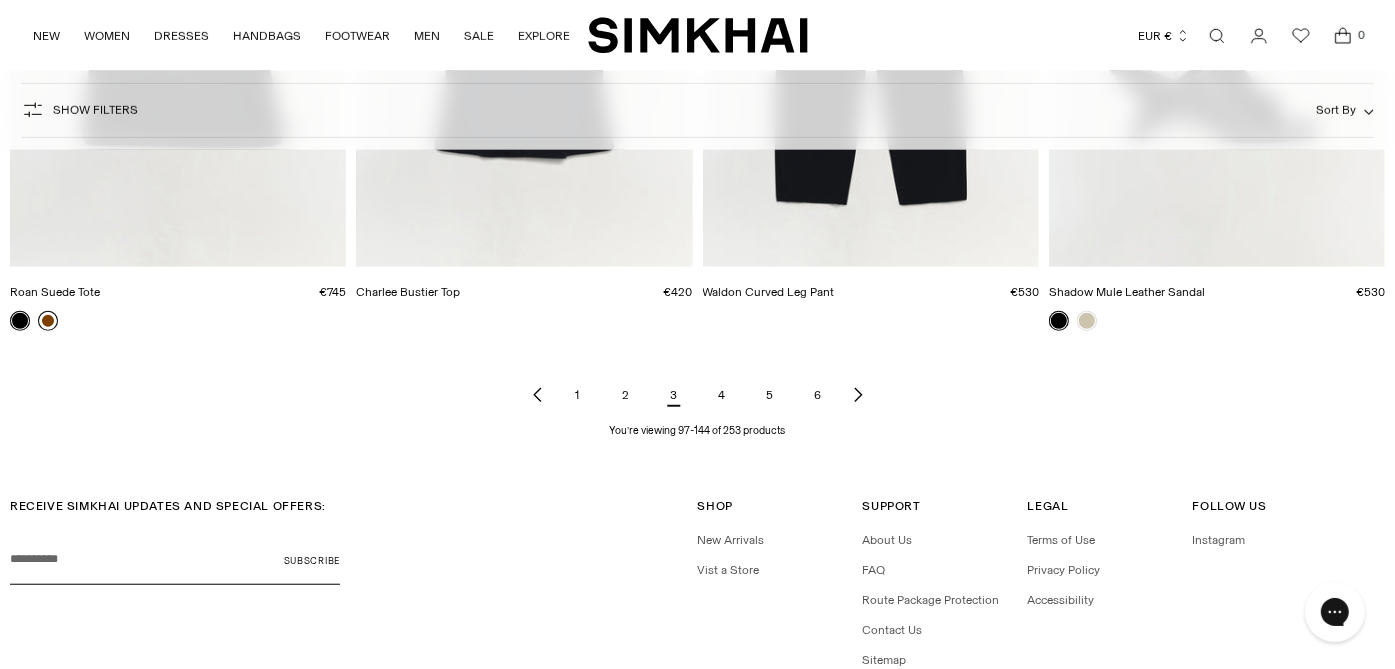 click 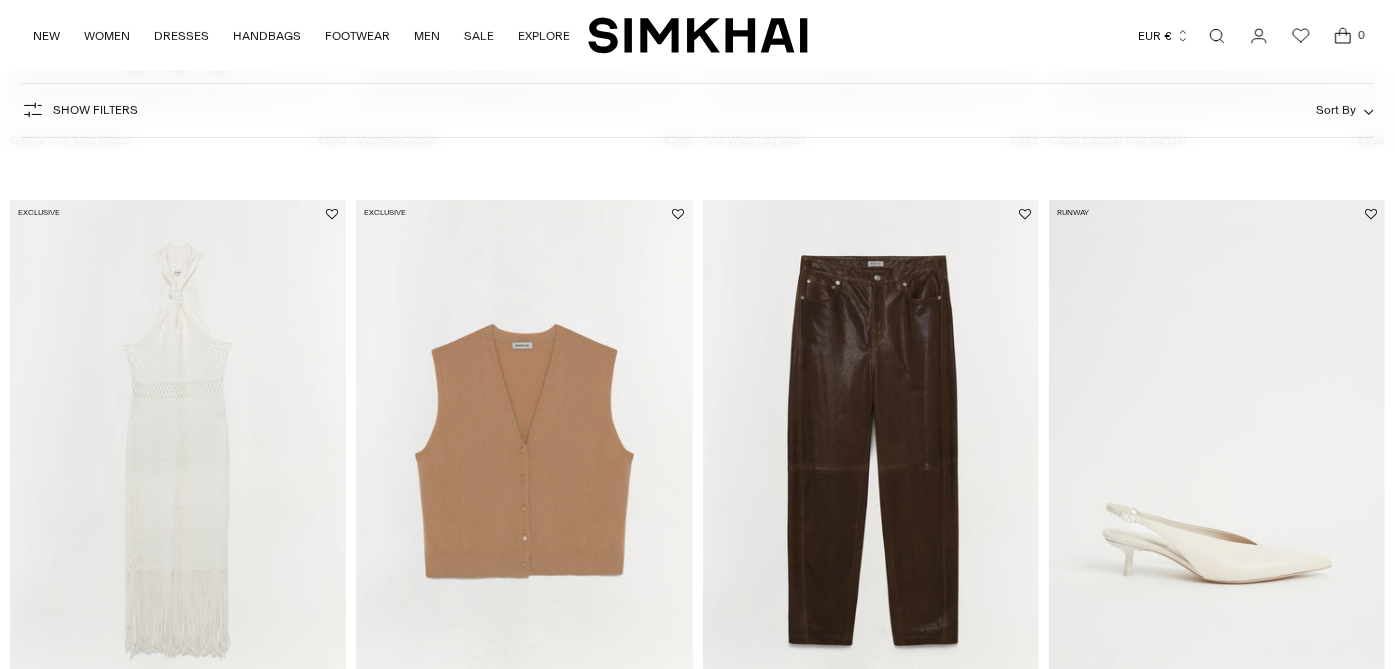 scroll, scrollTop: 700, scrollLeft: 0, axis: vertical 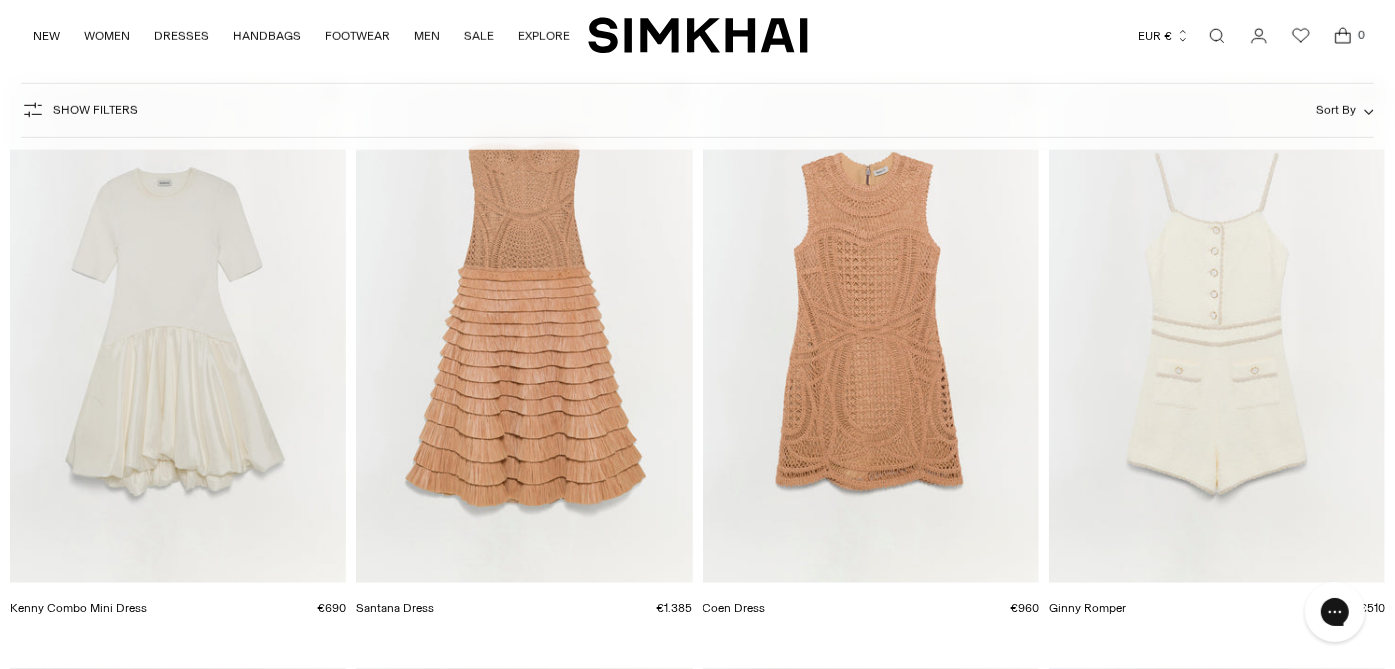 click at bounding box center [0, 0] 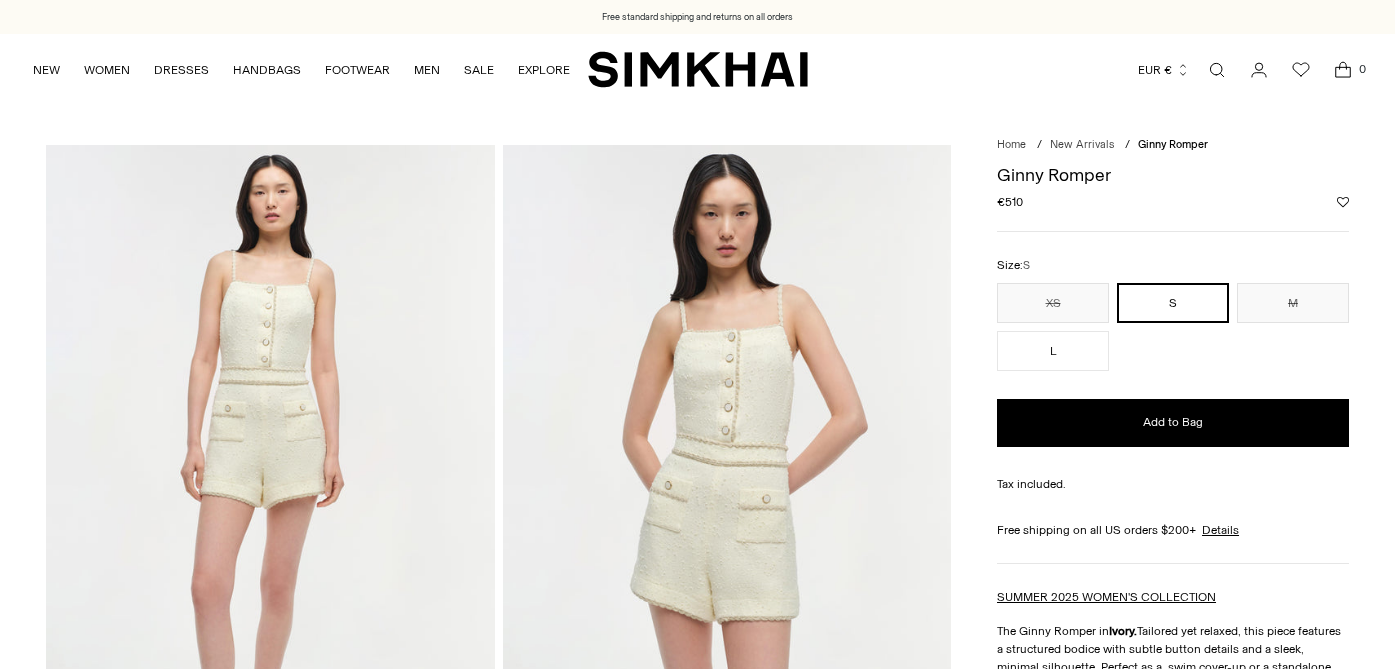 scroll, scrollTop: 0, scrollLeft: 0, axis: both 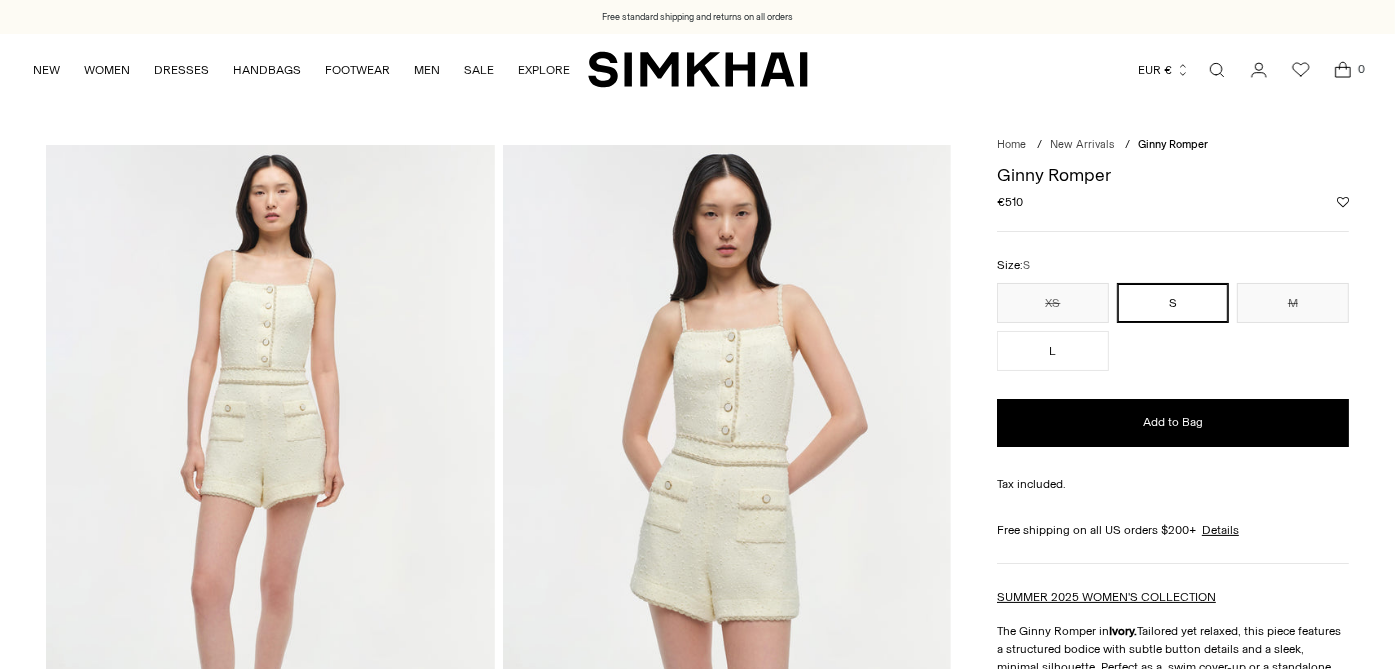 click at bounding box center [727, 481] 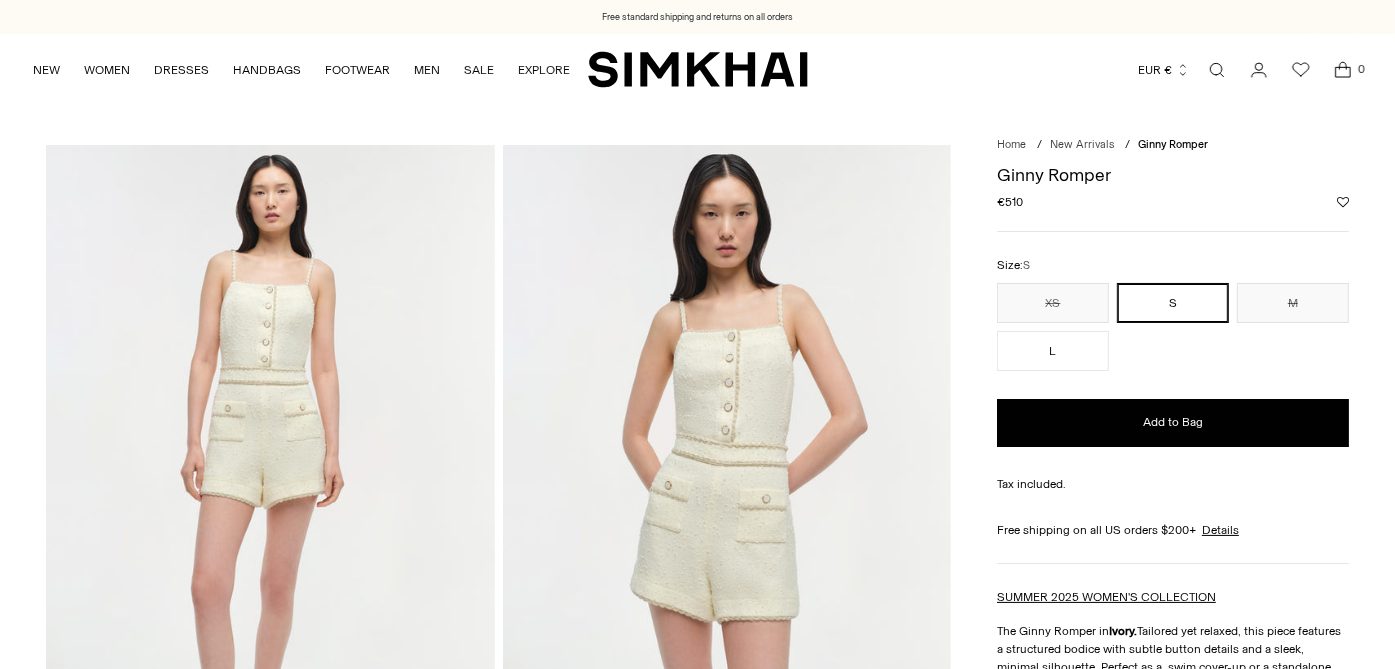 scroll, scrollTop: 0, scrollLeft: 0, axis: both 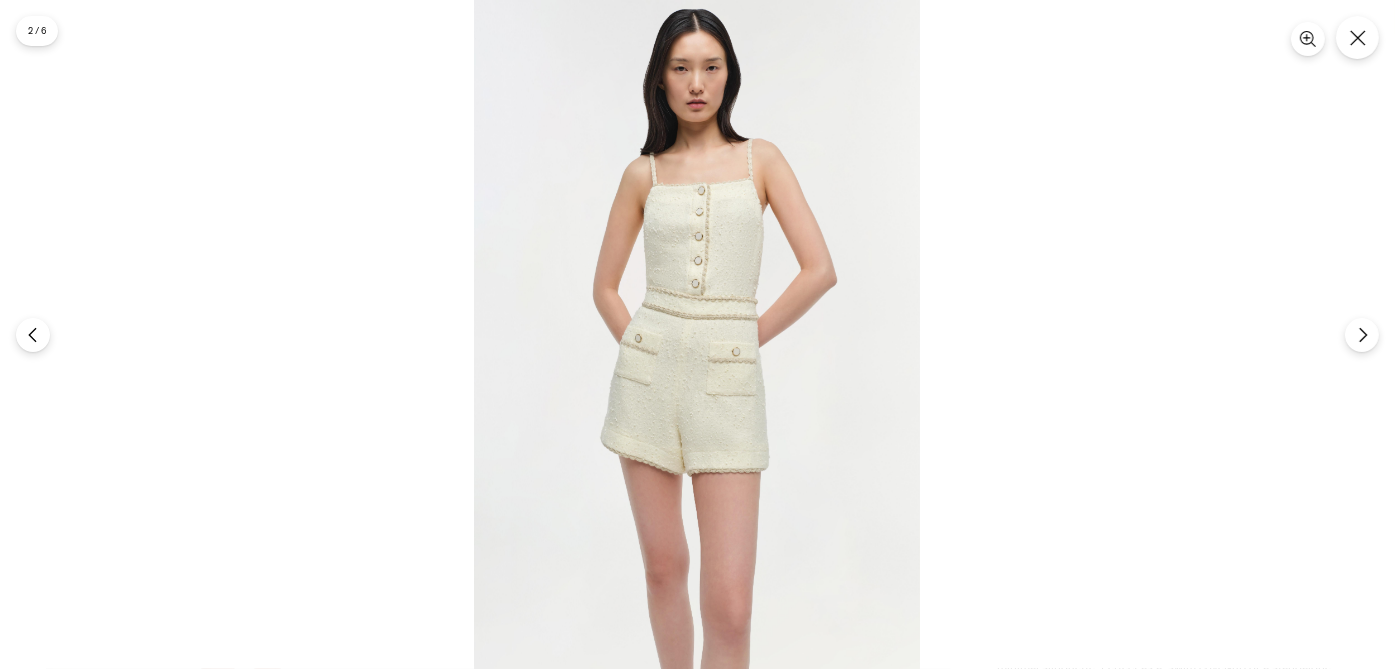 click at bounding box center (697, 334) 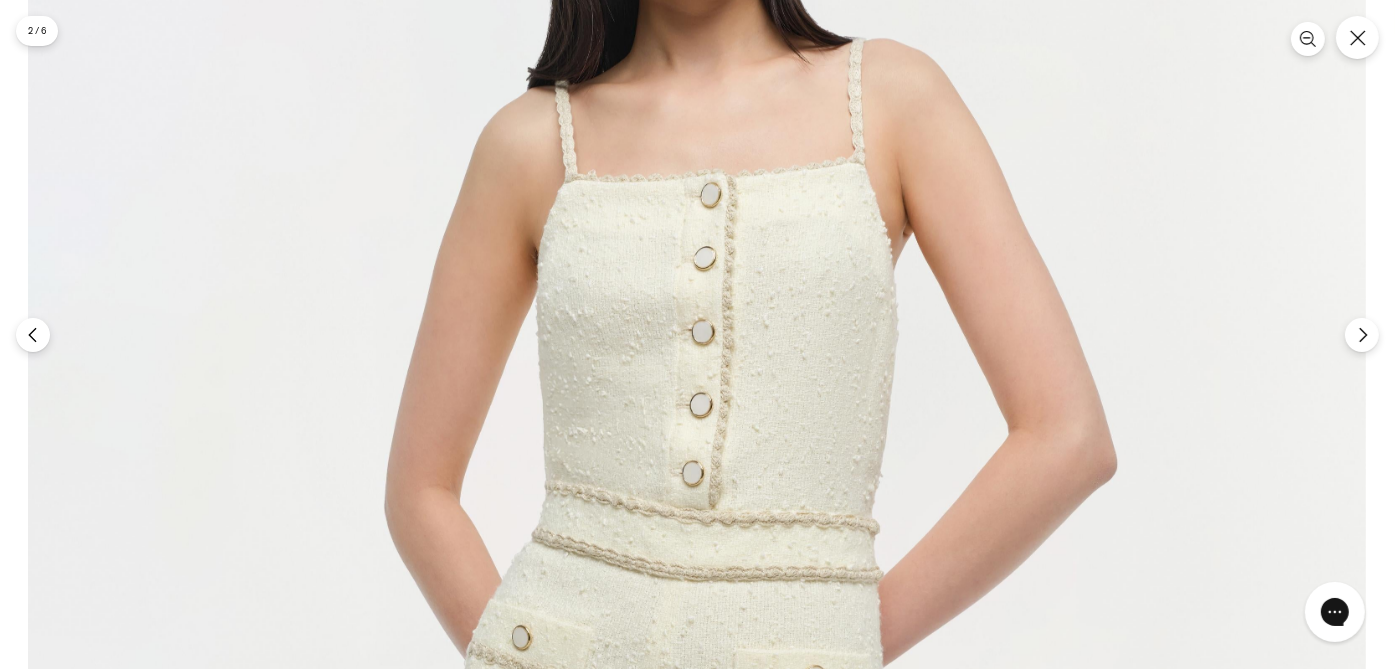 scroll, scrollTop: 0, scrollLeft: 0, axis: both 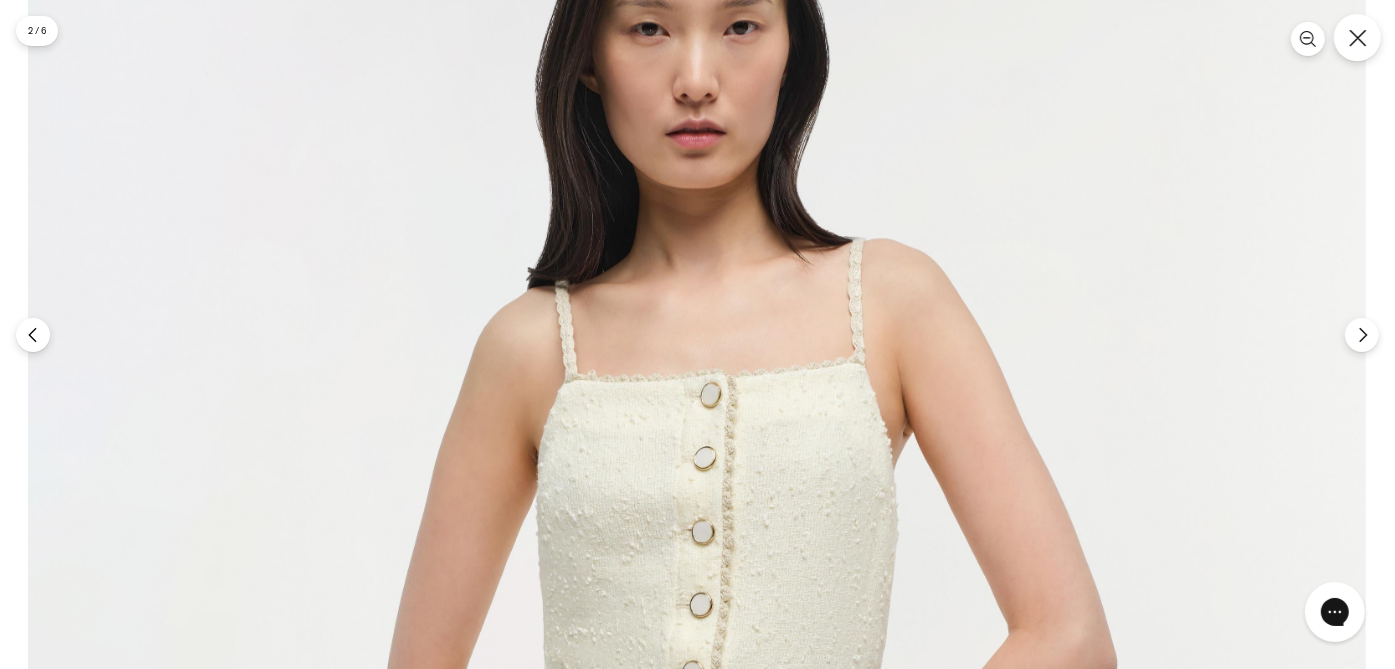 click at bounding box center (1357, 37) 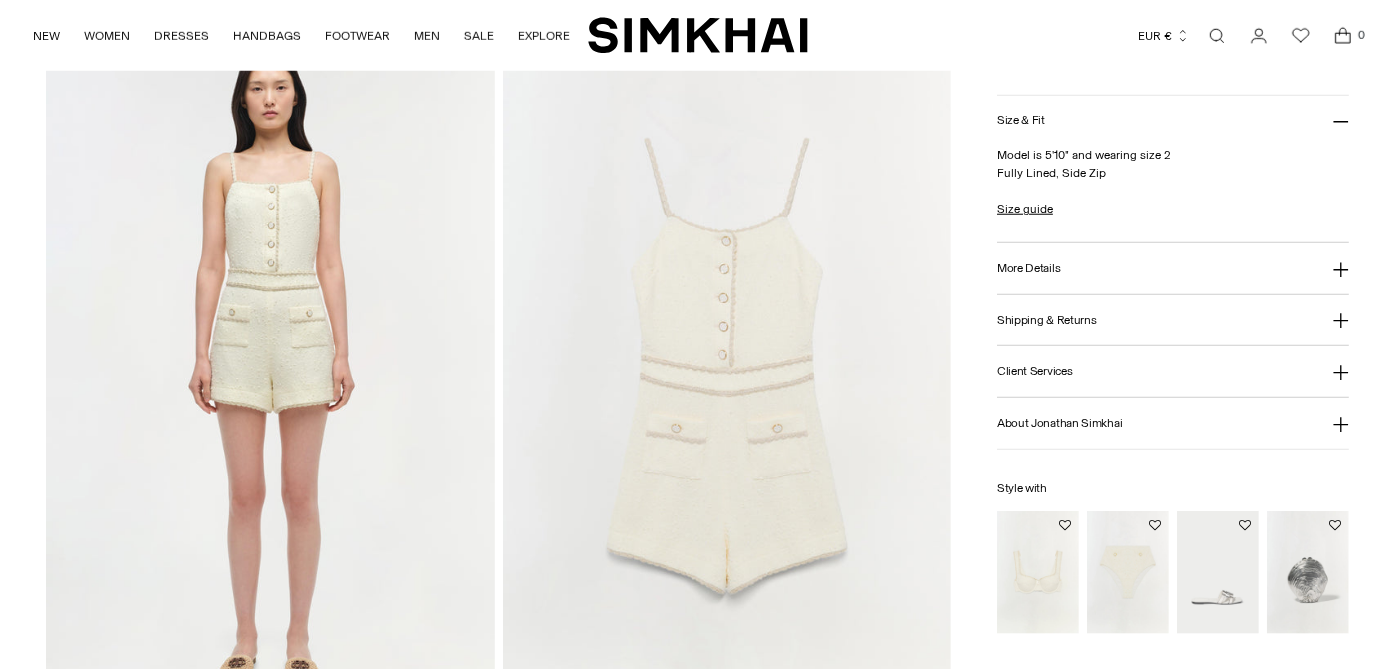 scroll, scrollTop: 1500, scrollLeft: 0, axis: vertical 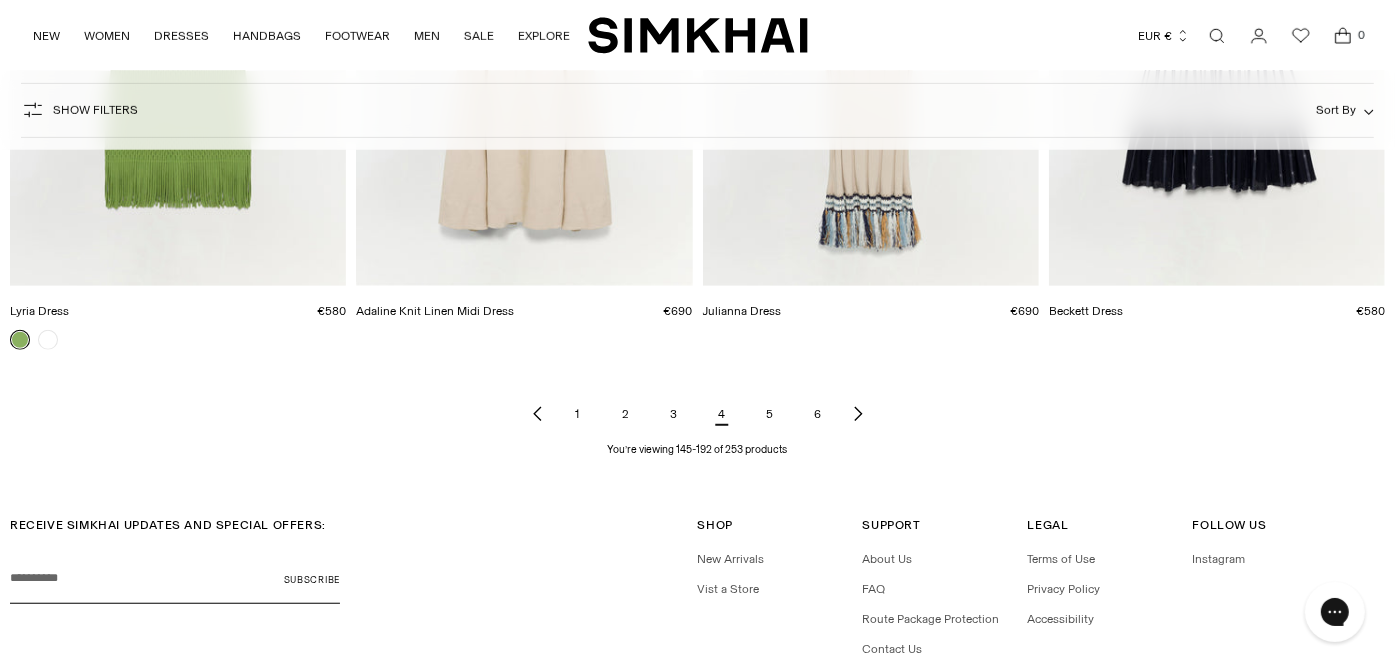 click 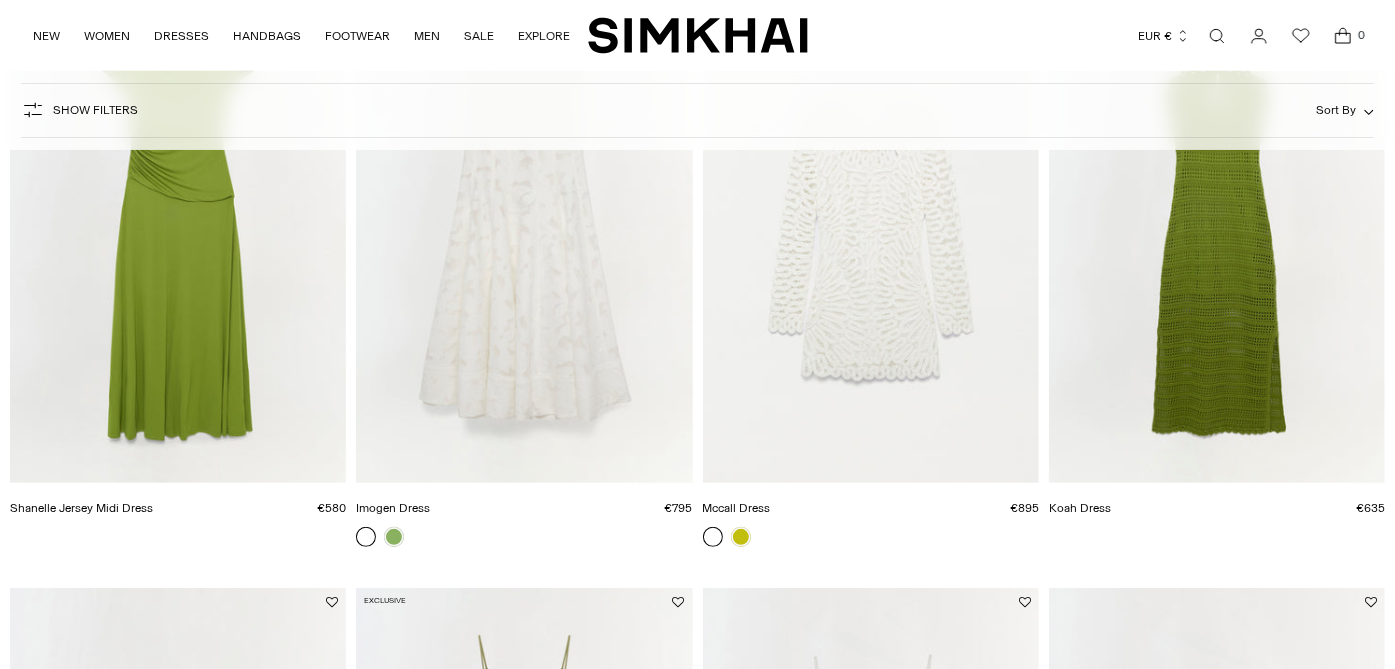 scroll, scrollTop: 599, scrollLeft: 0, axis: vertical 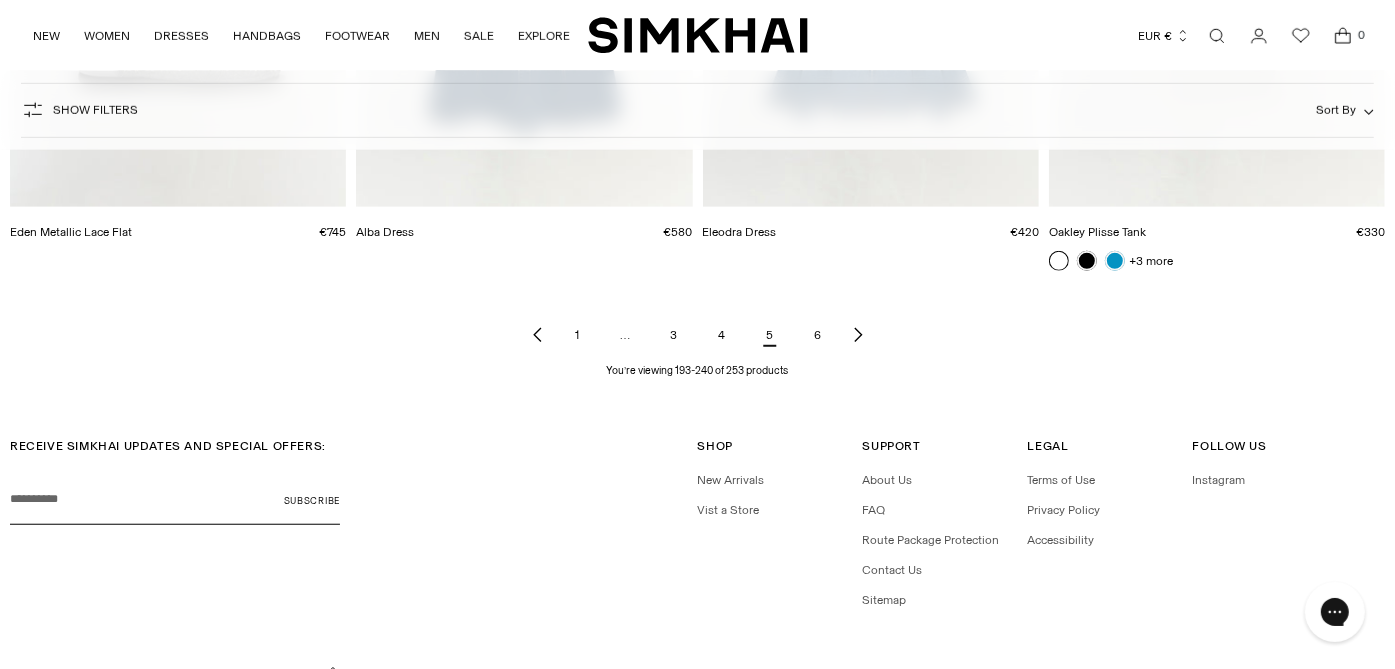 click 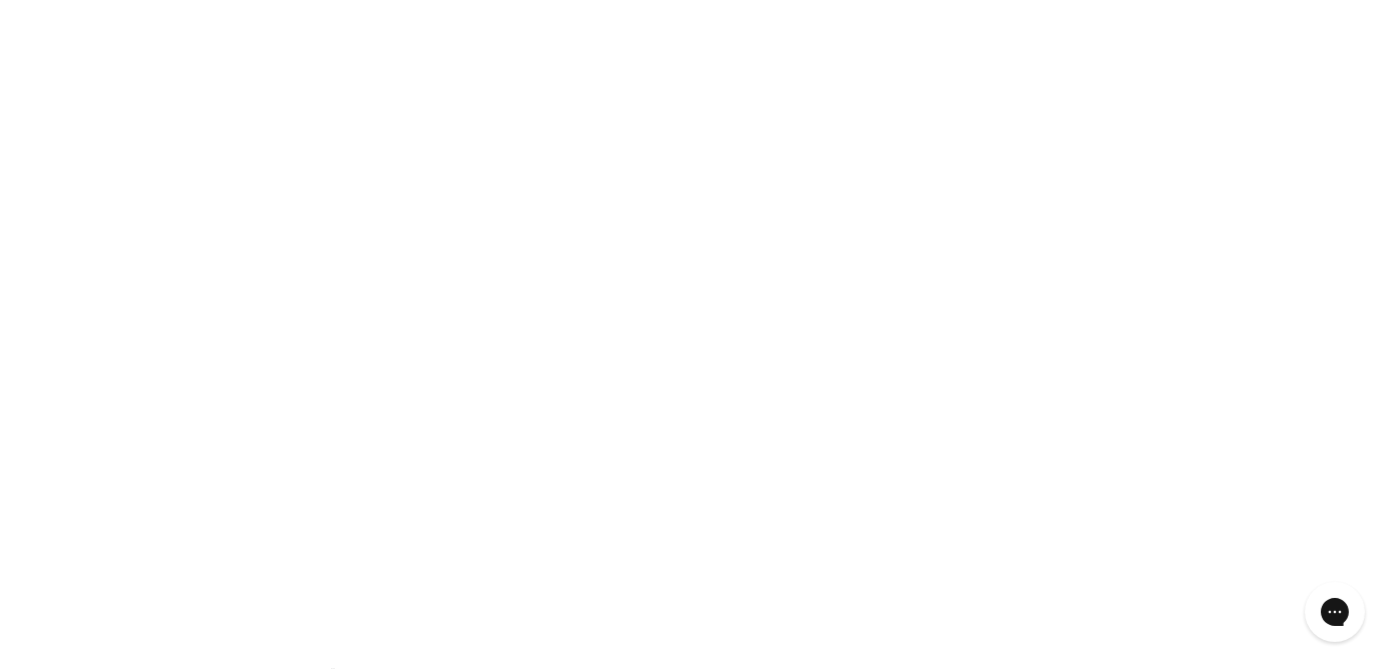 click 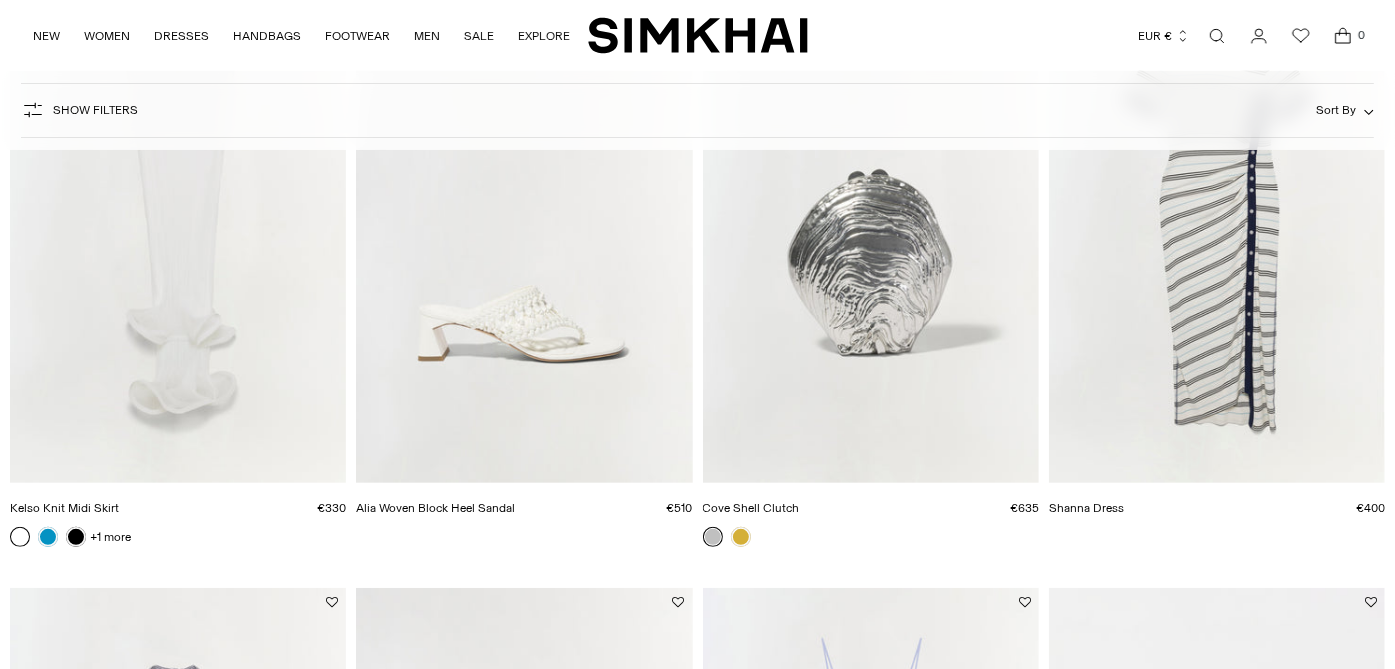 scroll, scrollTop: 399, scrollLeft: 0, axis: vertical 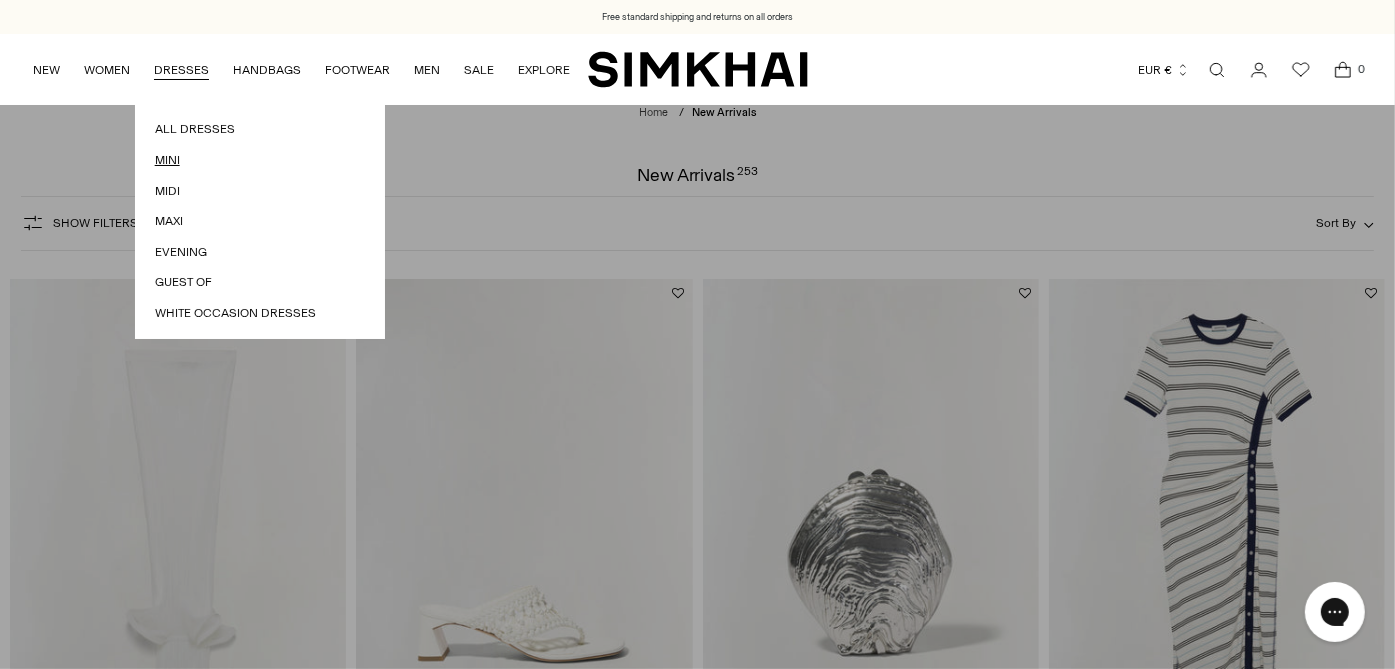 click on "Mini" at bounding box center [260, 160] 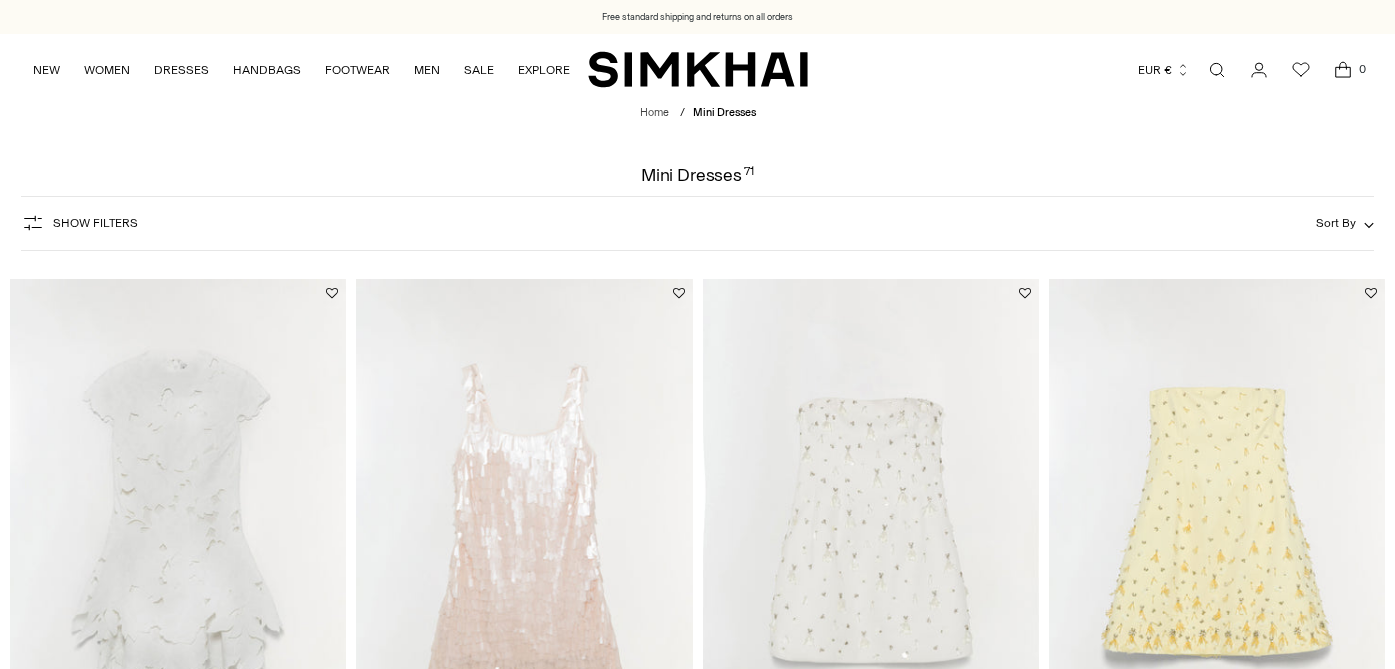 click at bounding box center (0, 0) 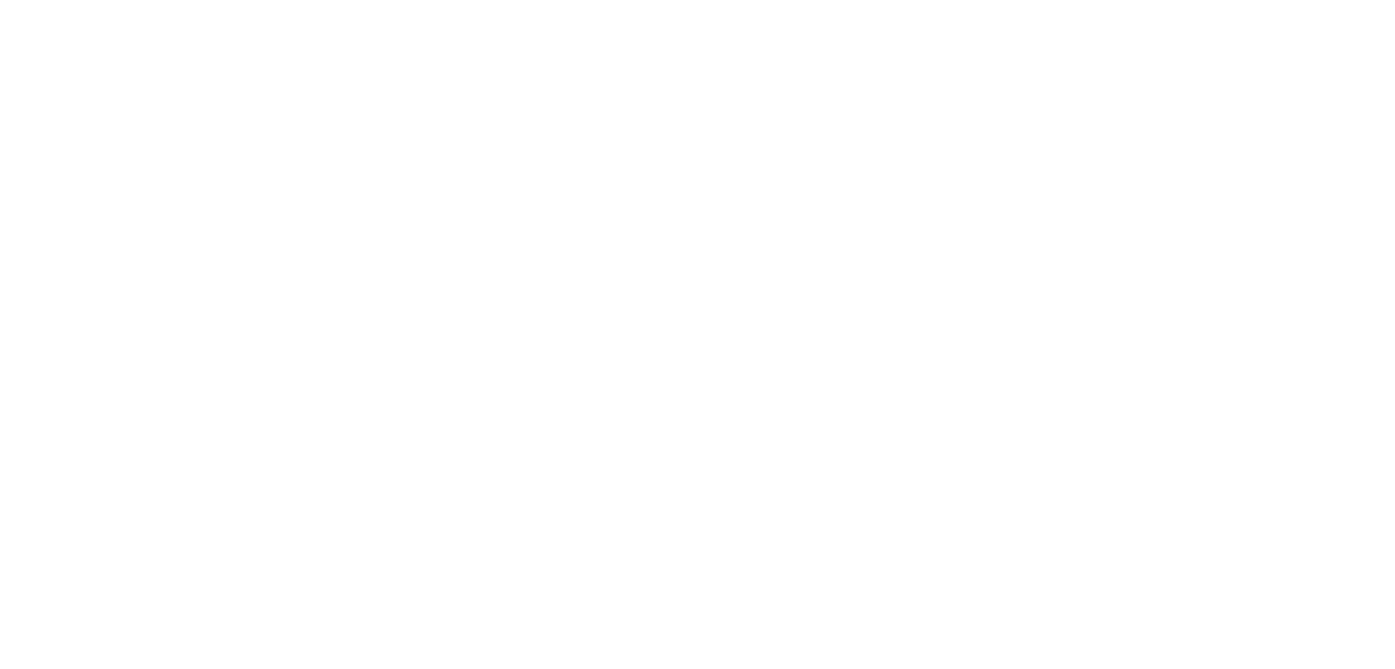 scroll, scrollTop: 199, scrollLeft: 0, axis: vertical 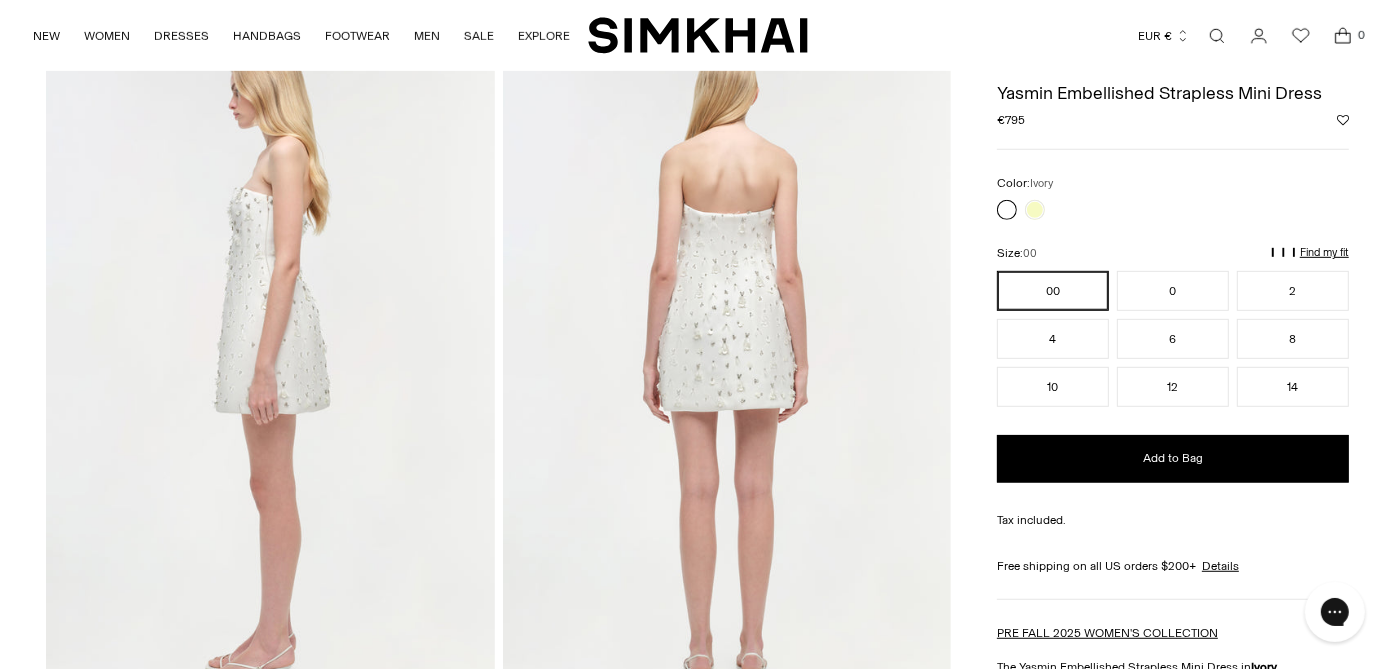 click at bounding box center (727, 371) 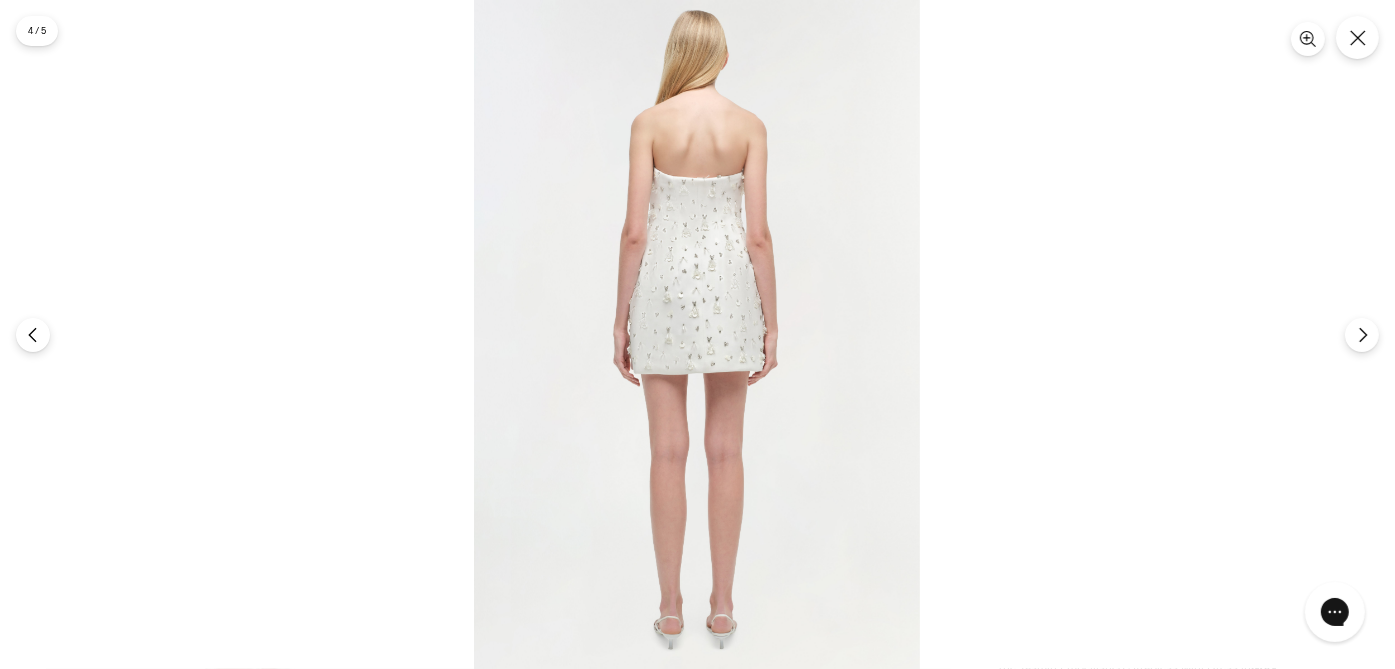 click at bounding box center [697, 334] 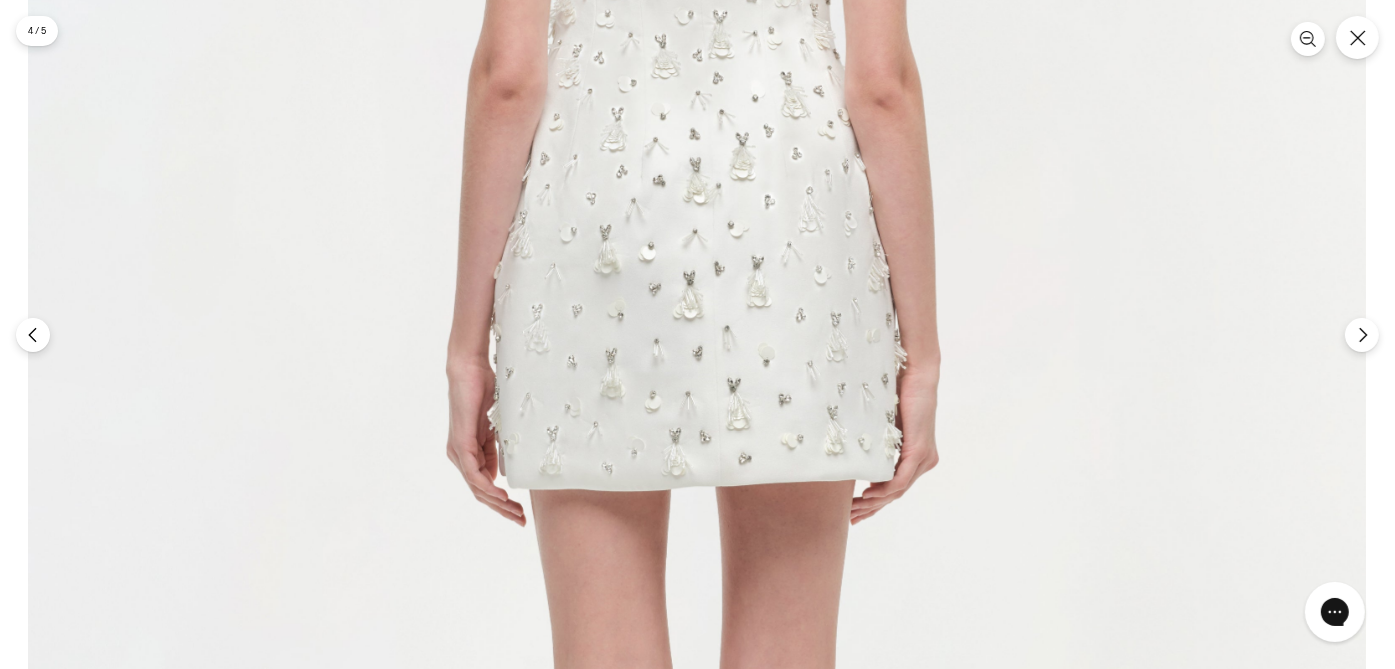 click at bounding box center [697, 370] 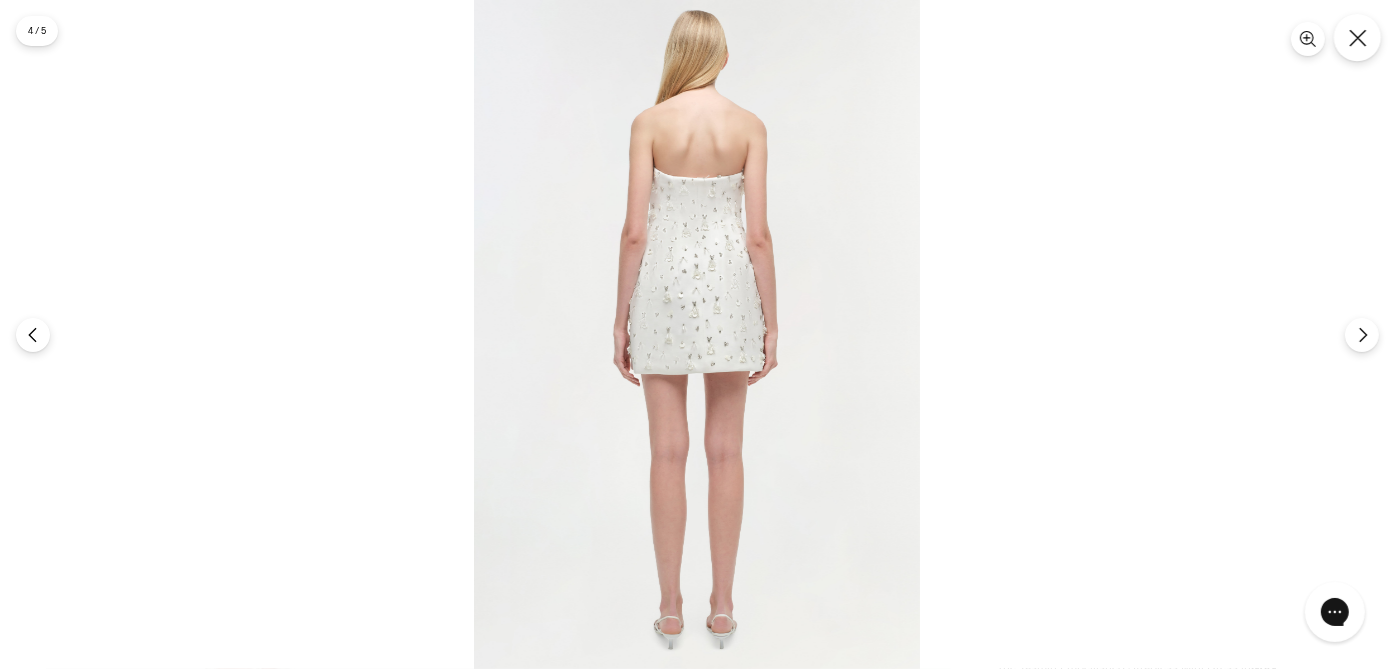 click at bounding box center (1357, 37) 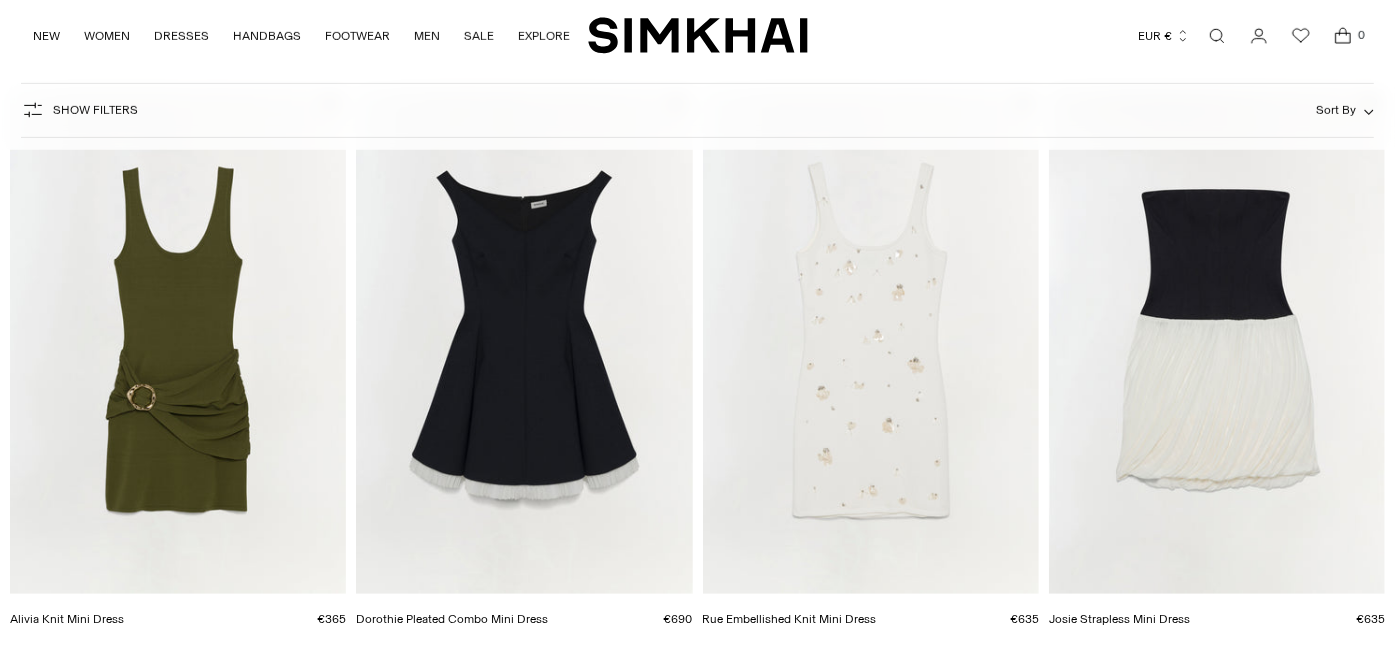scroll, scrollTop: 999, scrollLeft: 0, axis: vertical 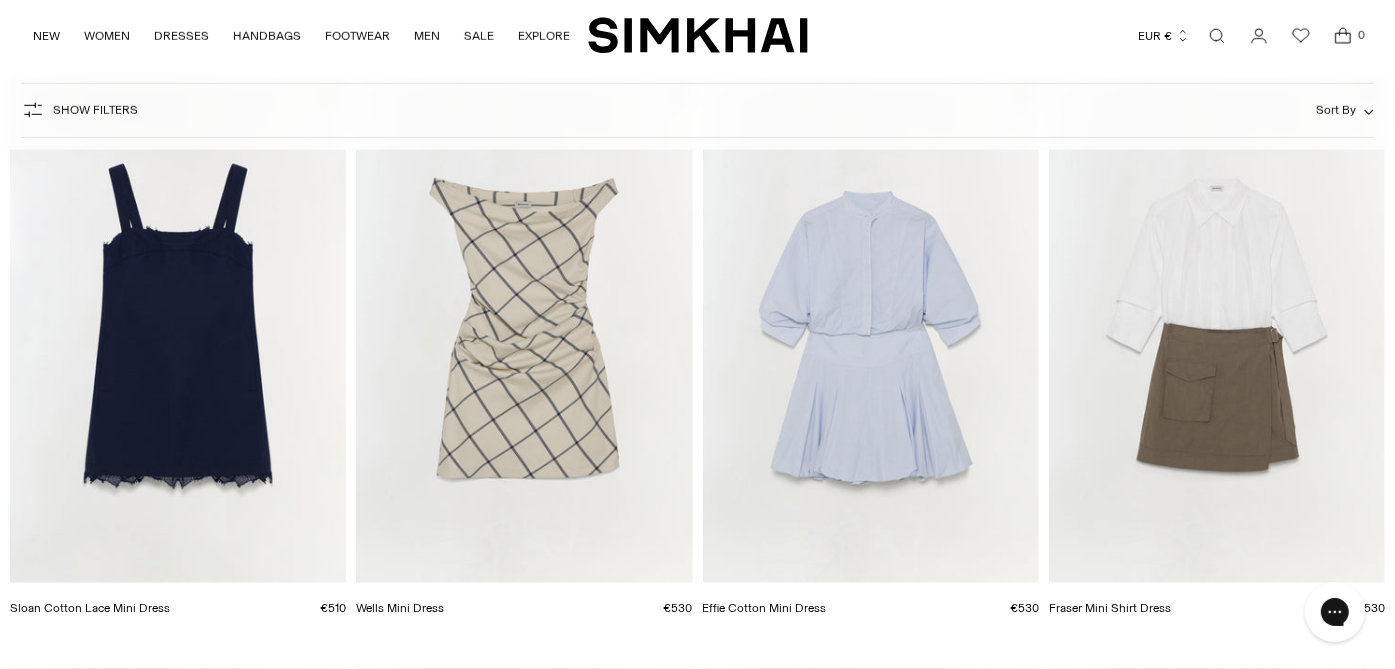click at bounding box center [0, 0] 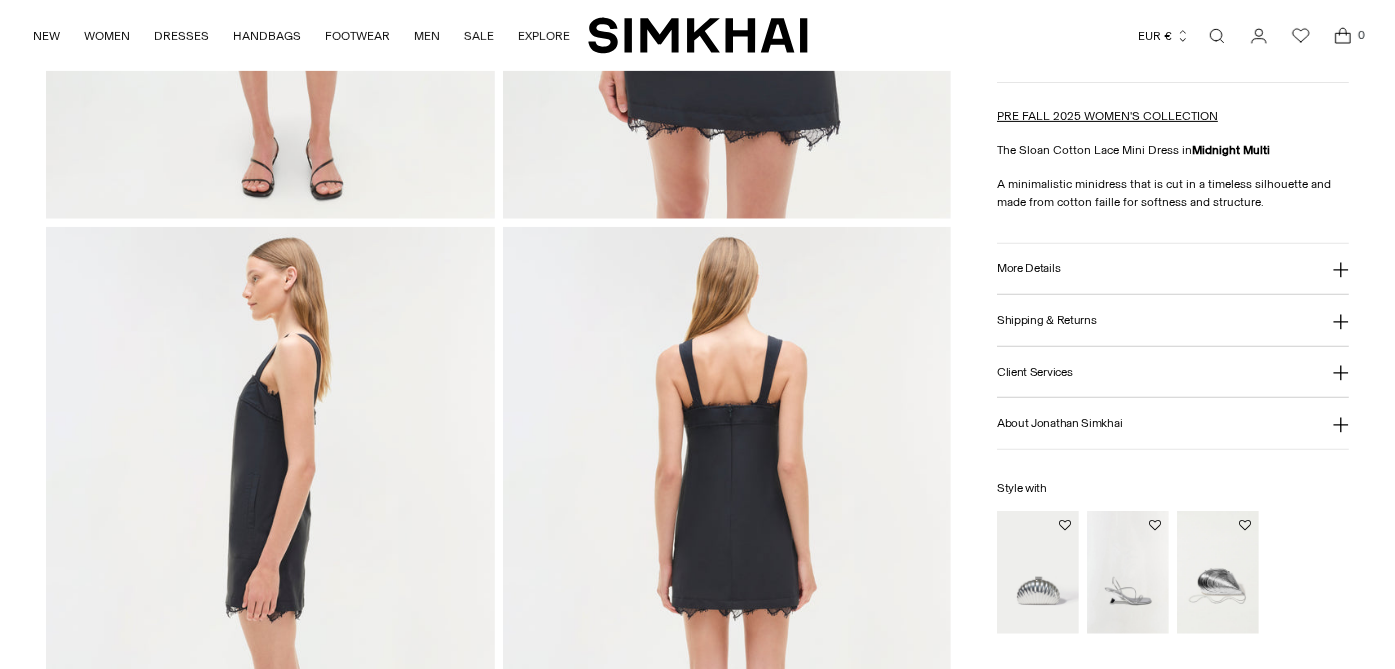 scroll, scrollTop: 900, scrollLeft: 0, axis: vertical 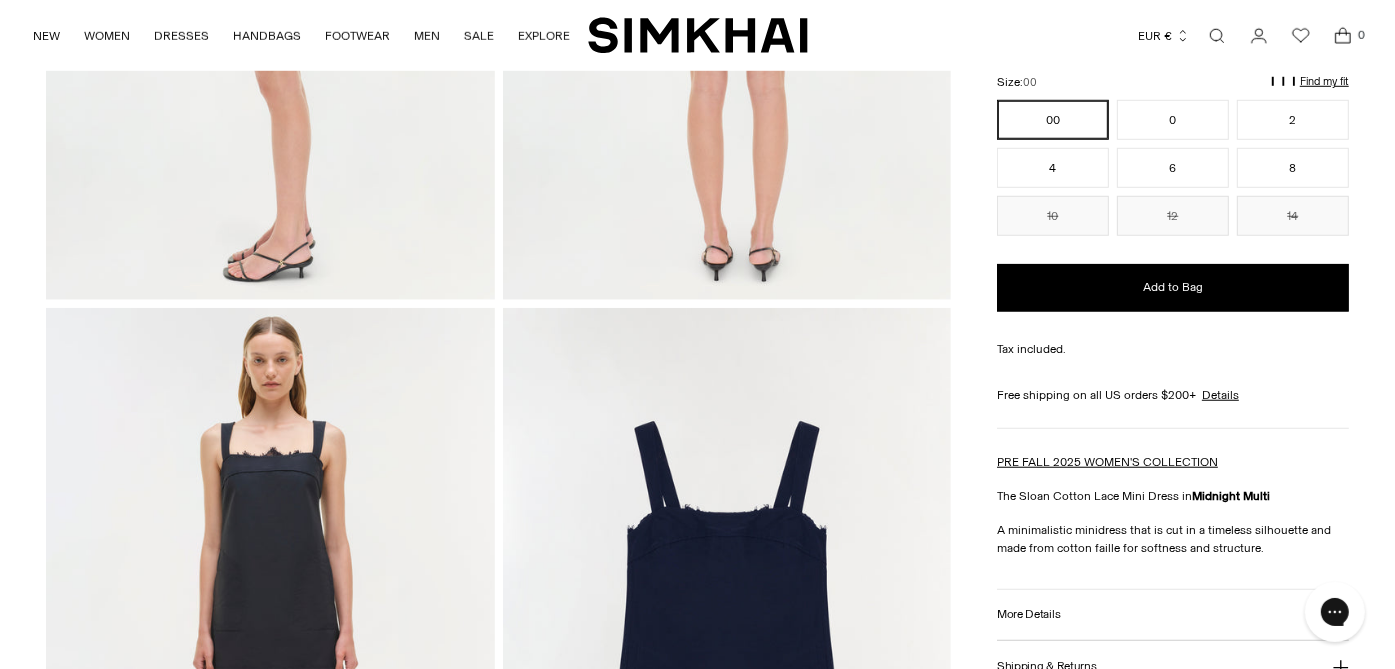 click at bounding box center [270, 644] 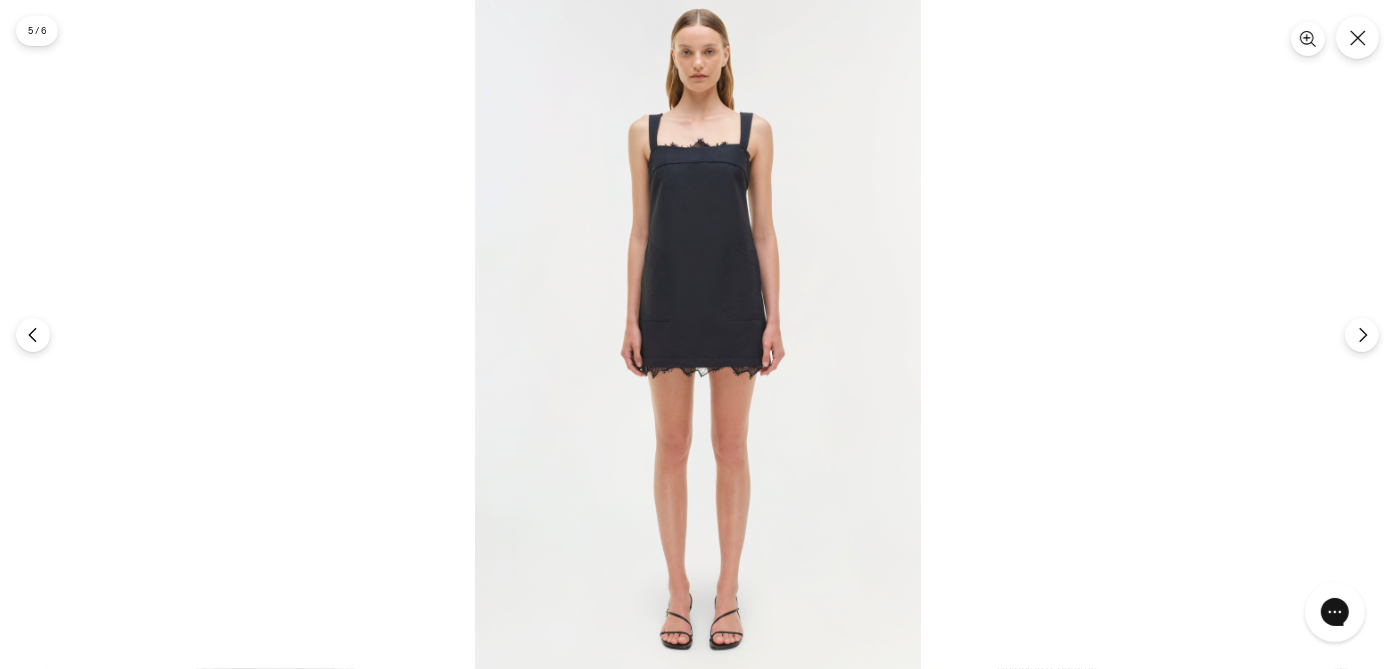 click at bounding box center (698, 334) 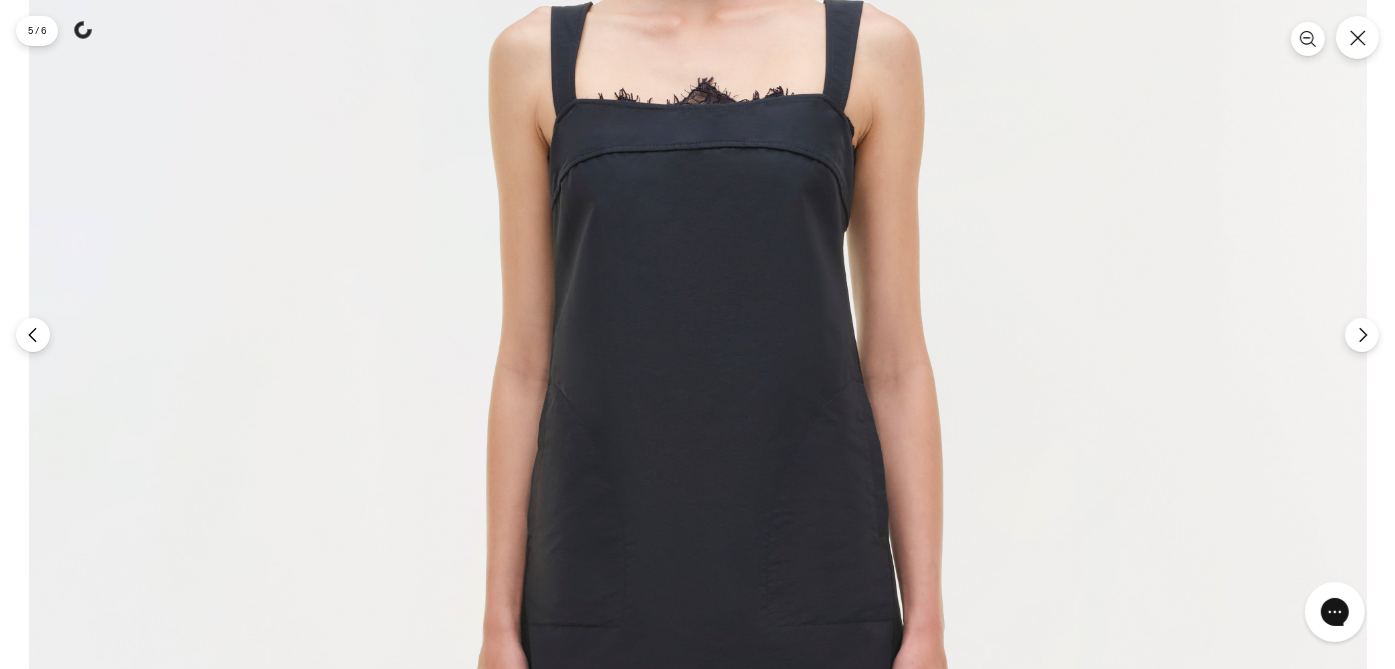 click at bounding box center (698, 665) 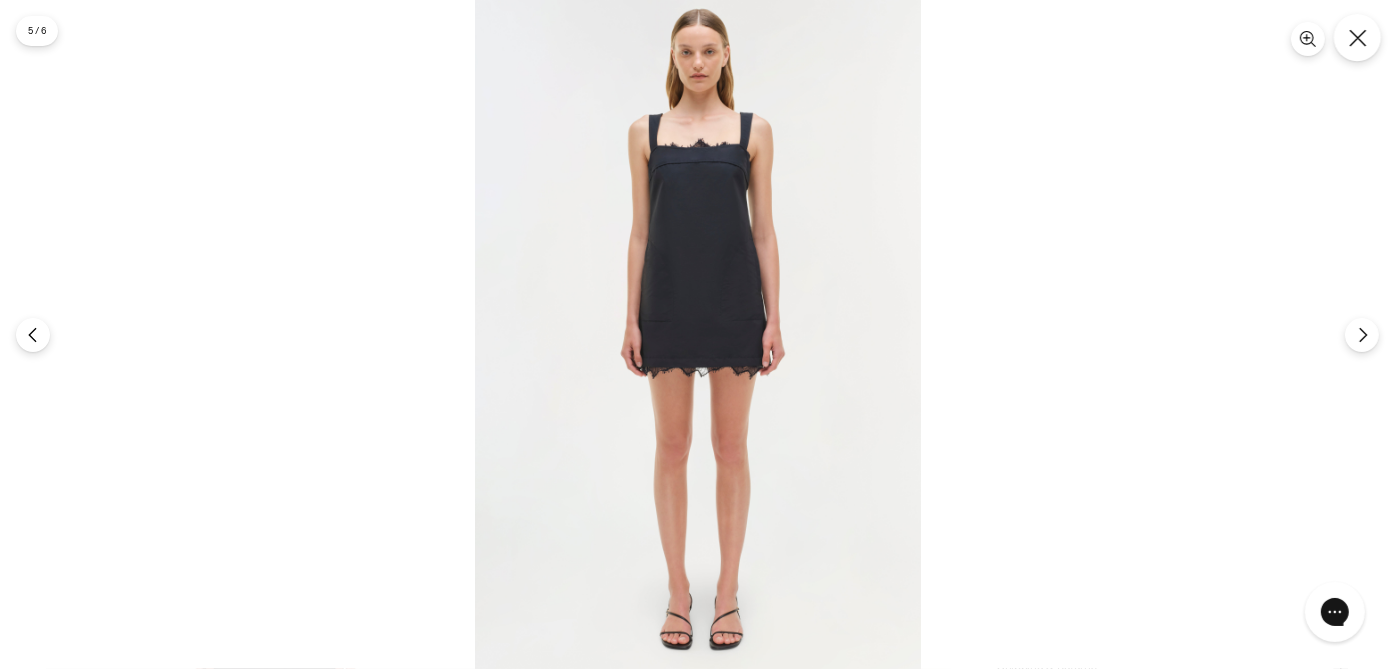 click at bounding box center (1357, 37) 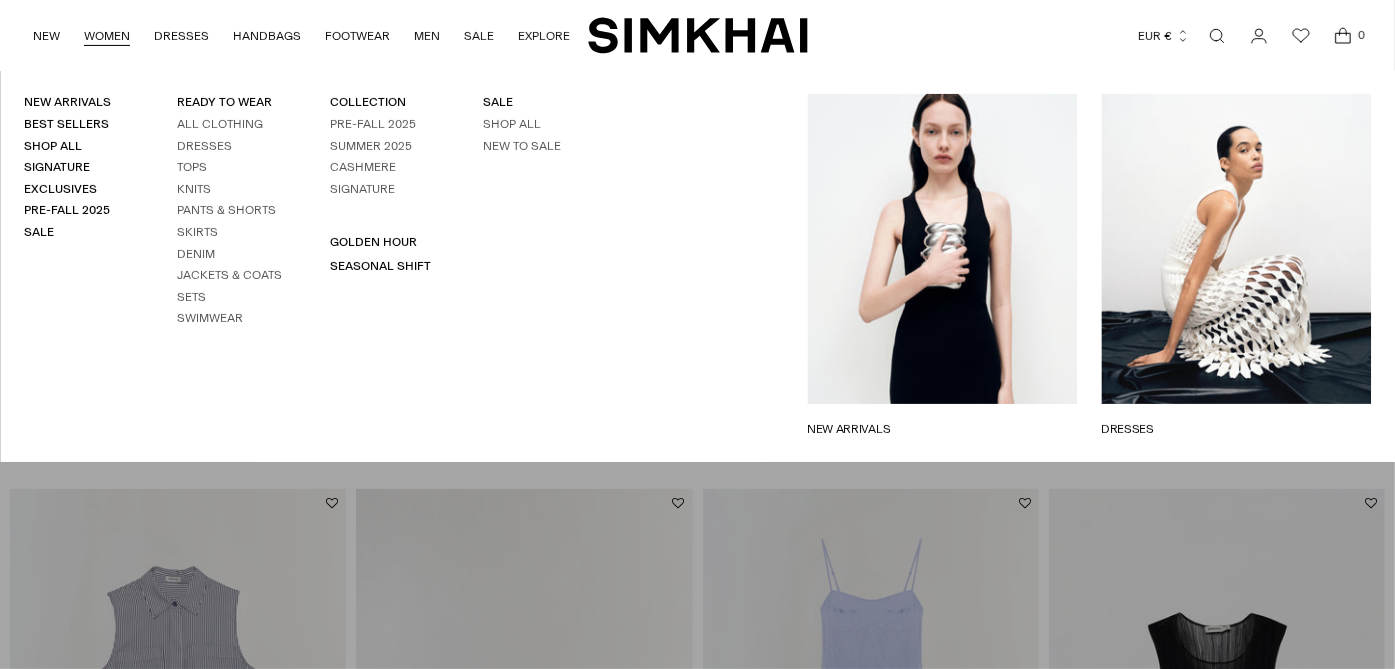 scroll, scrollTop: 399, scrollLeft: 0, axis: vertical 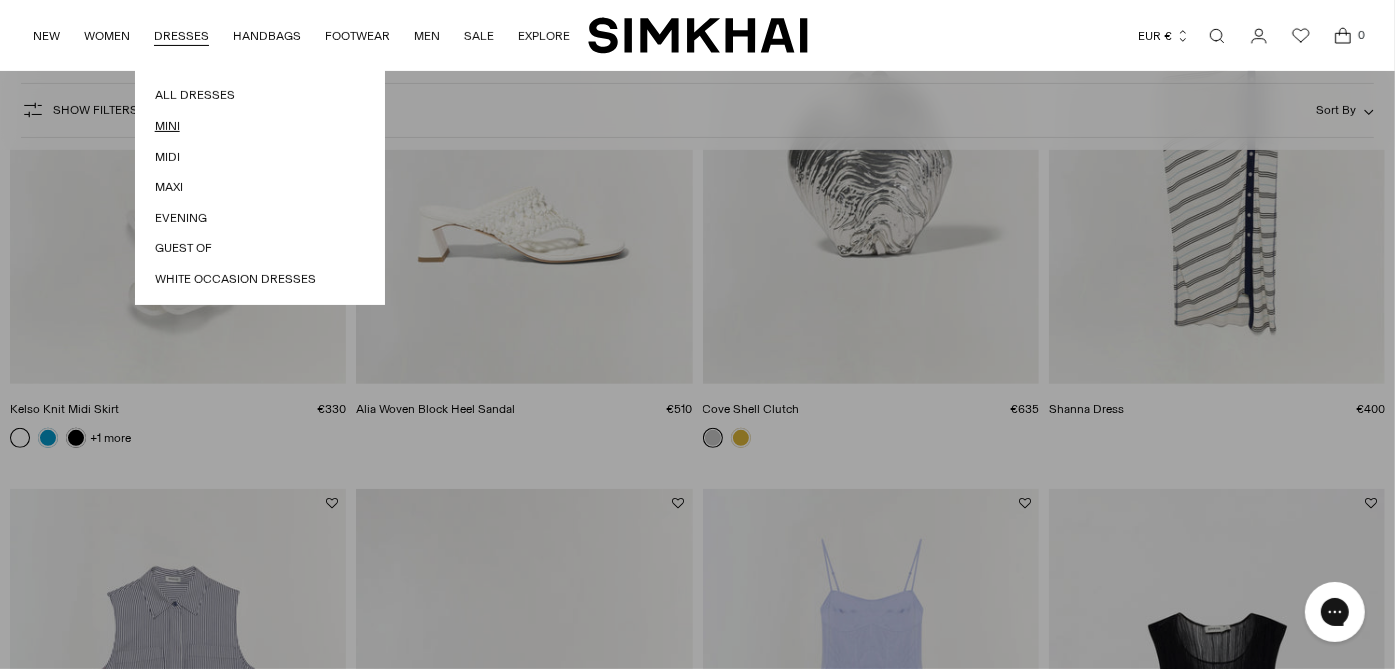 click on "Mini" at bounding box center (260, 126) 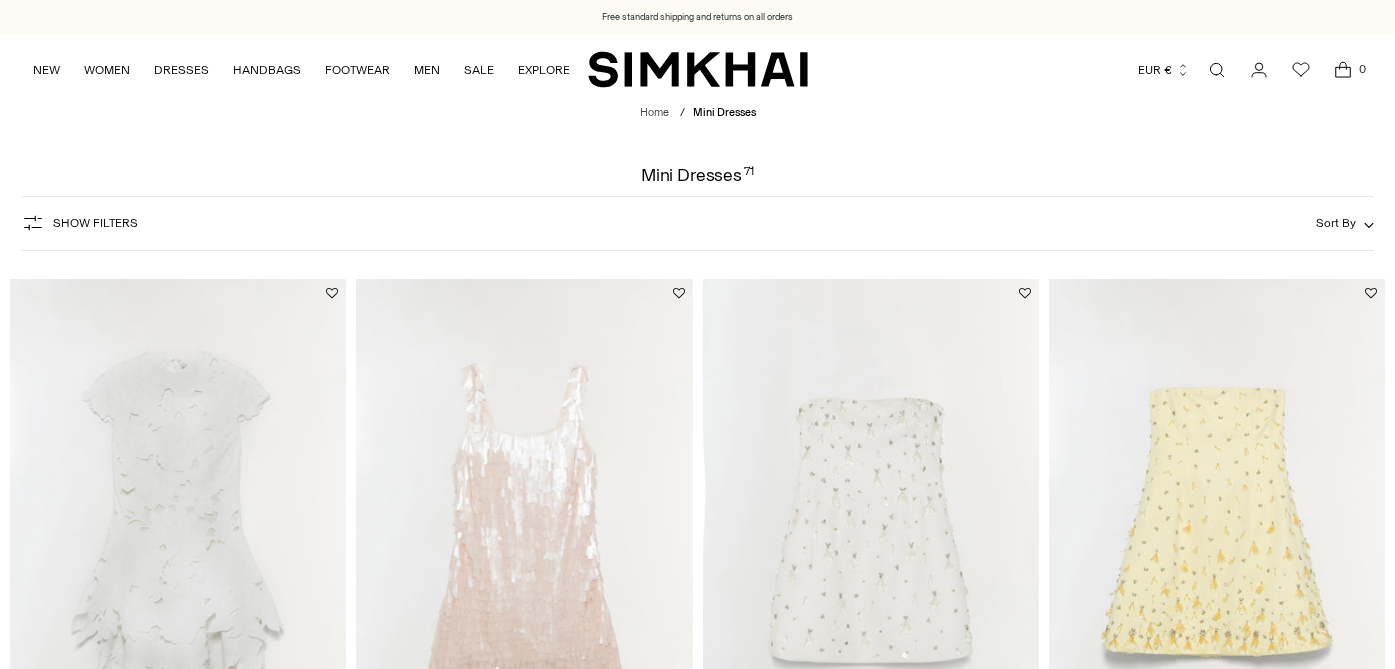 click at bounding box center [0, 0] 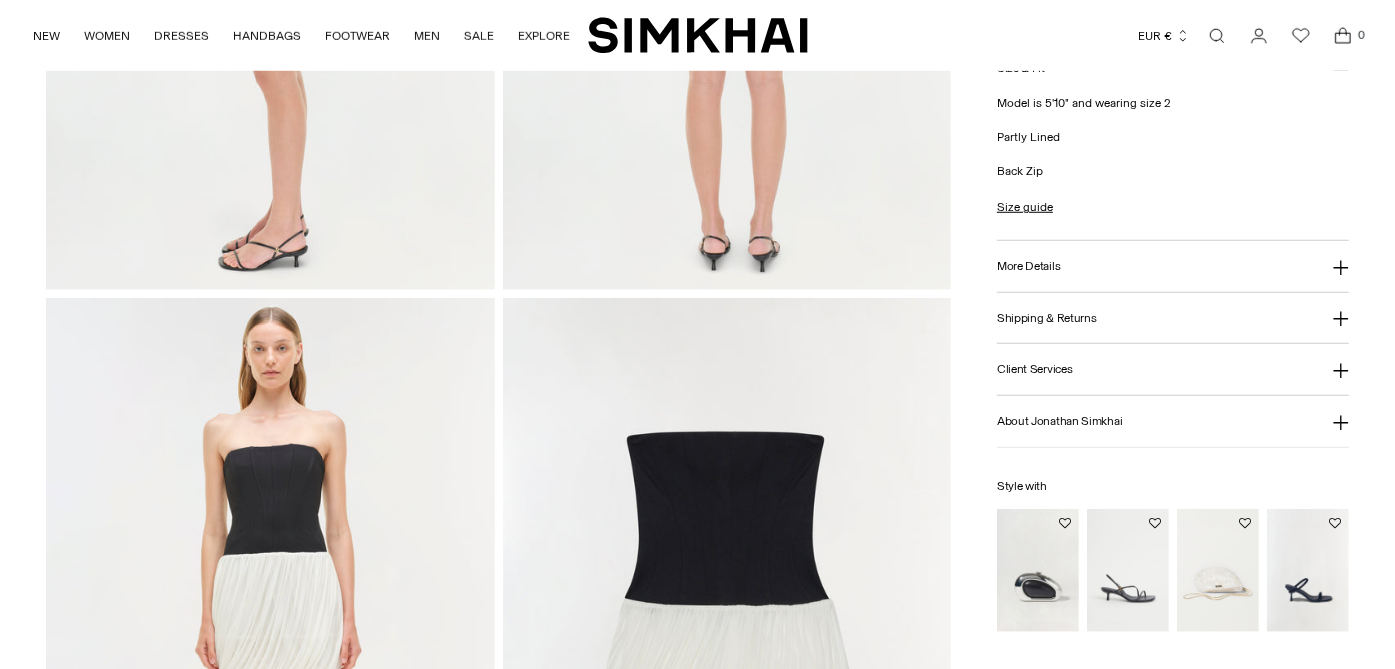 scroll, scrollTop: 1700, scrollLeft: 0, axis: vertical 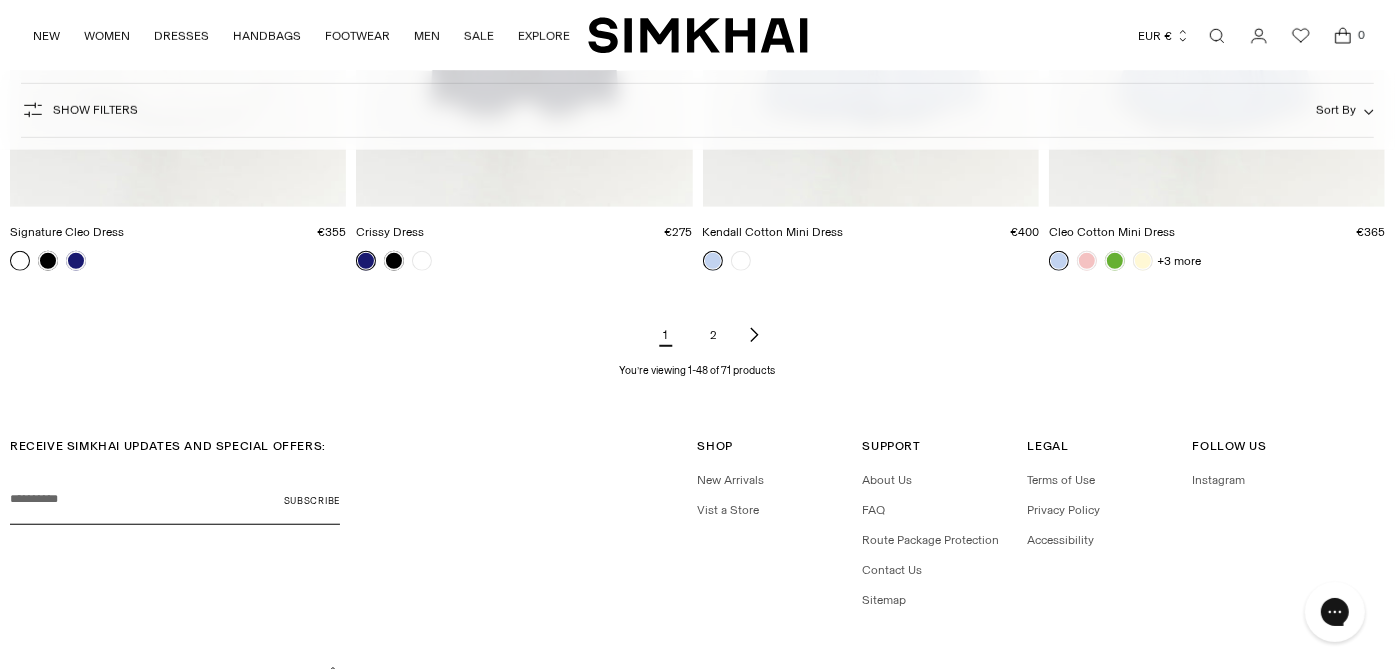 click on "2" at bounding box center [714, 335] 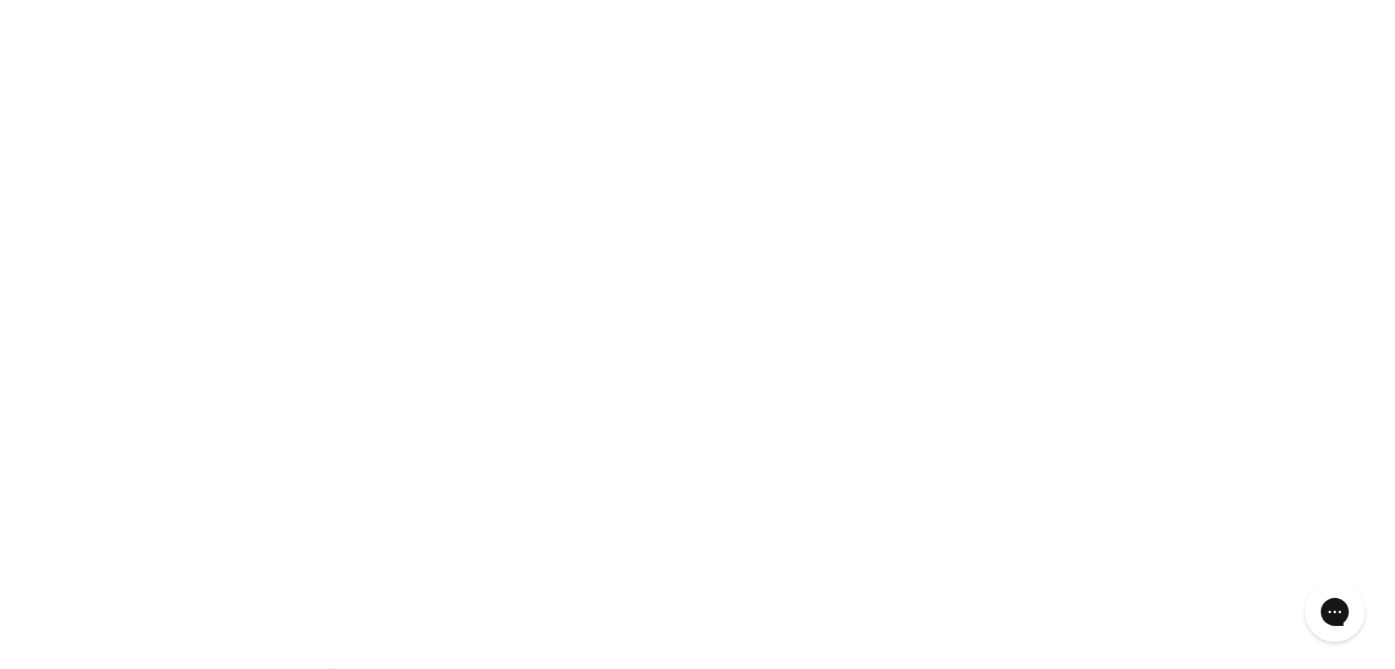 click on "2" at bounding box center [714, 335] 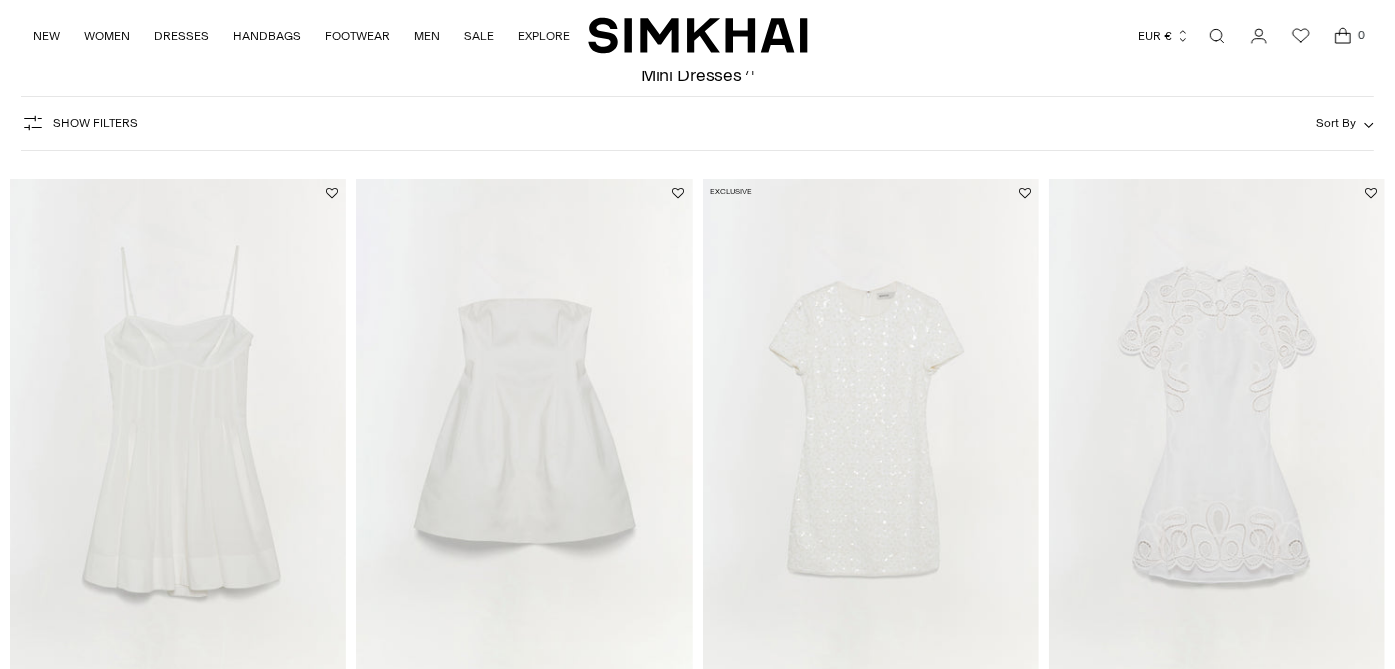 scroll, scrollTop: 100, scrollLeft: 0, axis: vertical 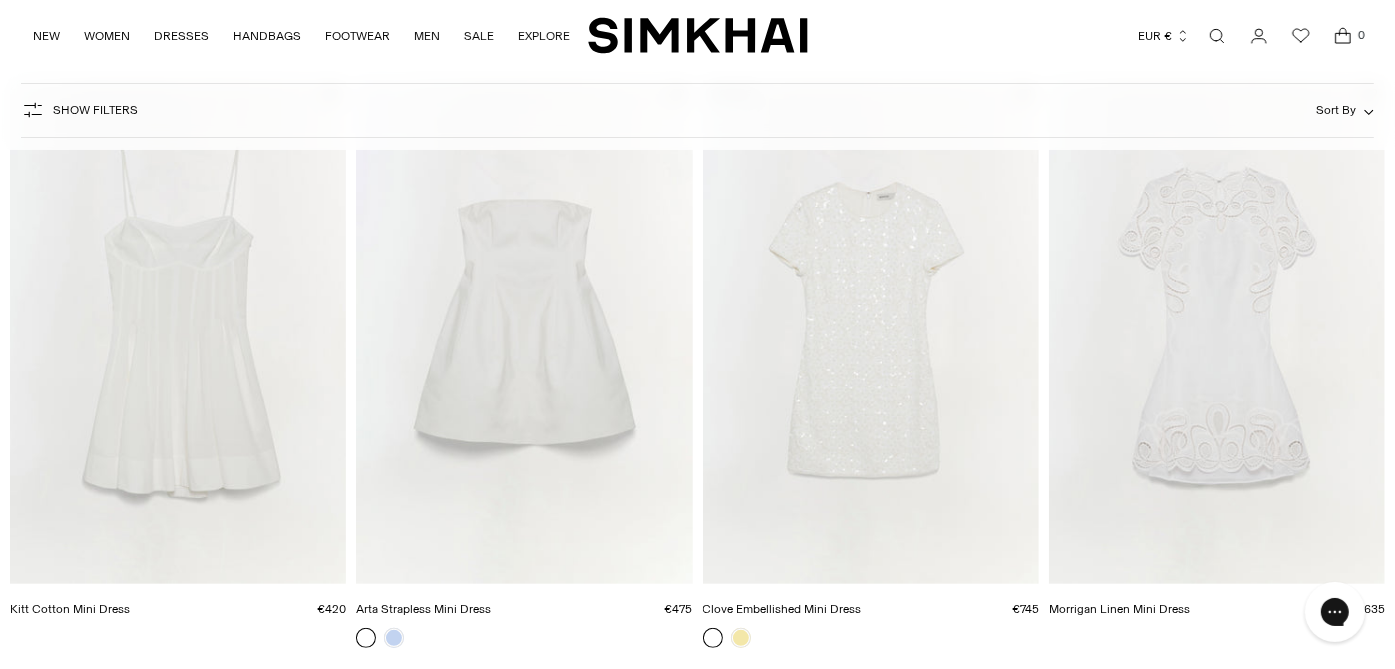 click at bounding box center (0, 0) 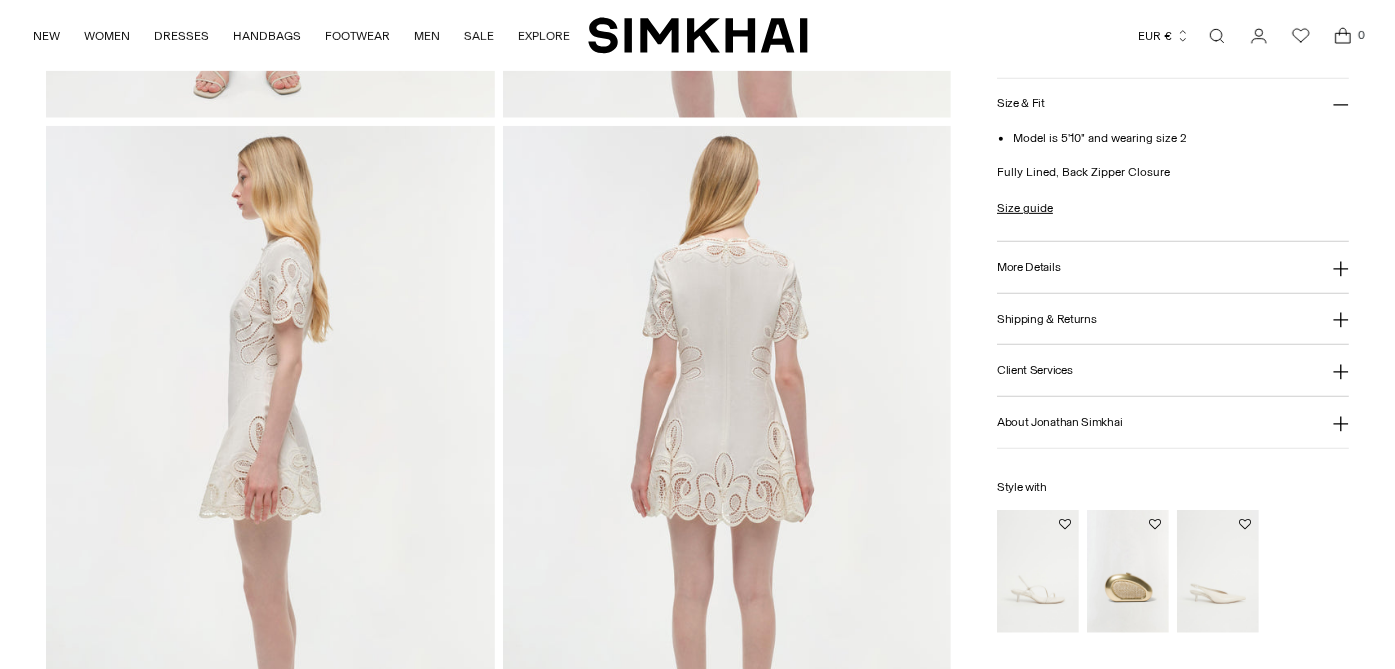 scroll, scrollTop: 700, scrollLeft: 0, axis: vertical 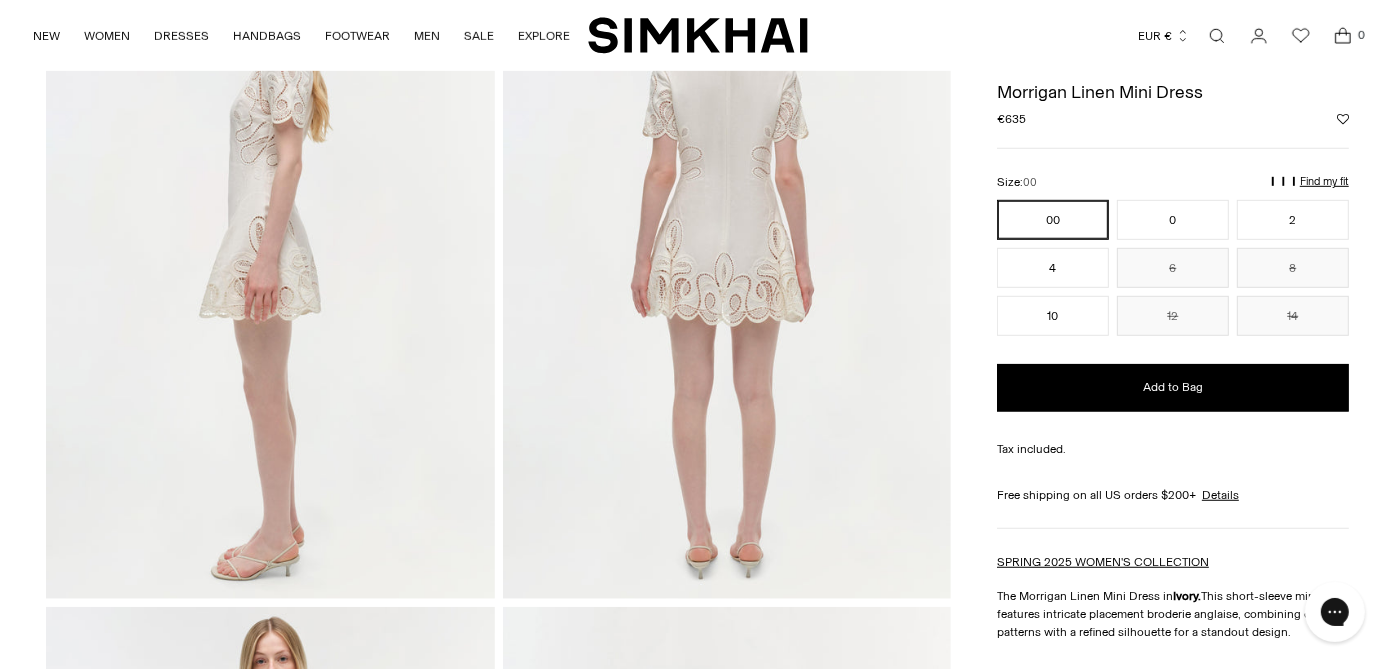 click at bounding box center (270, 262) 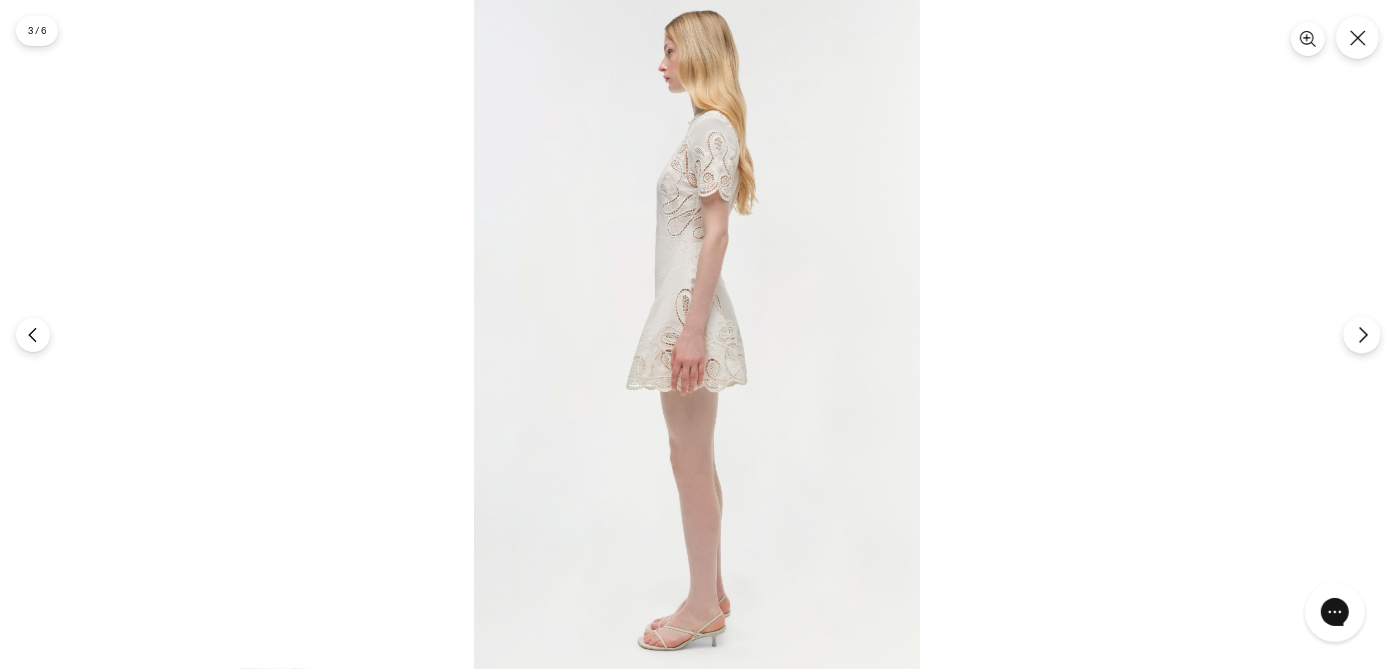 click at bounding box center (1361, 334) 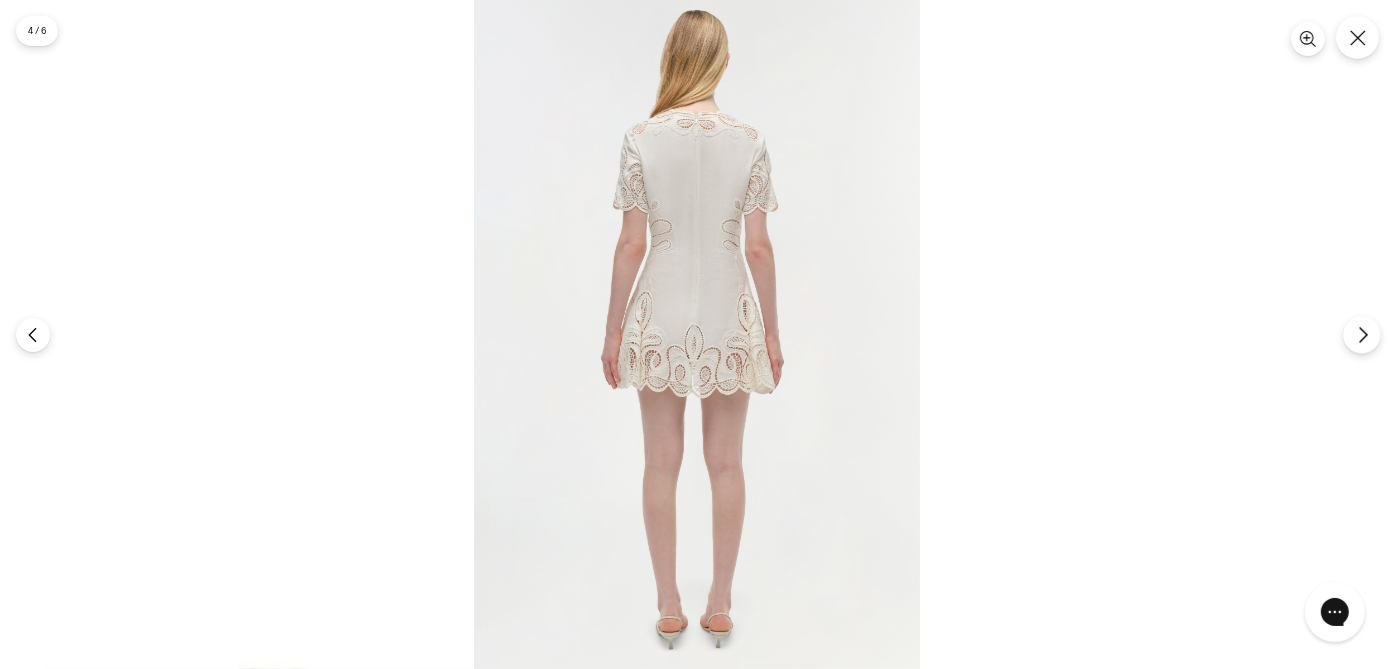 click at bounding box center [1361, 334] 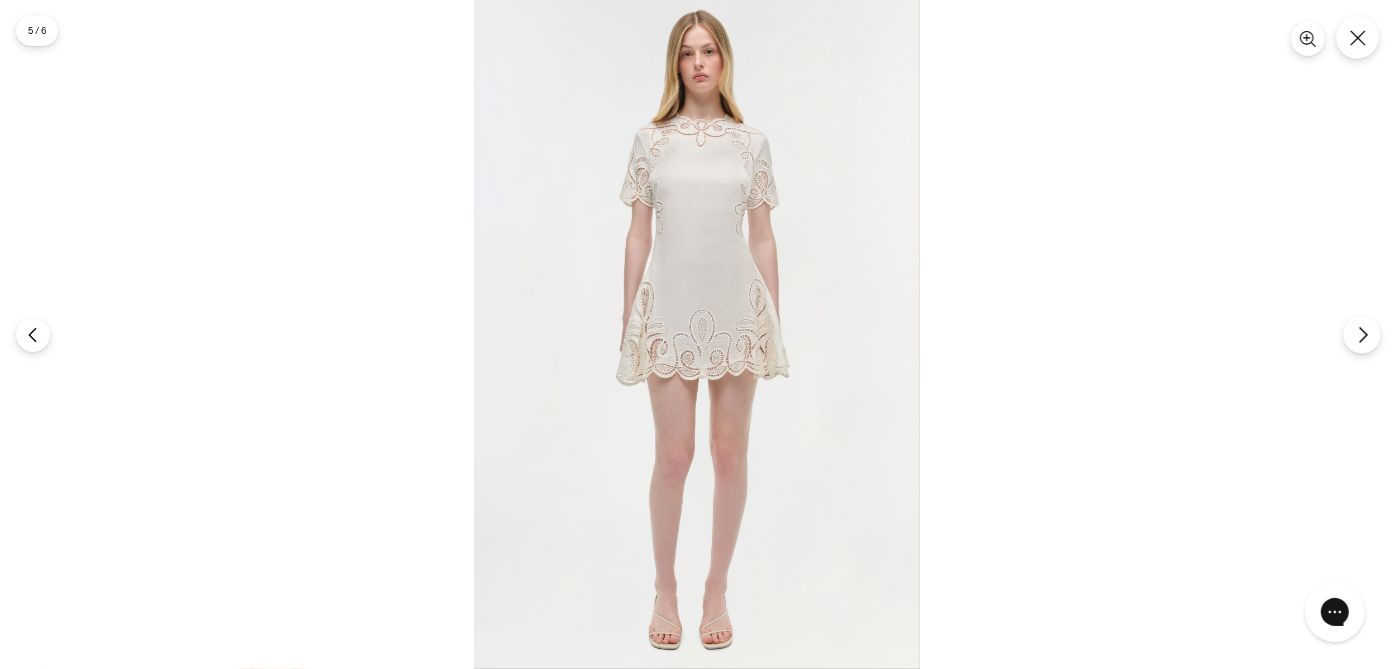 click at bounding box center (1361, 334) 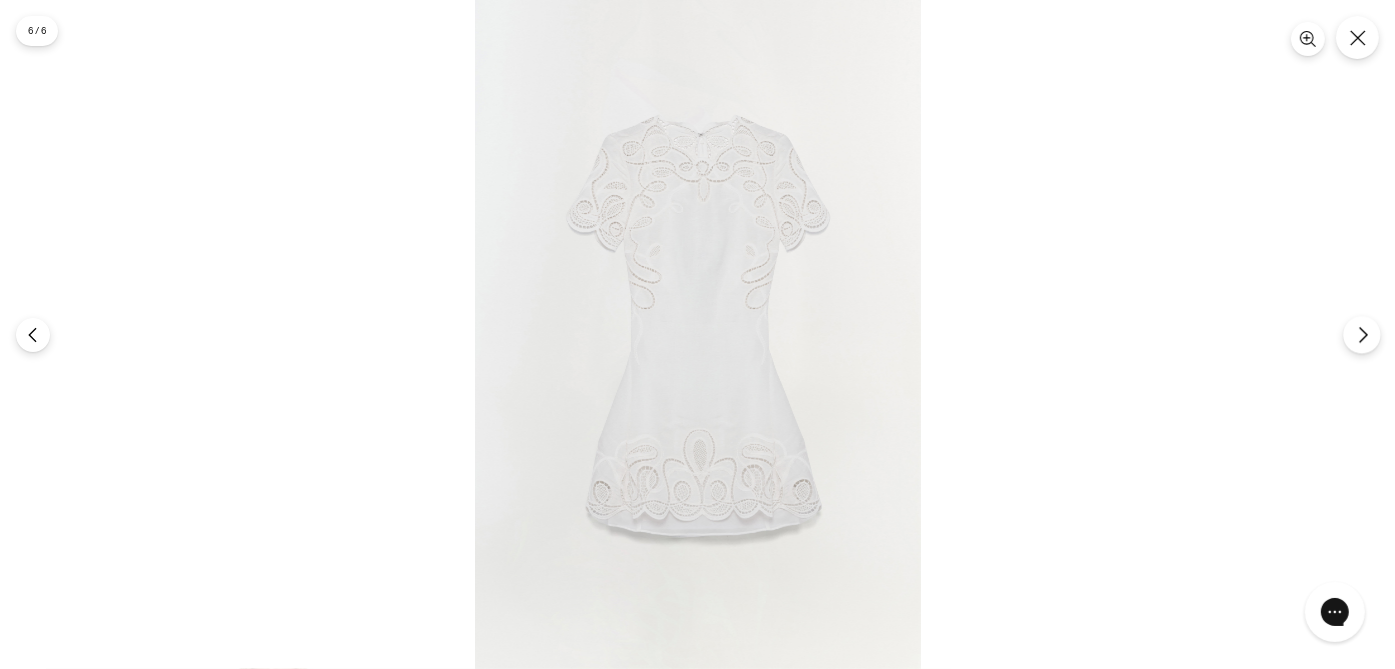 click at bounding box center [1361, 334] 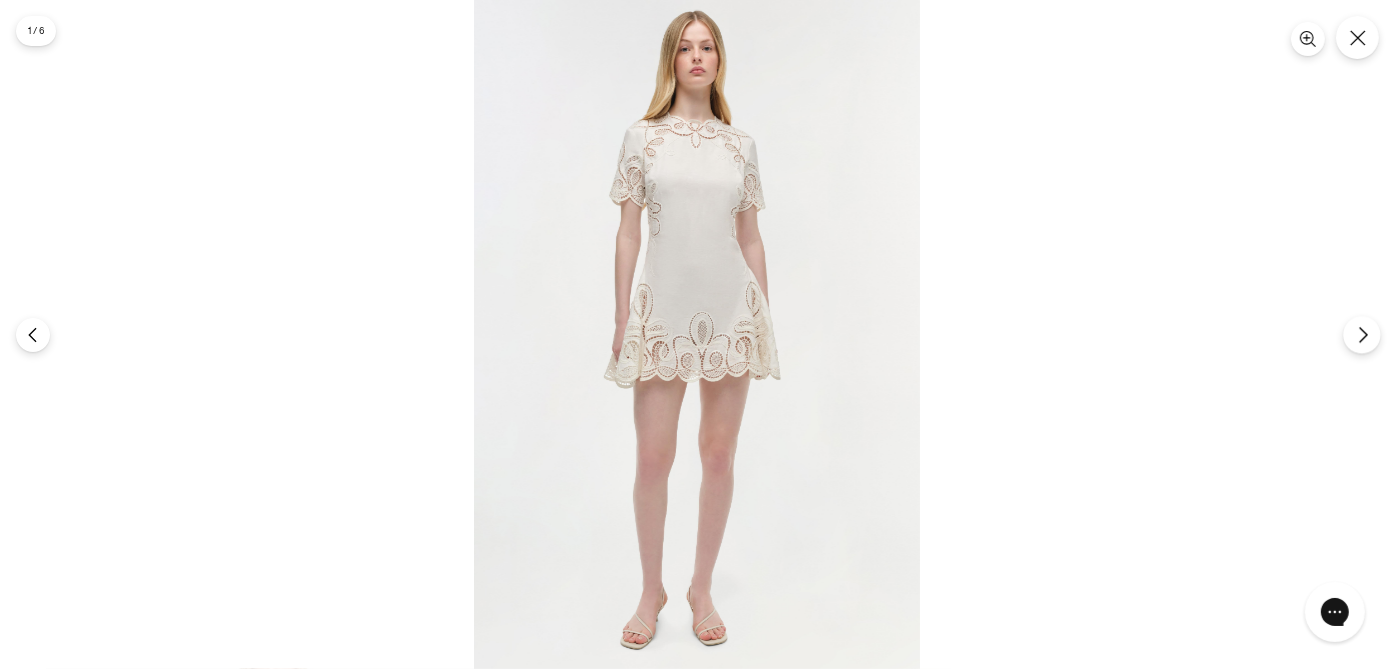 click at bounding box center (1361, 334) 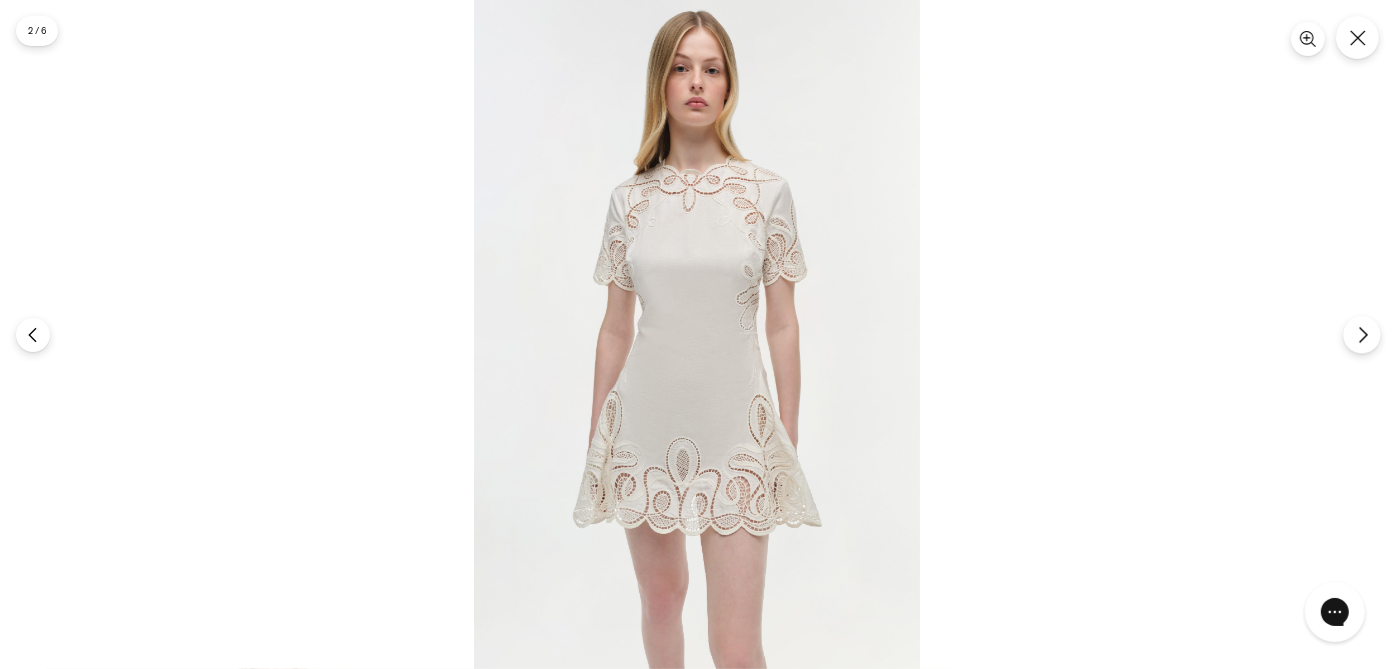 click at bounding box center [1361, 334] 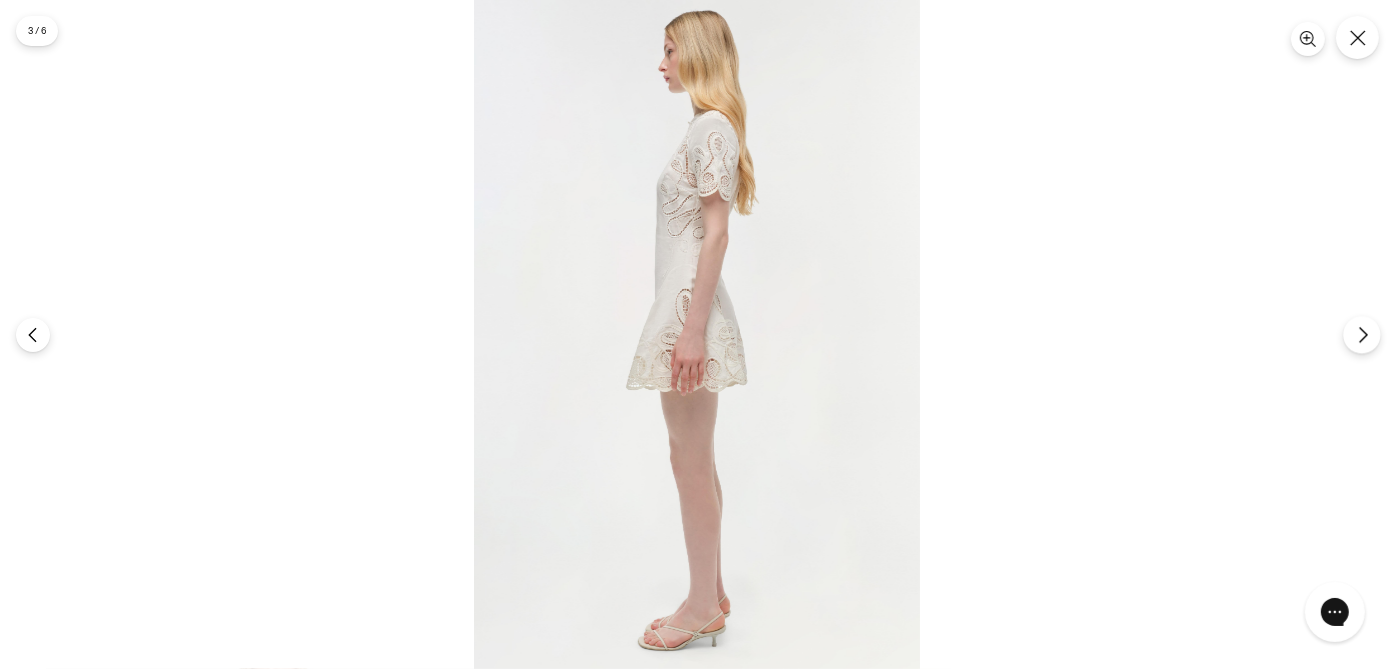 click at bounding box center [1361, 334] 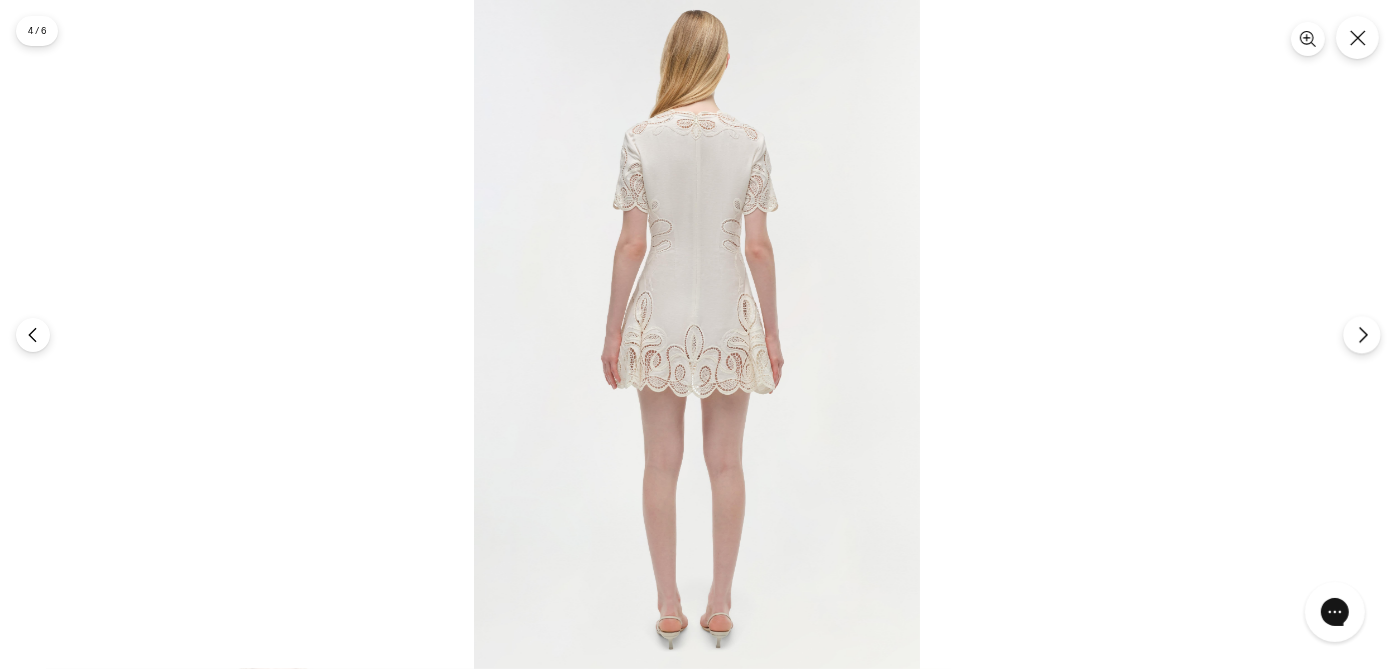 click at bounding box center (1361, 334) 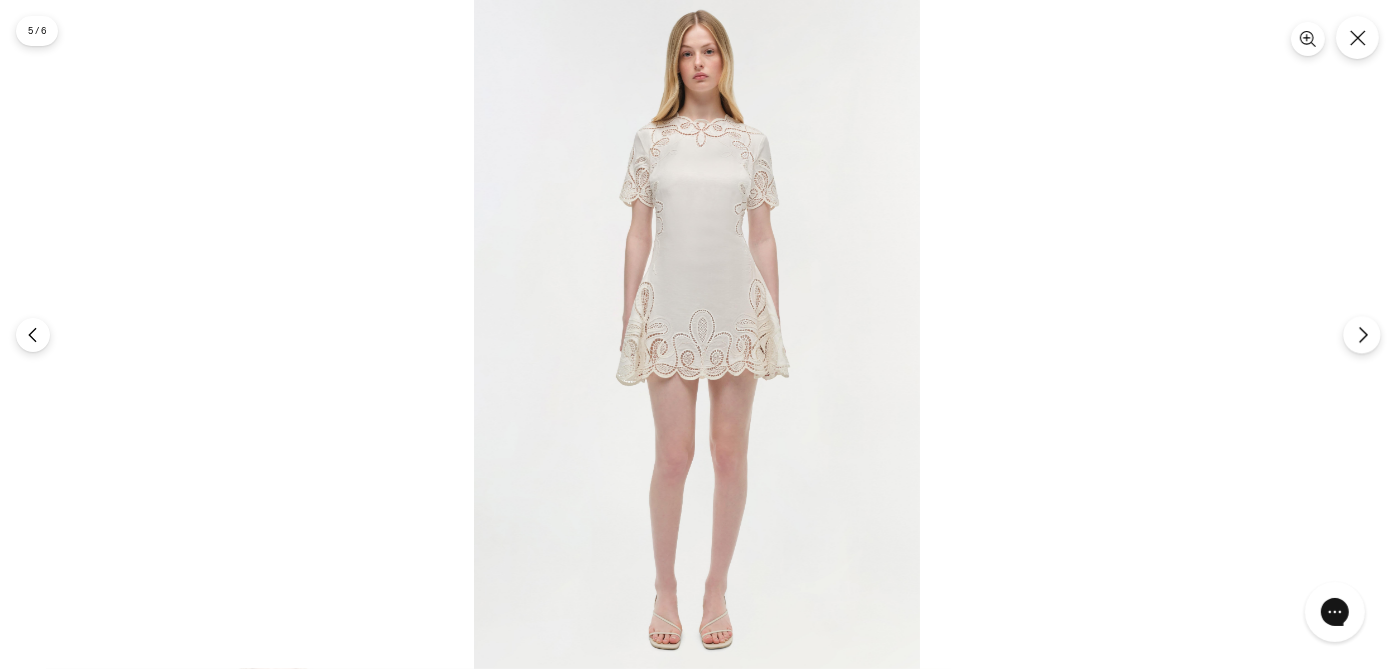 click at bounding box center [1361, 334] 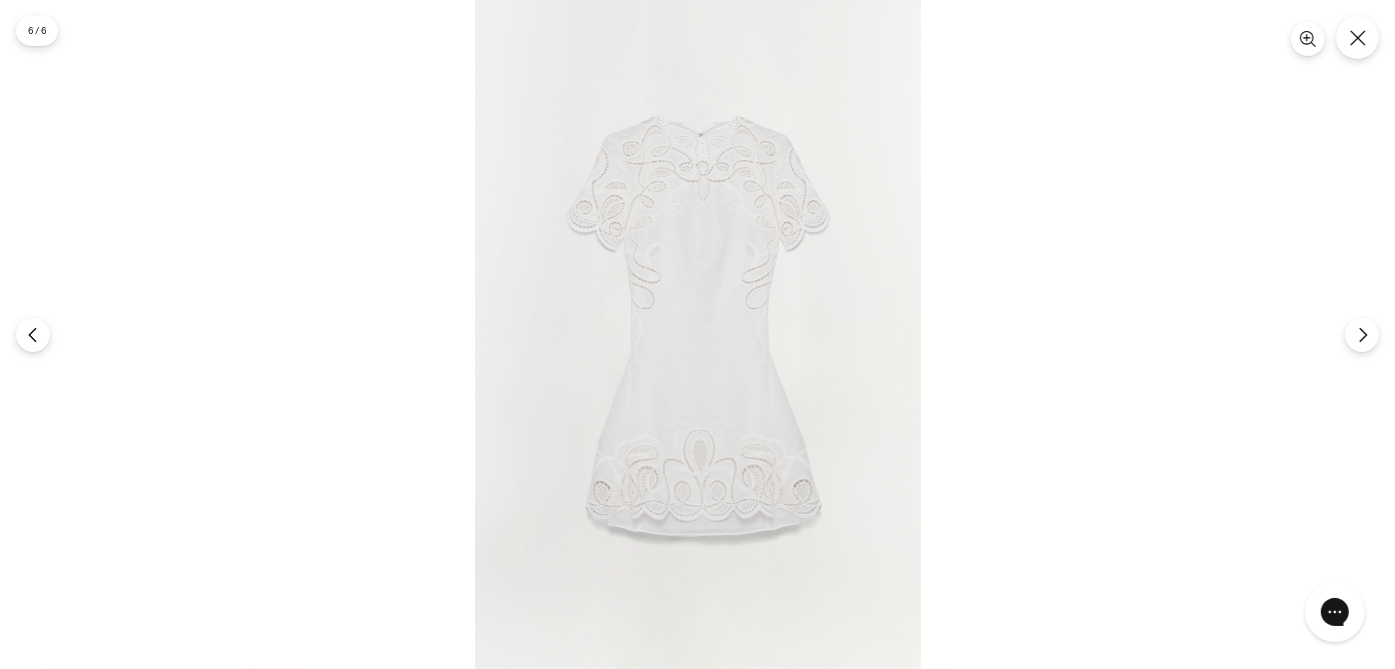 click at bounding box center [697, 334] 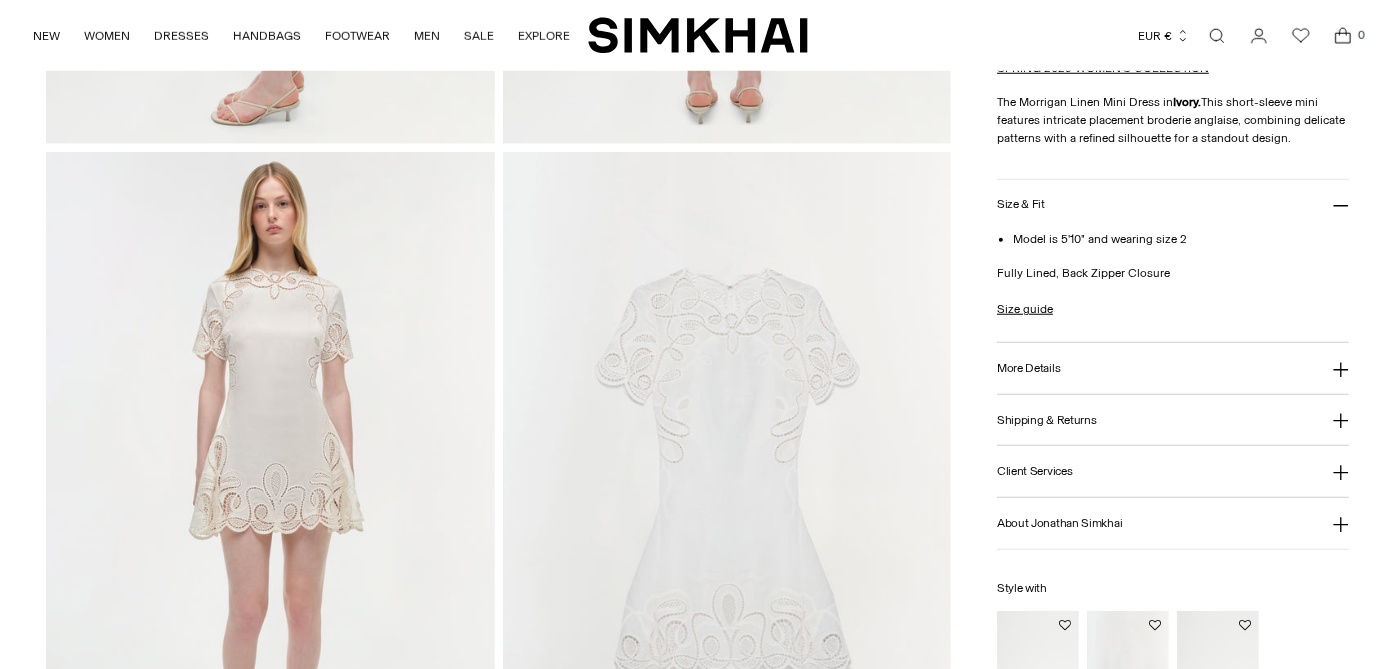 scroll, scrollTop: 1399, scrollLeft: 0, axis: vertical 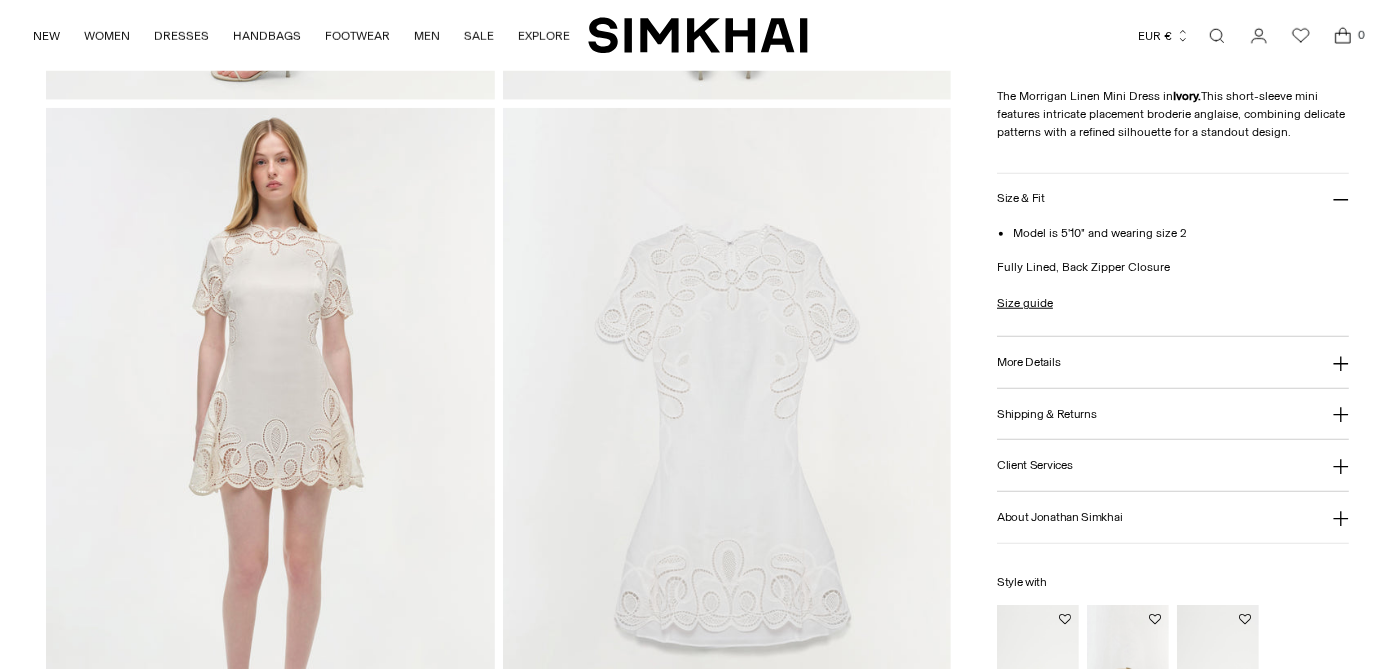 click at bounding box center [270, 444] 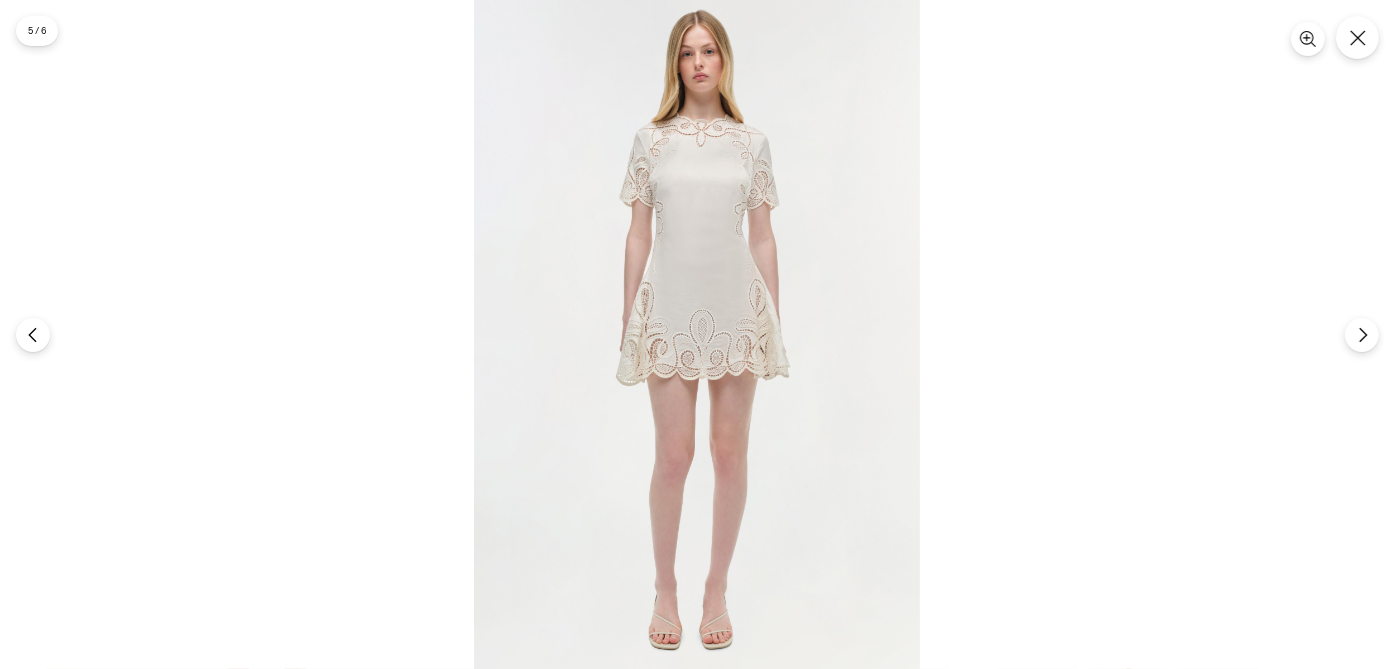 click at bounding box center [697, 334] 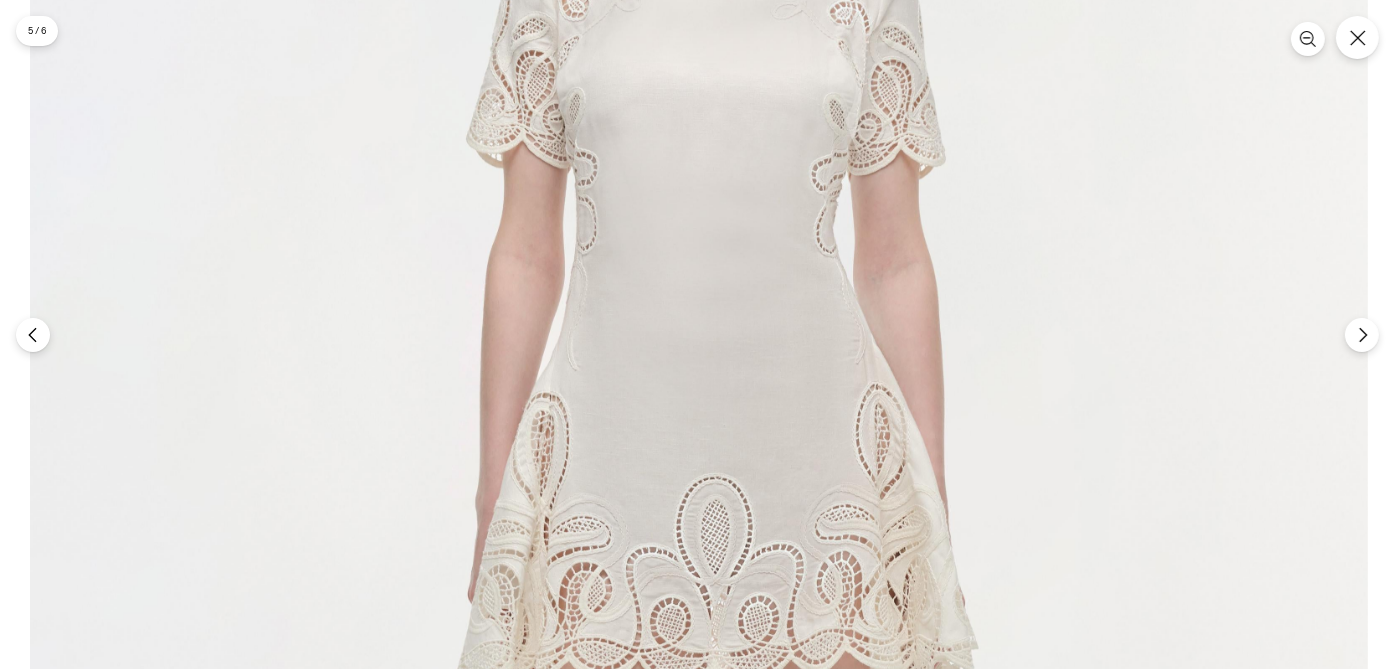 click at bounding box center (699, 550) 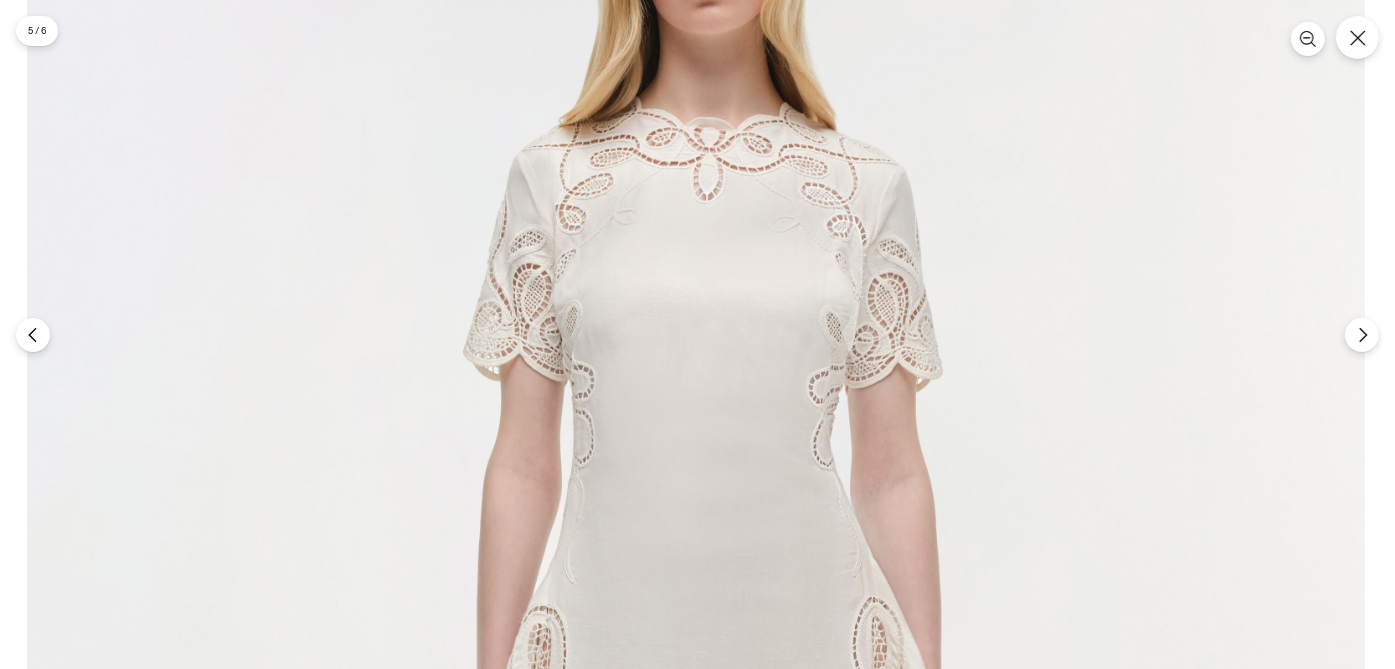 click at bounding box center (696, 763) 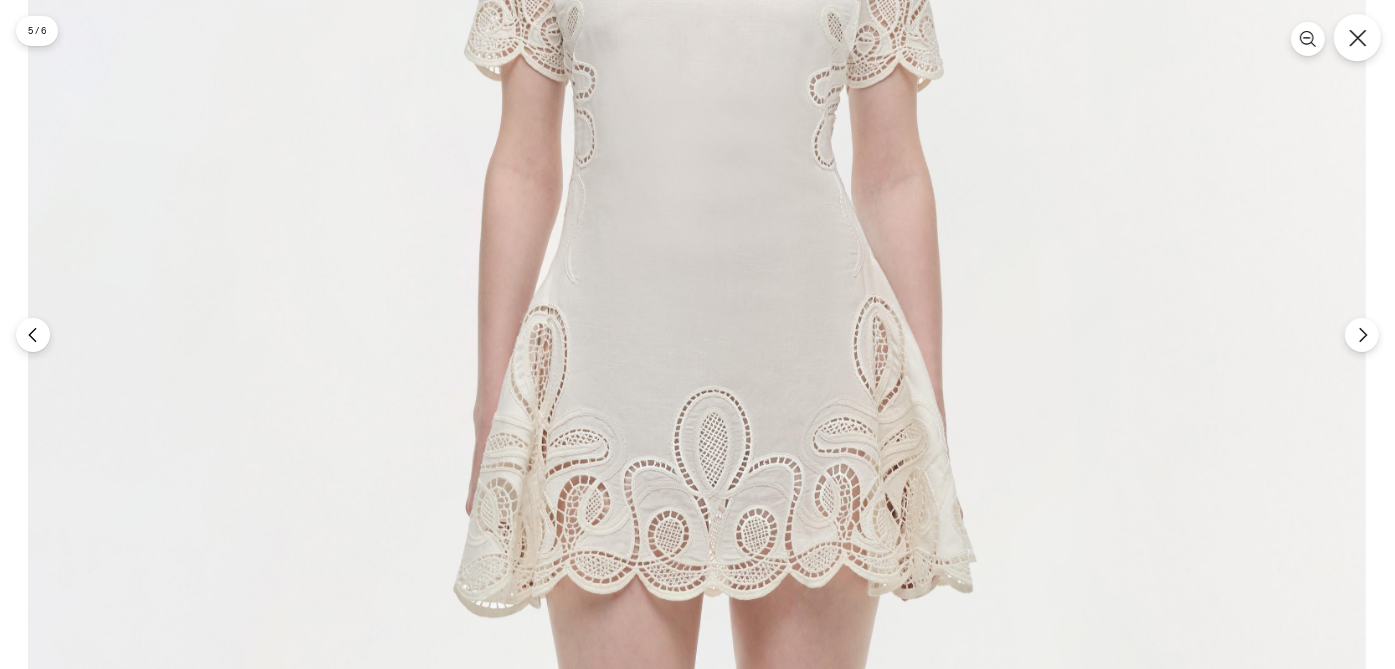 click at bounding box center (1357, 37) 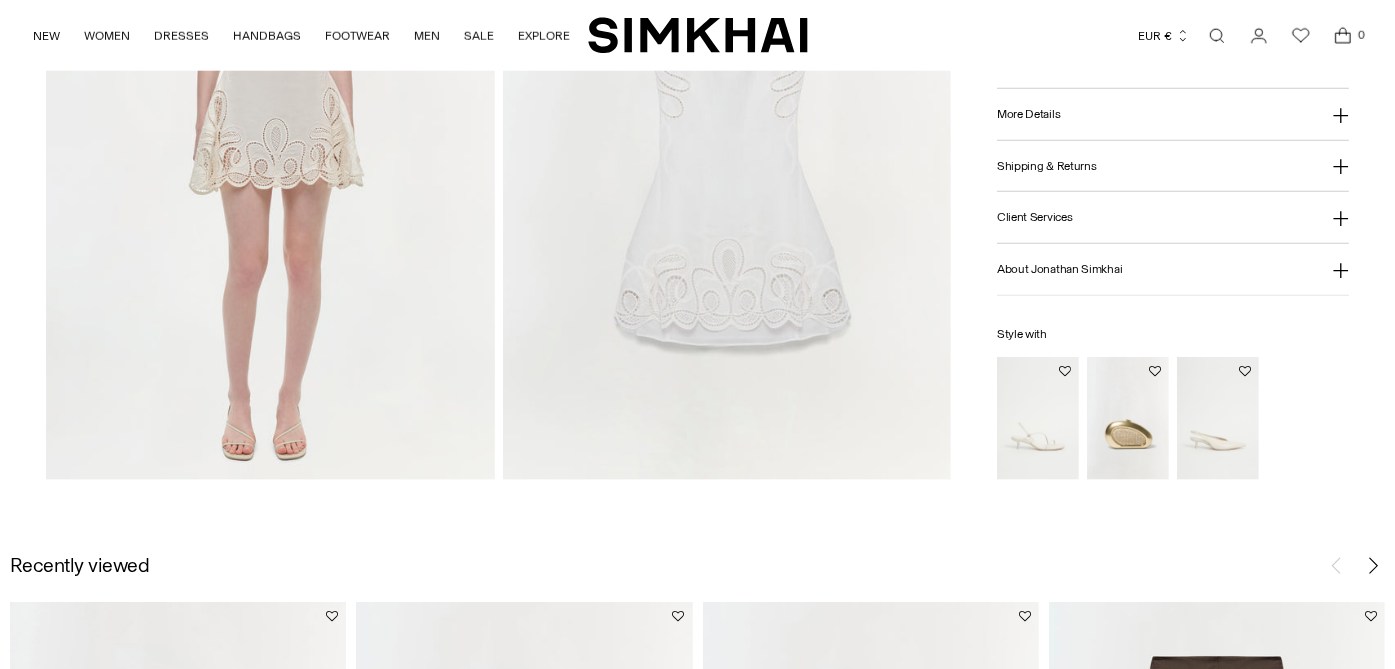 scroll, scrollTop: 1300, scrollLeft: 0, axis: vertical 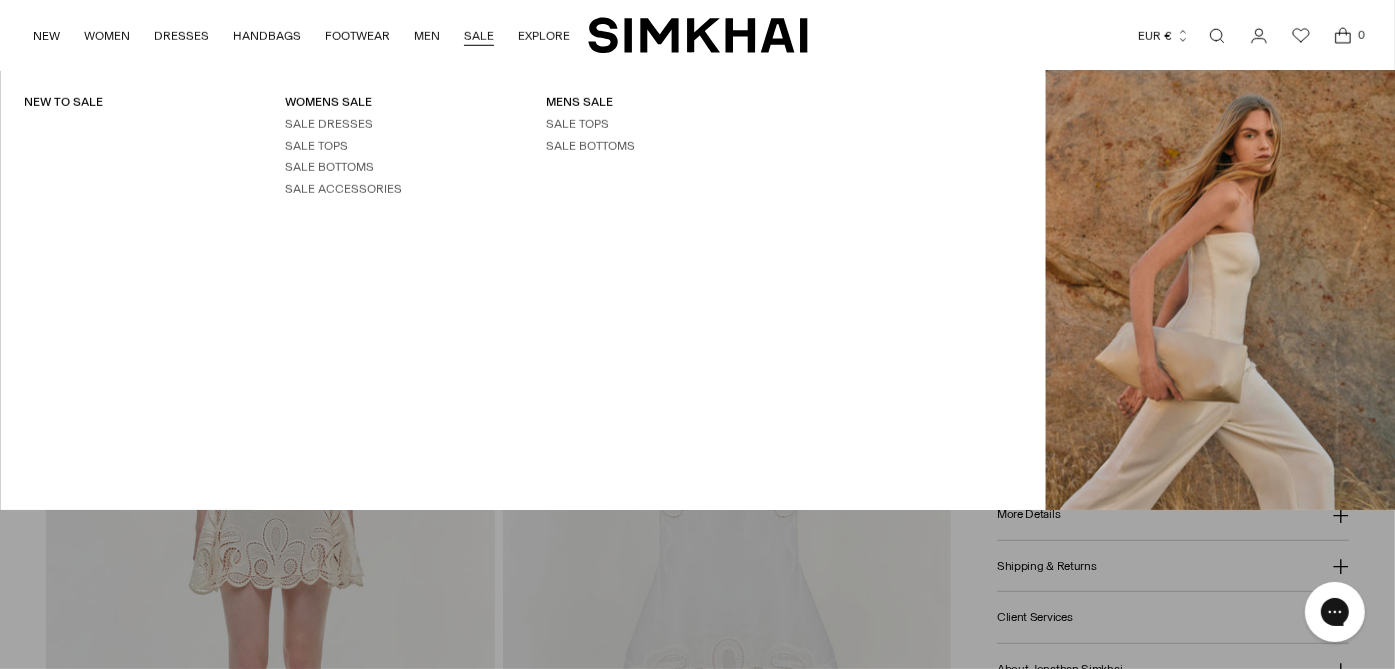 click on "SALE" at bounding box center (479, 36) 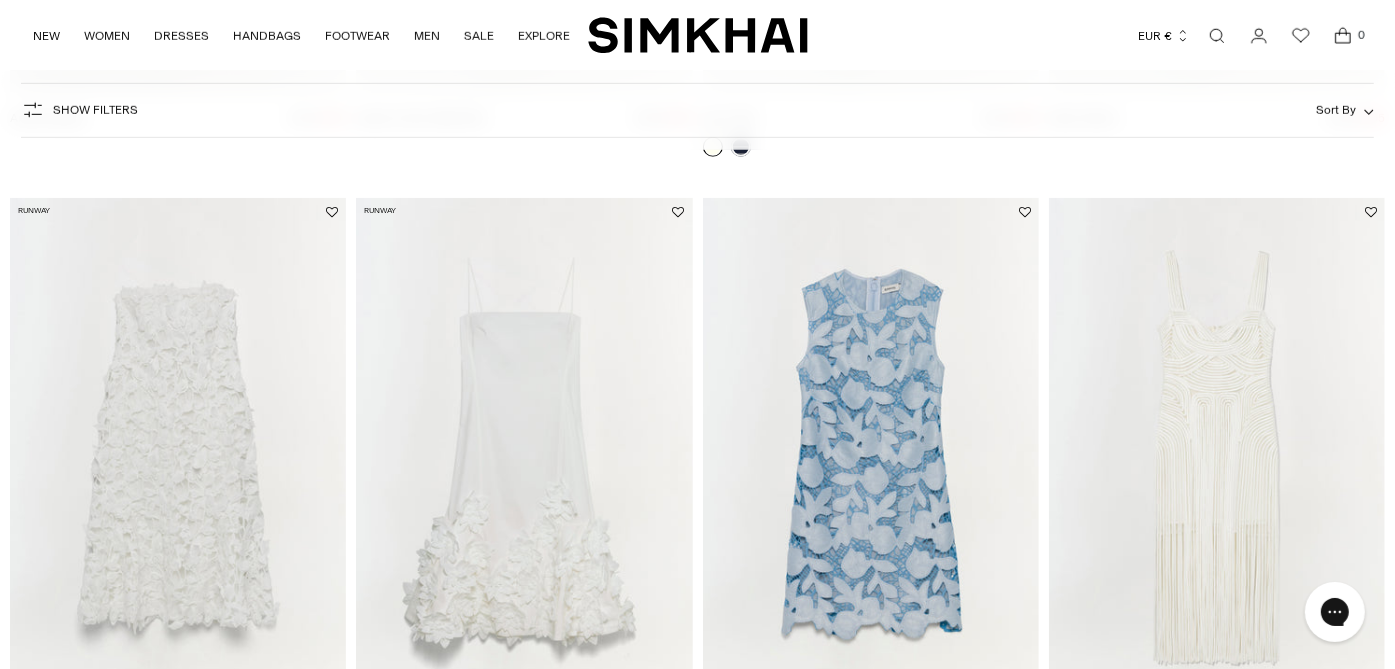 scroll, scrollTop: 1700, scrollLeft: 0, axis: vertical 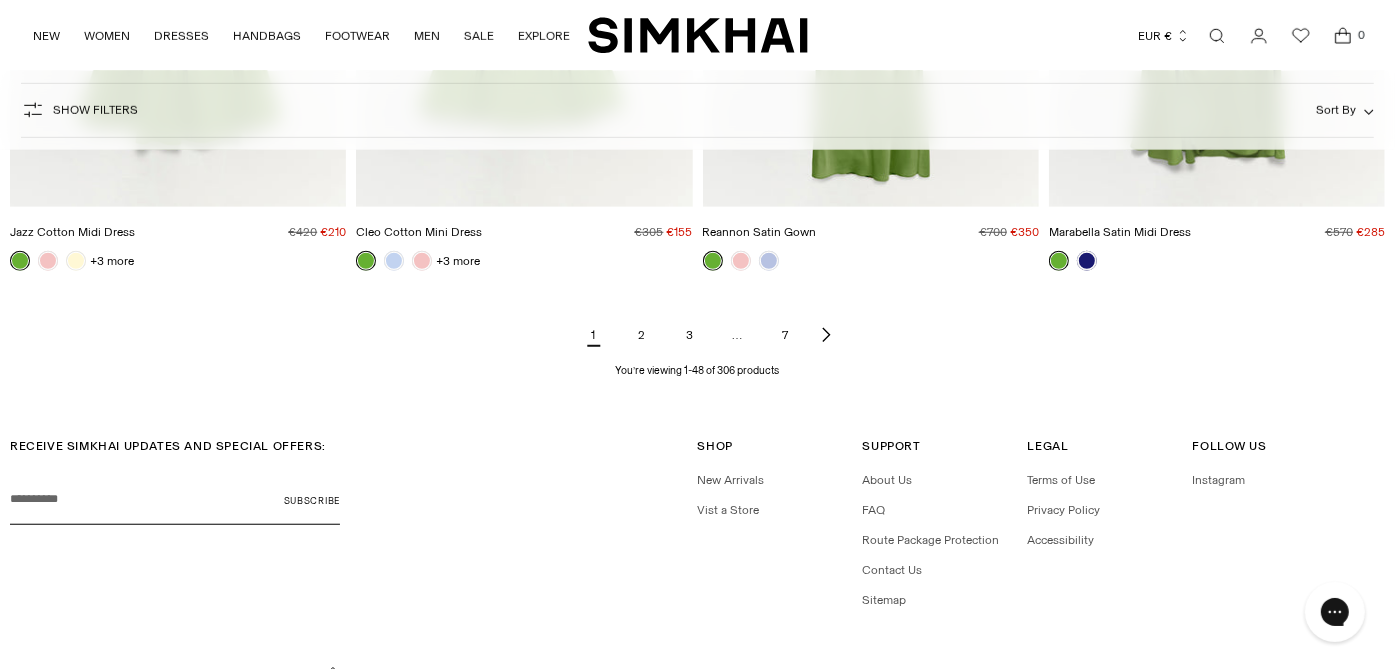 click 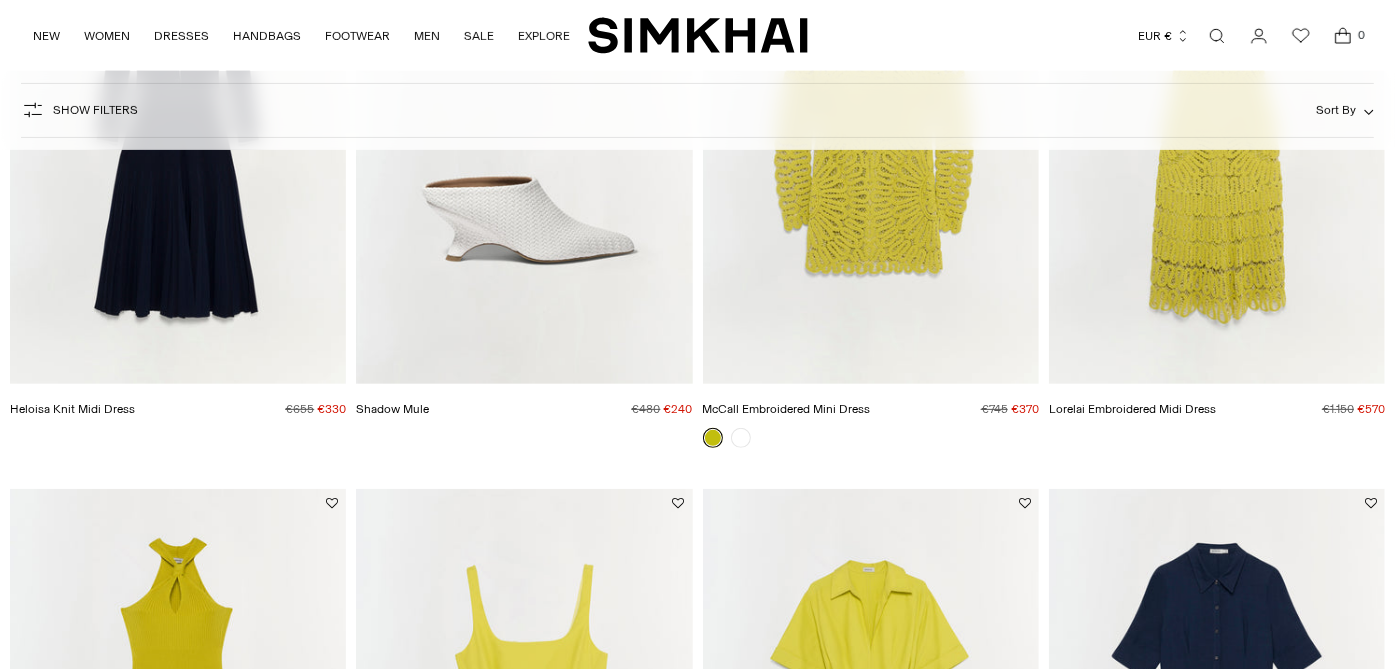 scroll, scrollTop: 1327, scrollLeft: 0, axis: vertical 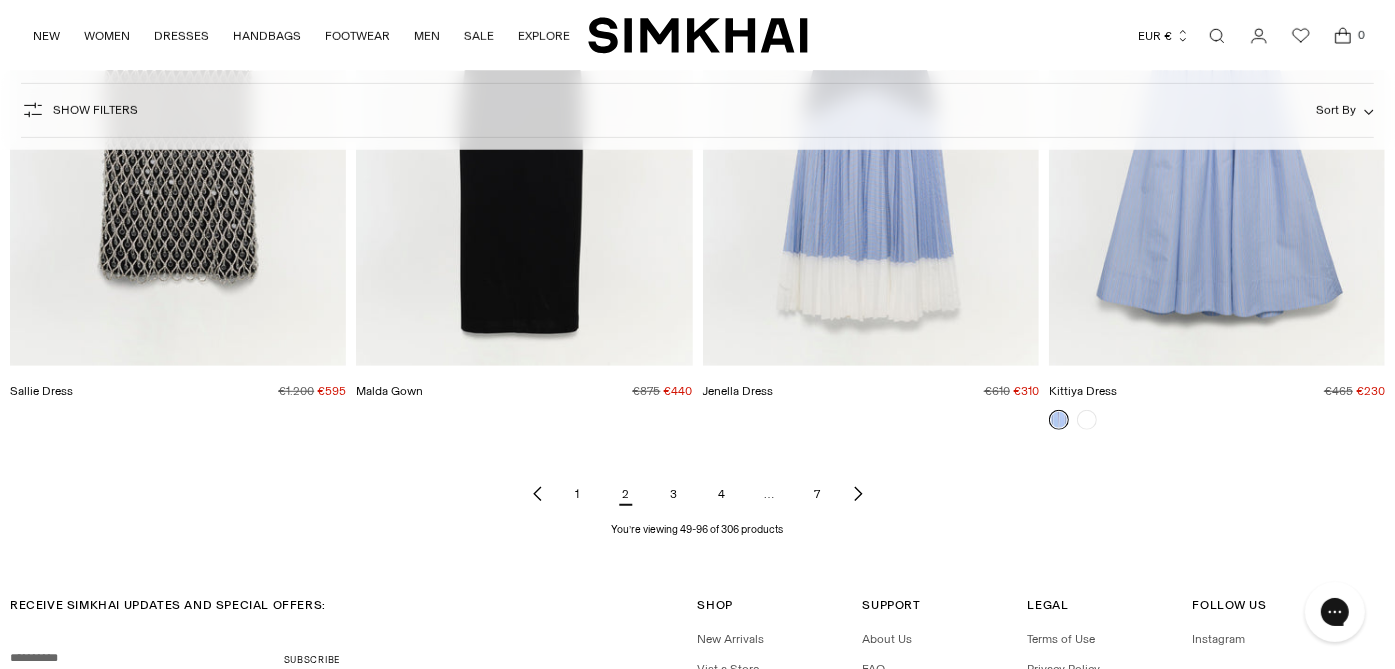 click 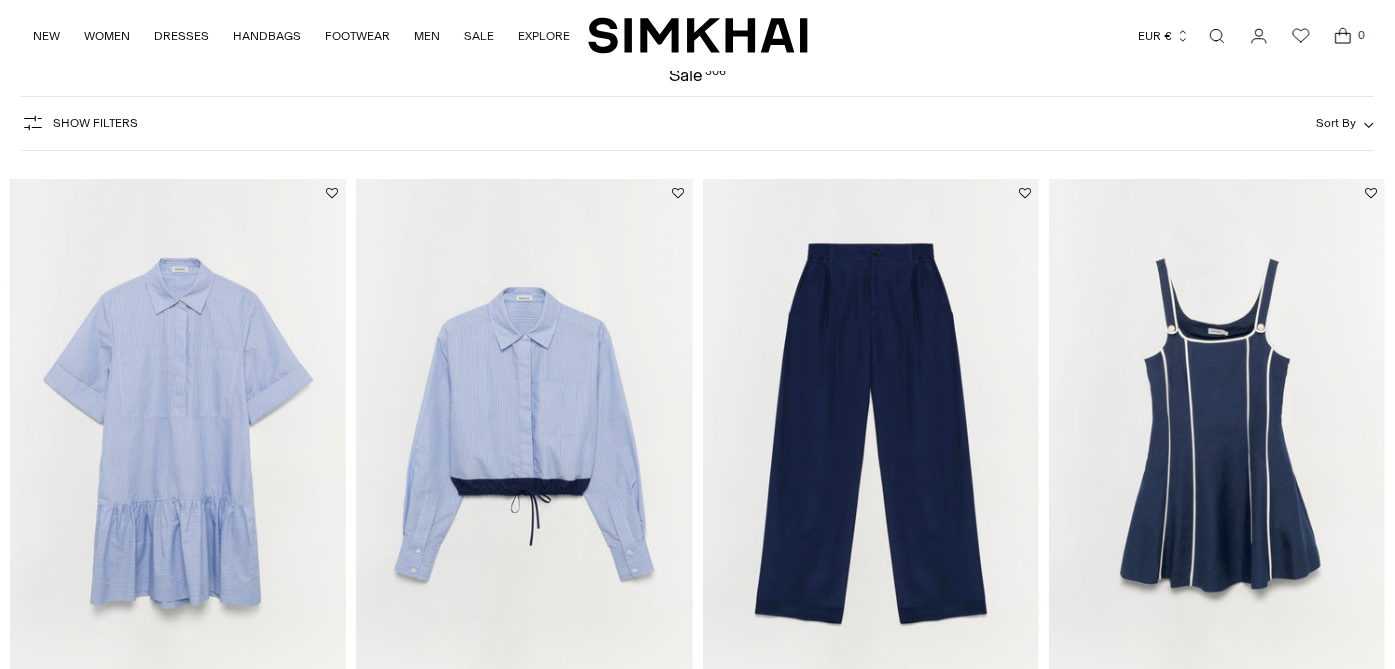 scroll, scrollTop: 270, scrollLeft: 0, axis: vertical 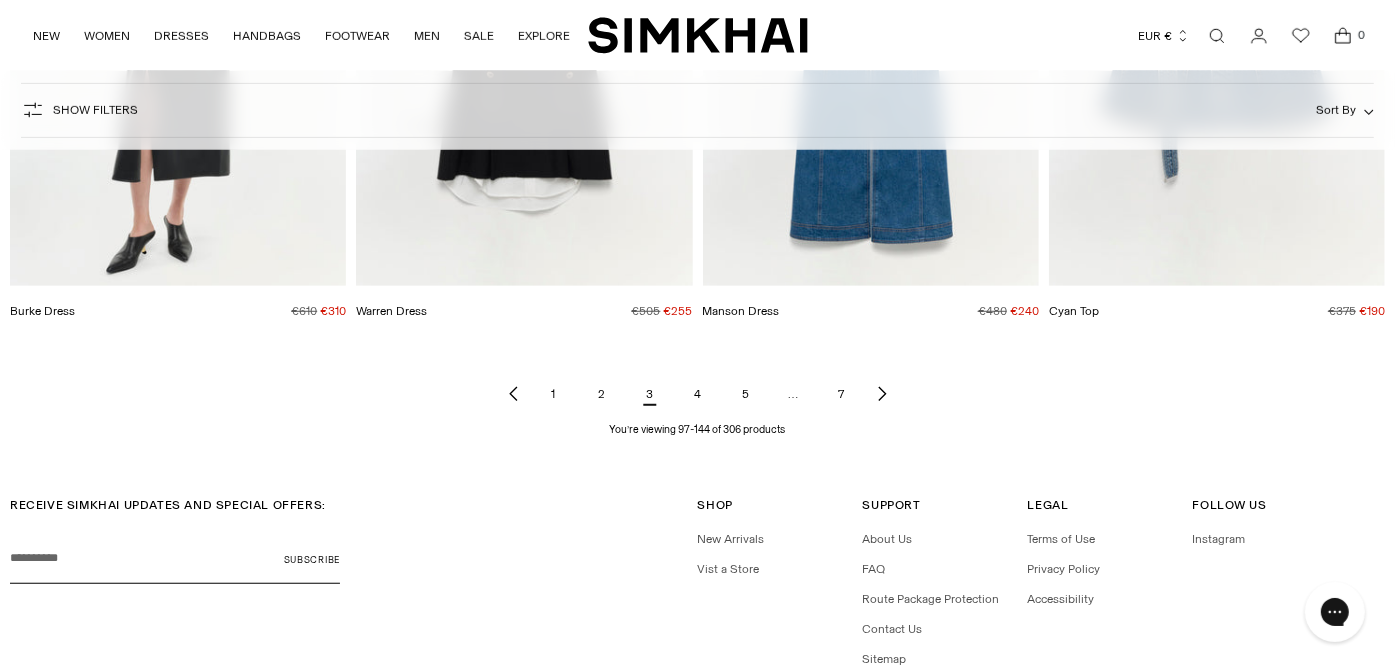 click 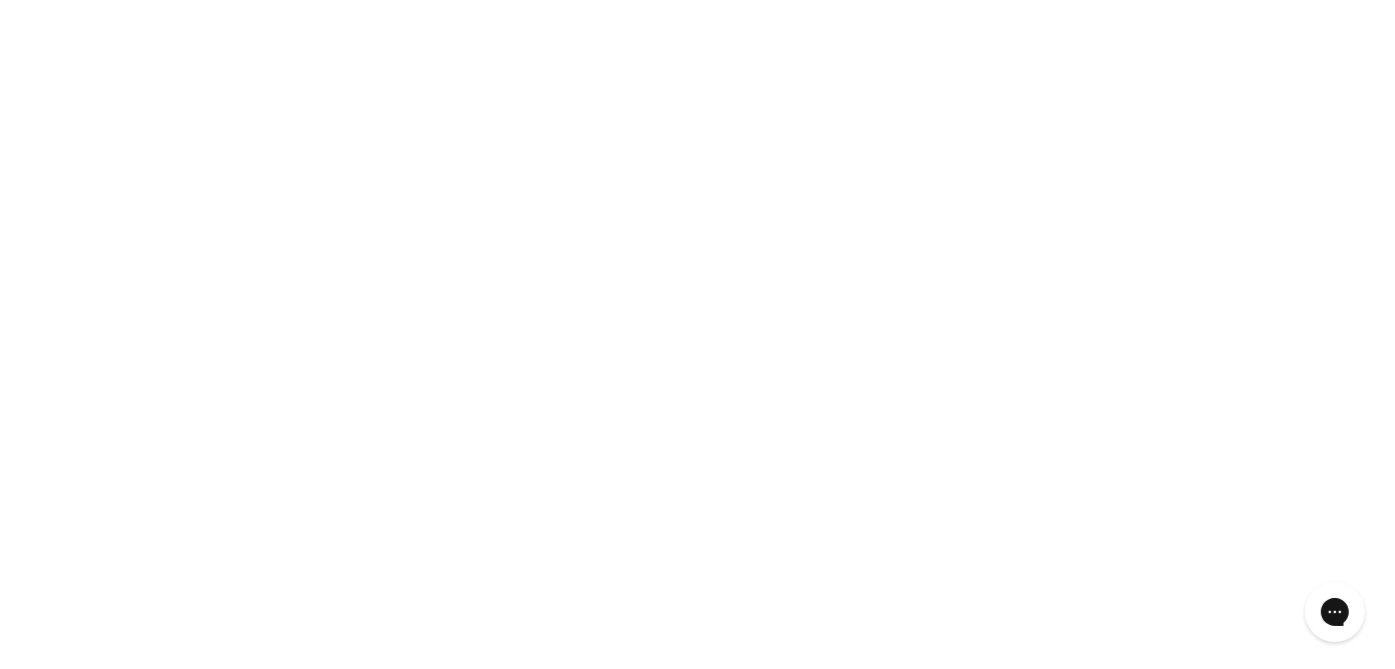 click 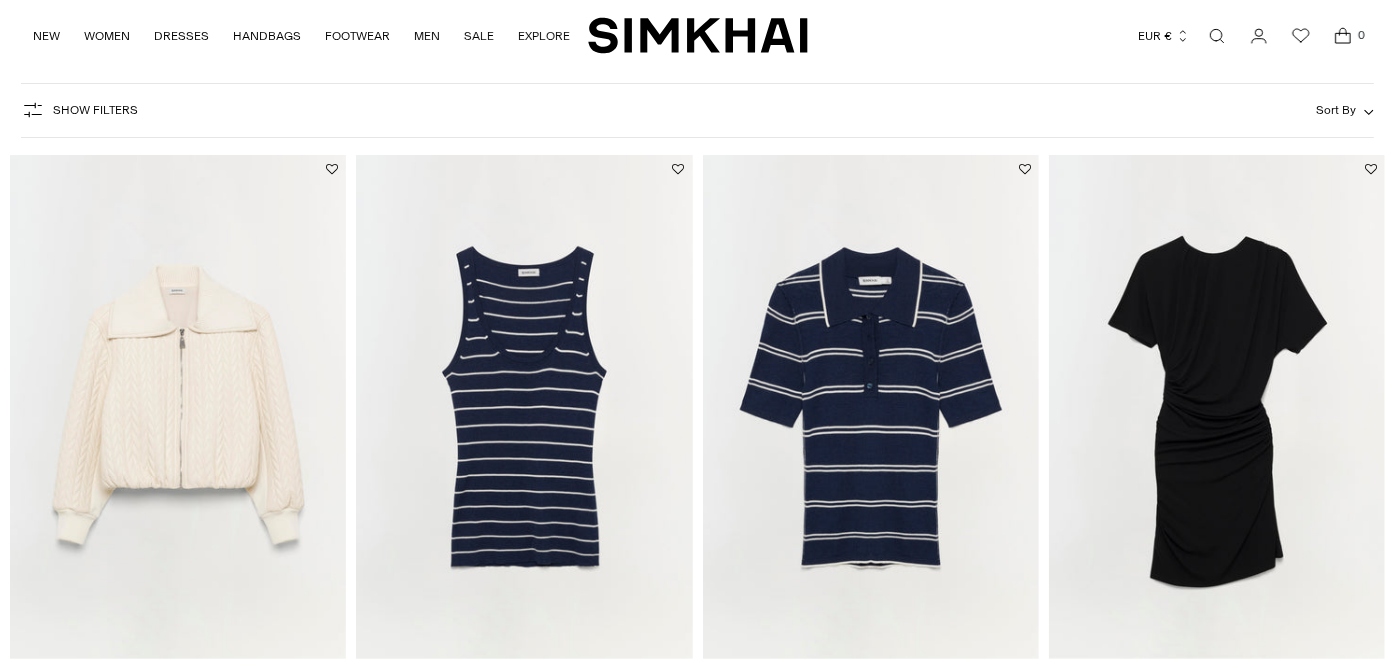 scroll, scrollTop: 199, scrollLeft: 0, axis: vertical 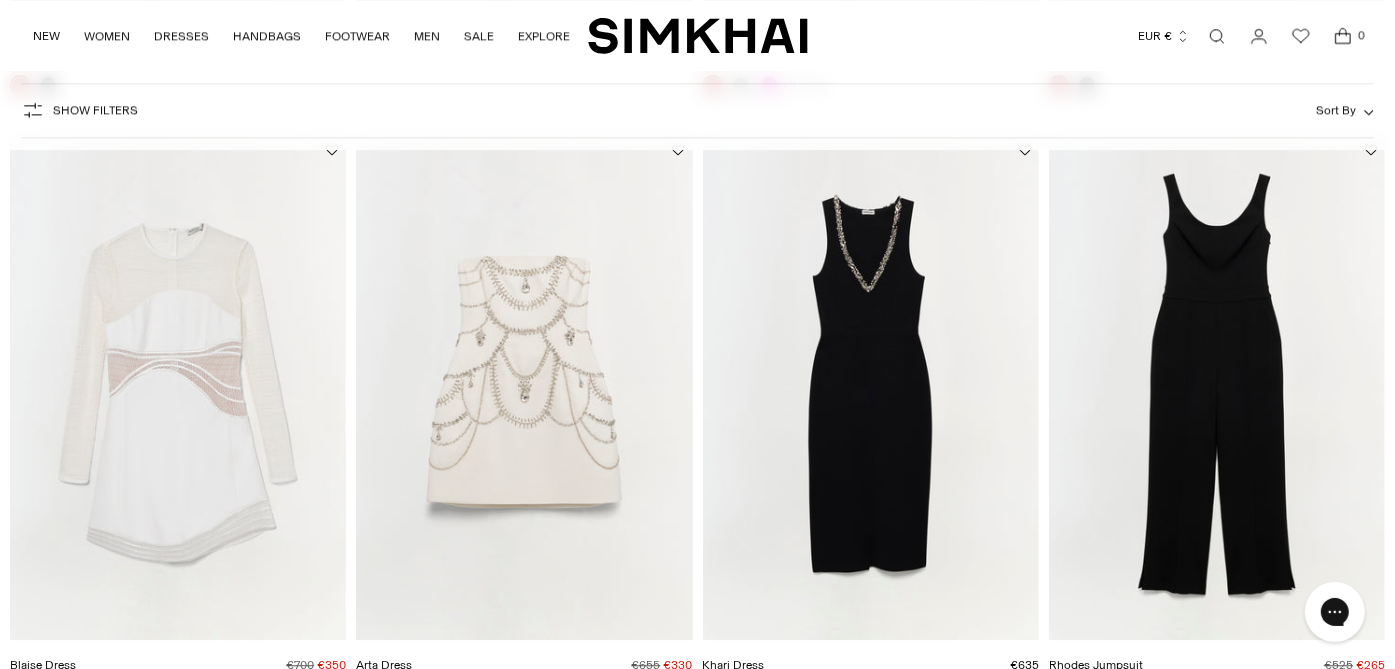 click at bounding box center [0, 0] 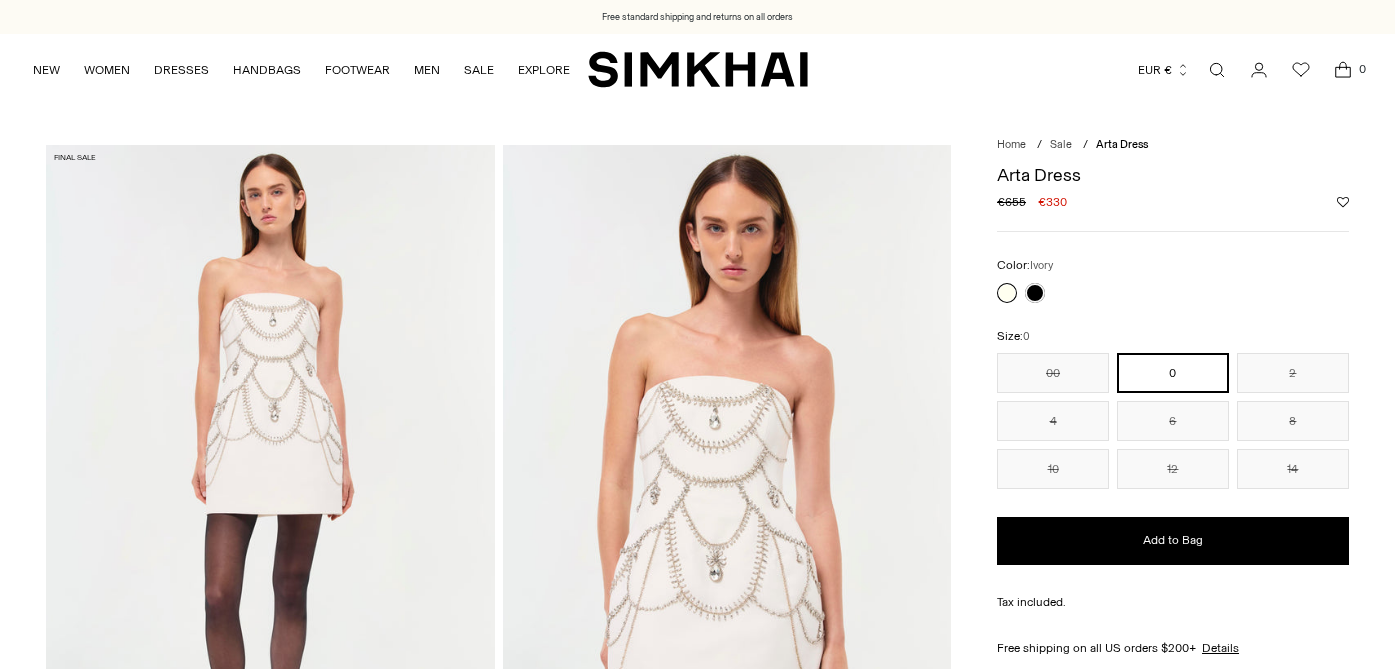 scroll, scrollTop: 0, scrollLeft: 0, axis: both 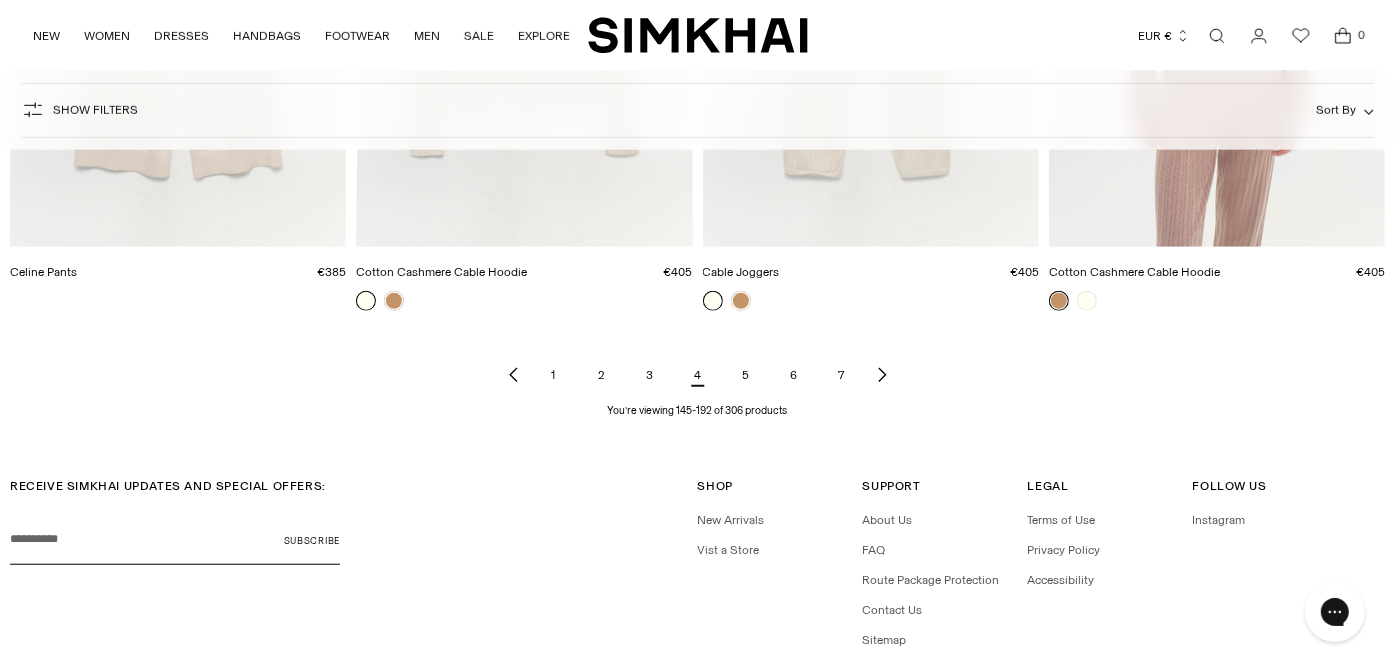 click 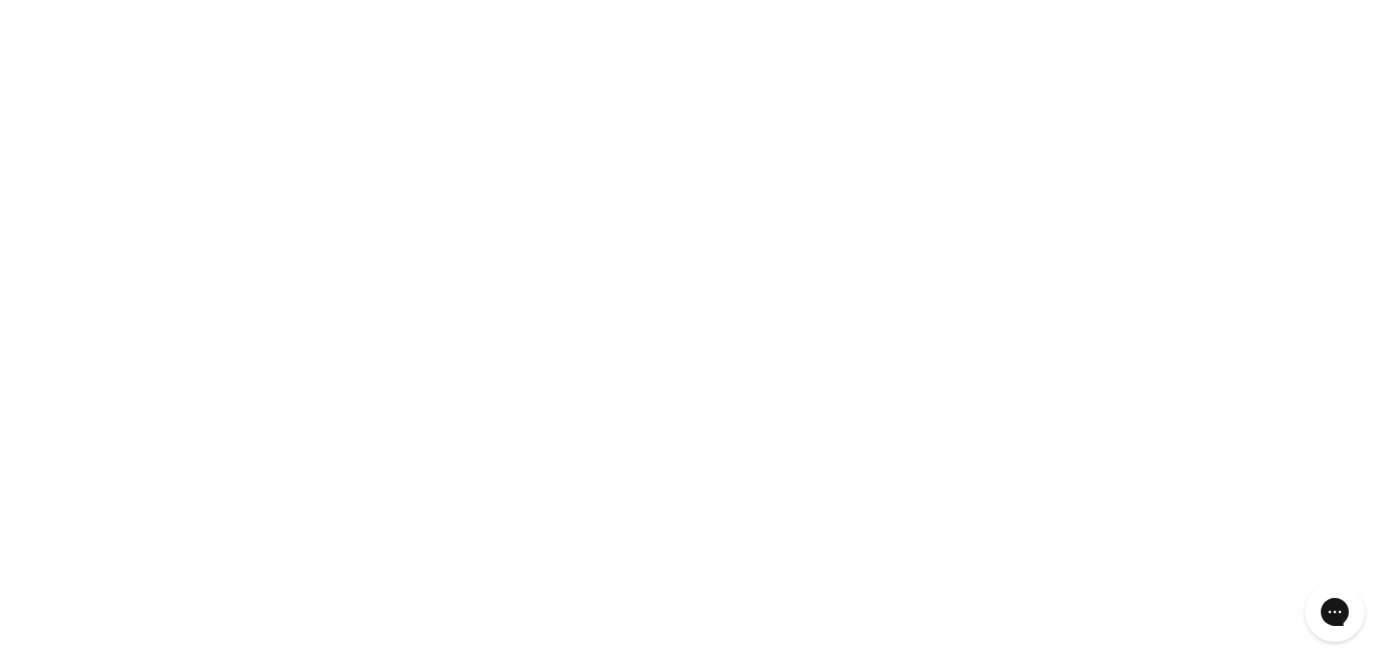 click 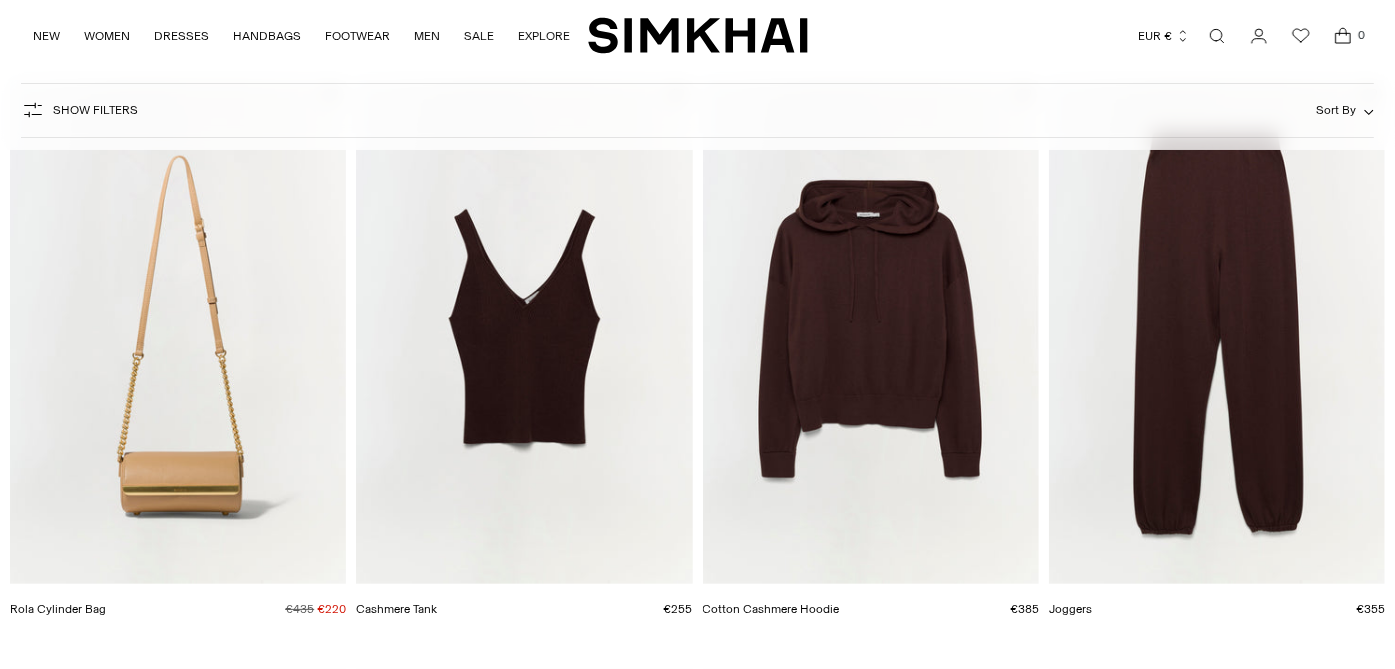scroll, scrollTop: 199, scrollLeft: 0, axis: vertical 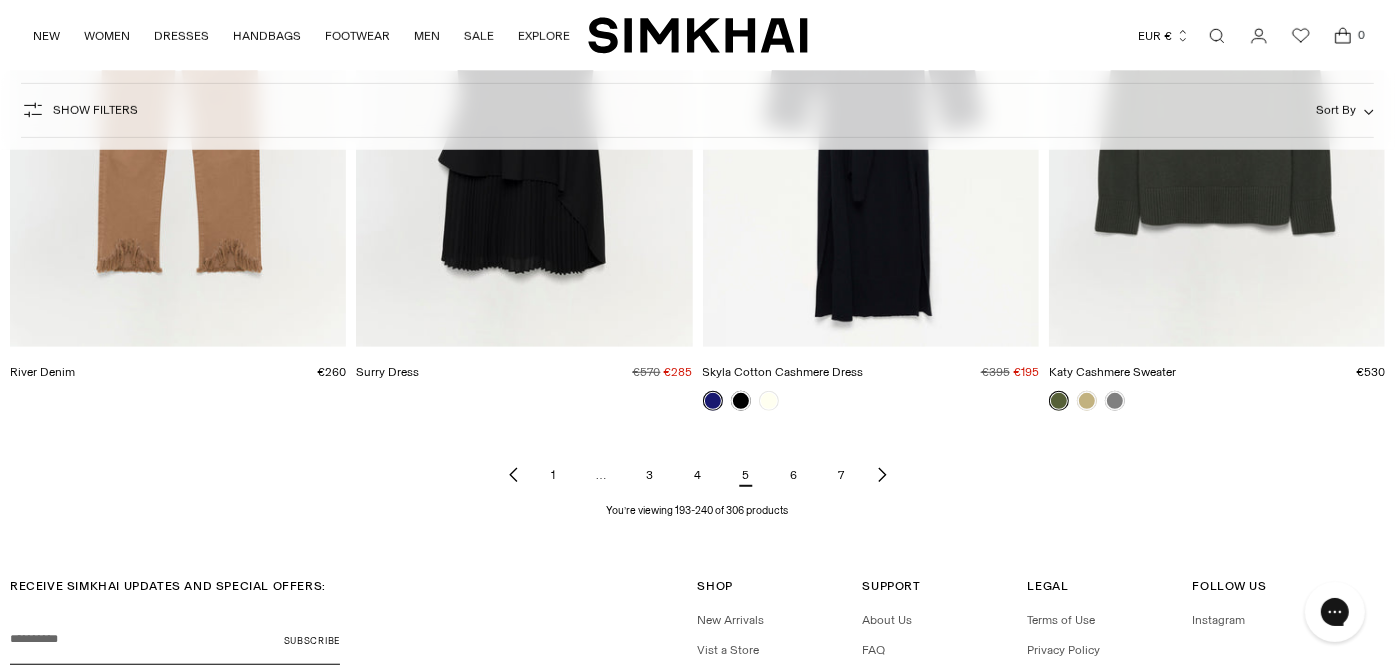 click 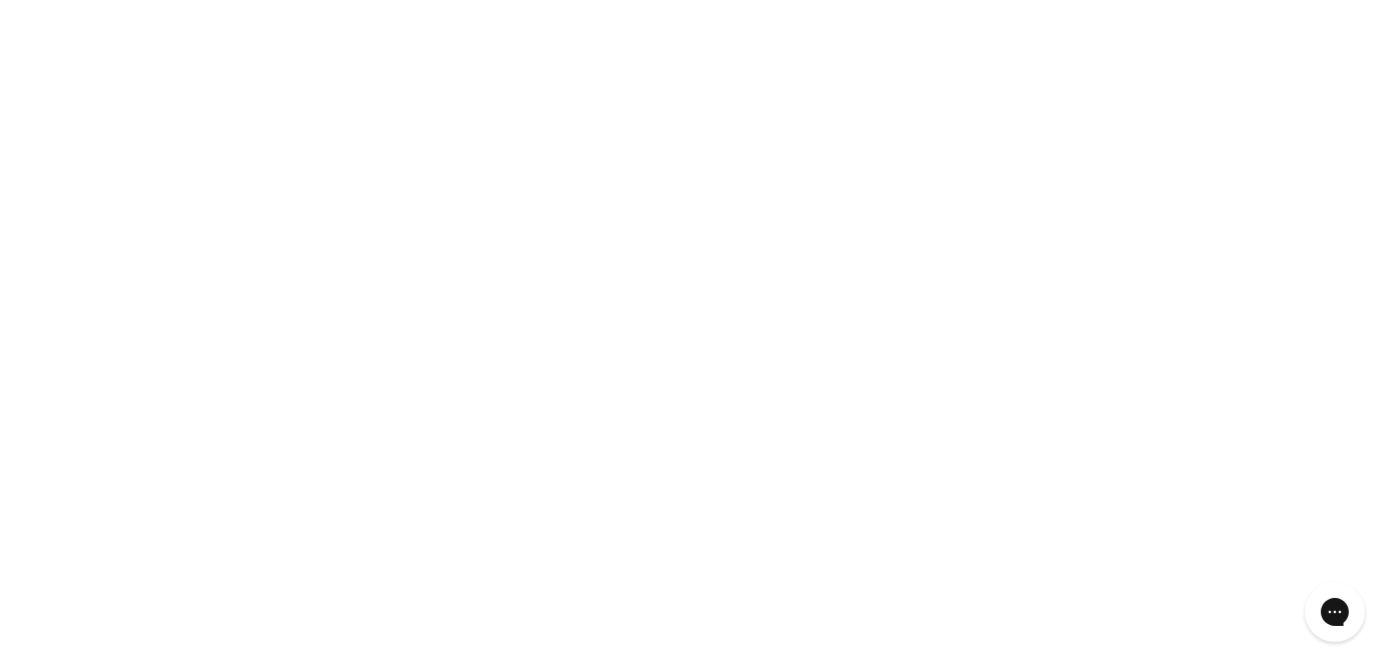 click 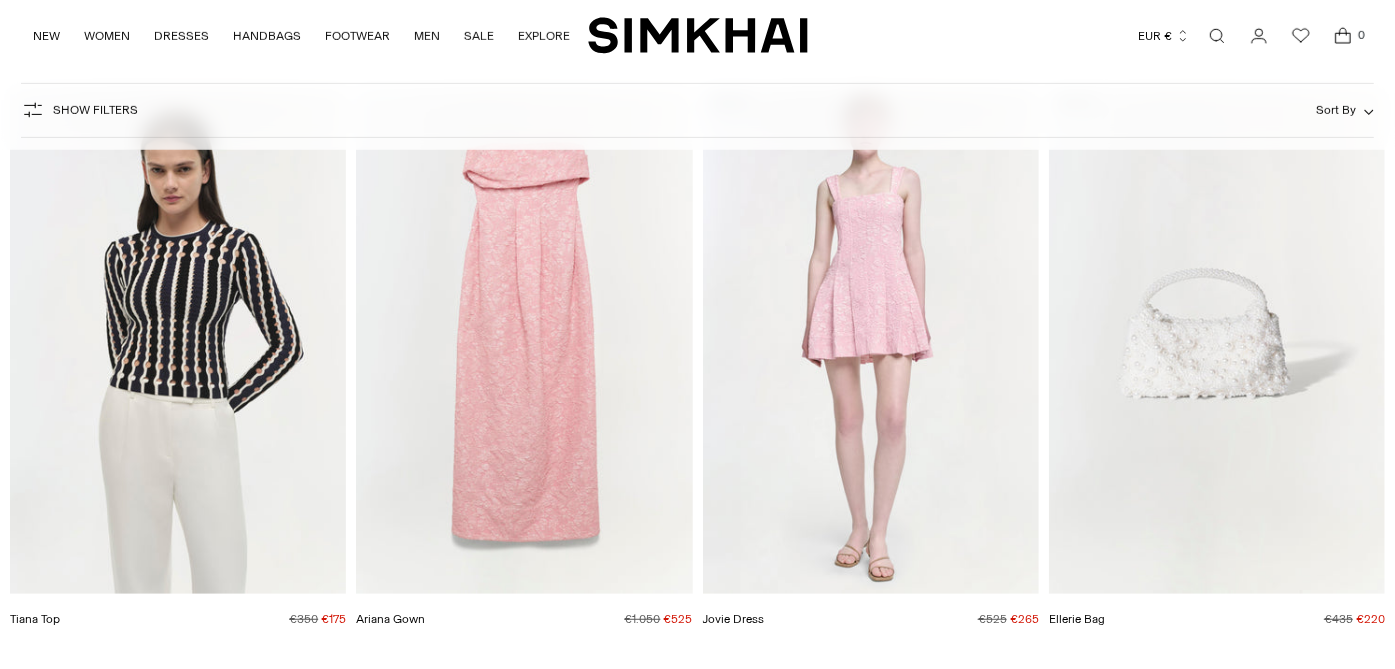 scroll, scrollTop: 999, scrollLeft: 0, axis: vertical 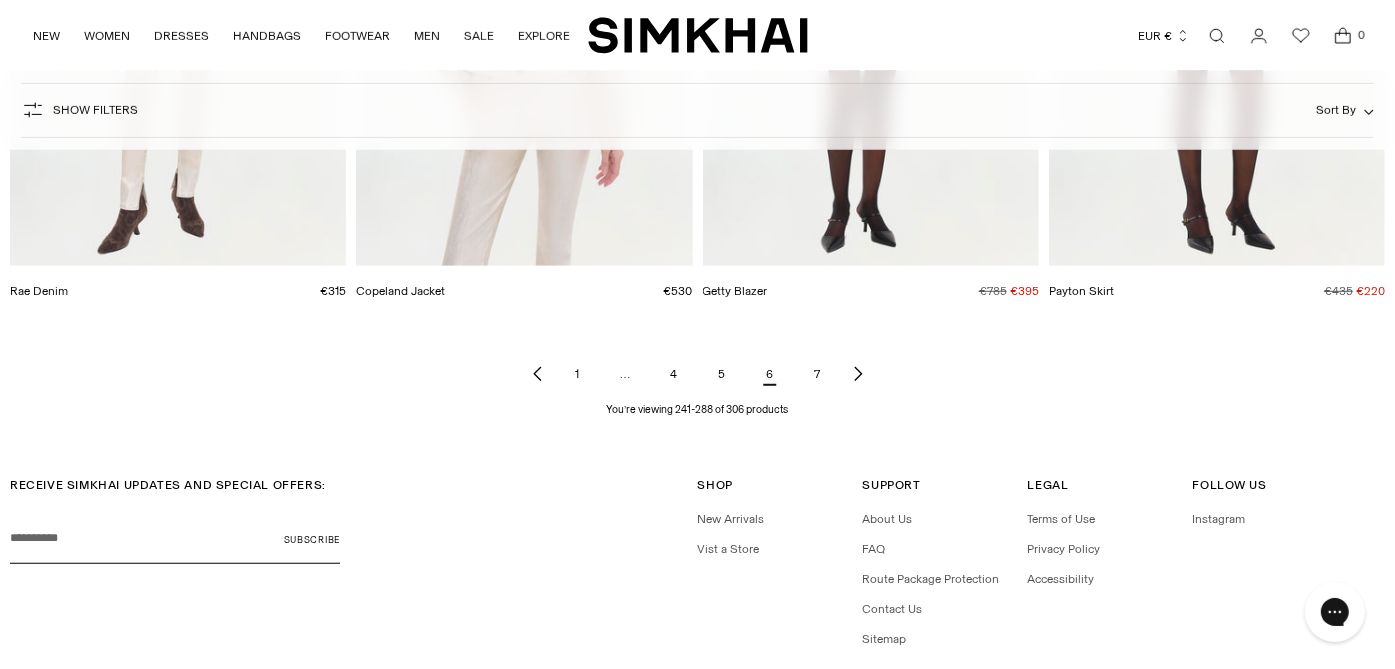 click 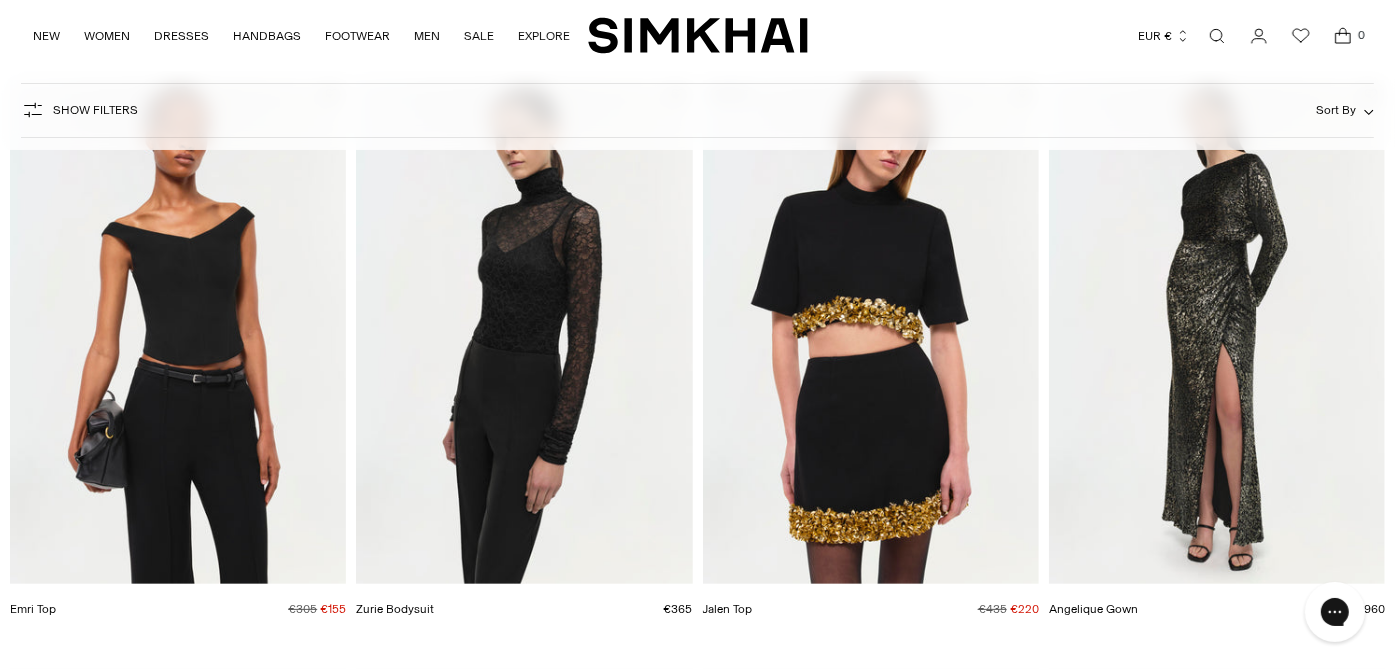 scroll, scrollTop: 335, scrollLeft: 0, axis: vertical 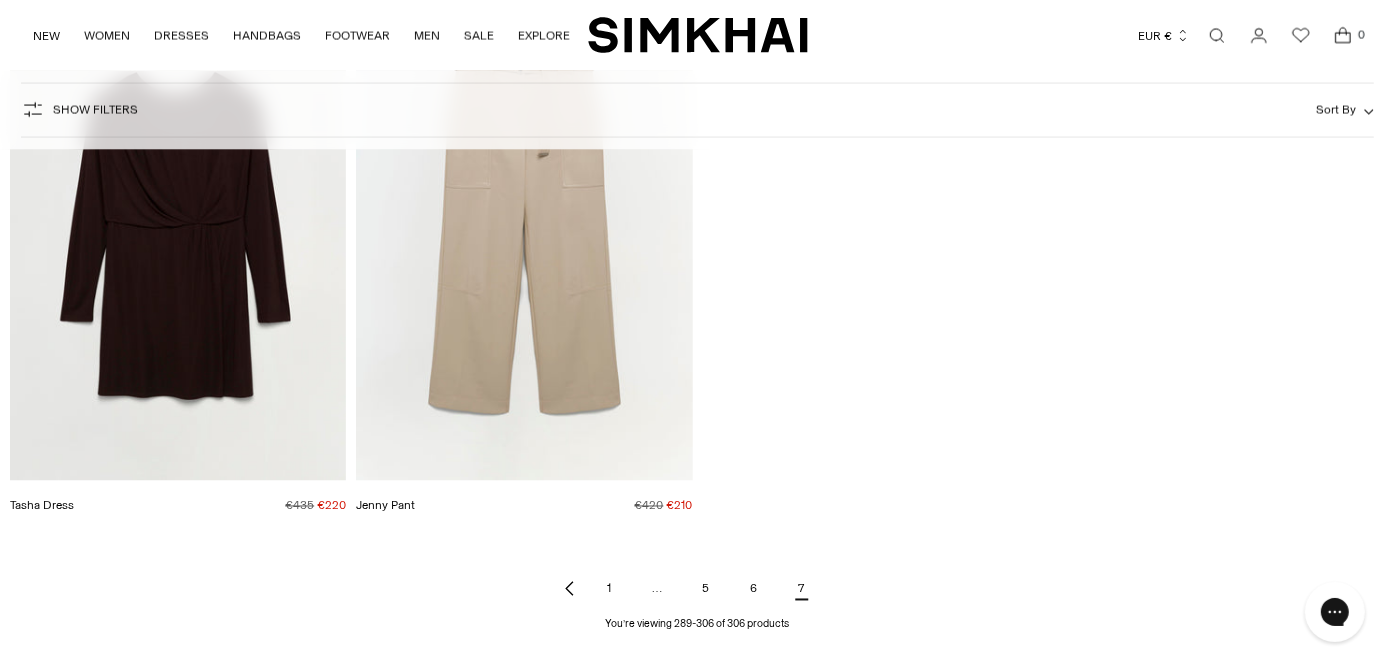click on "6" at bounding box center [754, 589] 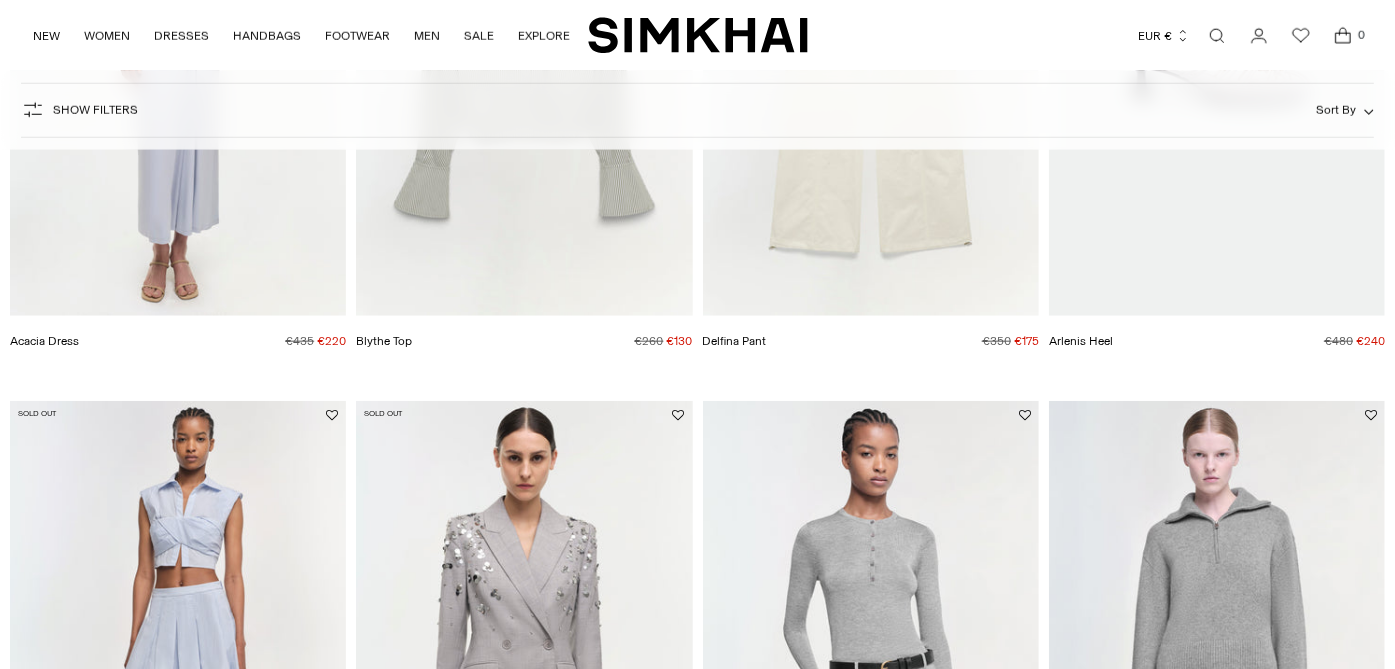 scroll, scrollTop: 1799, scrollLeft: 0, axis: vertical 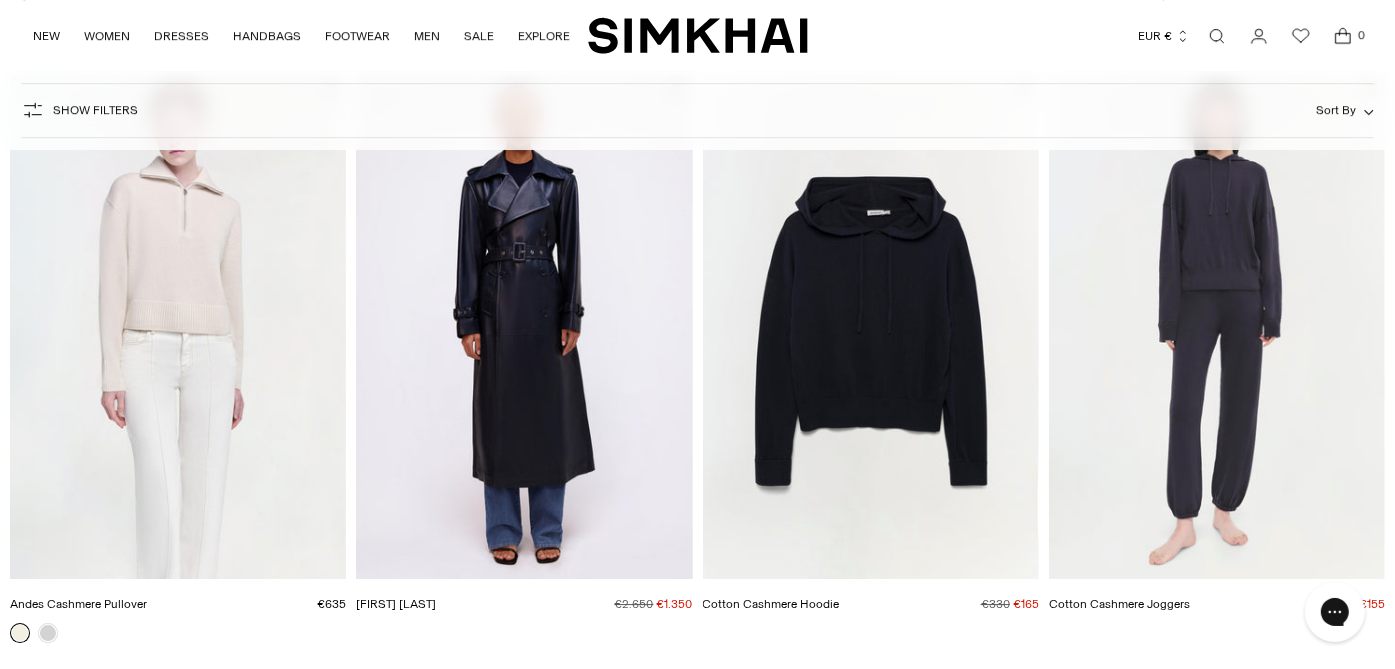 click at bounding box center (0, 0) 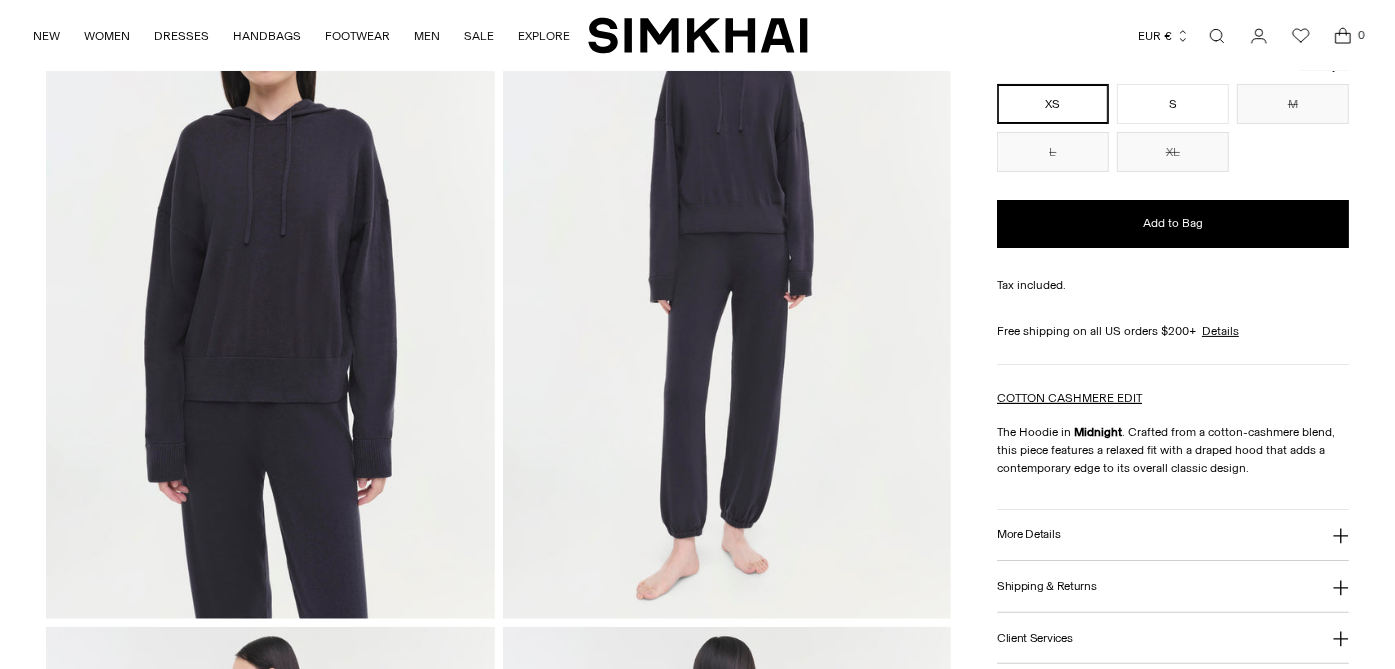 scroll, scrollTop: 199, scrollLeft: 0, axis: vertical 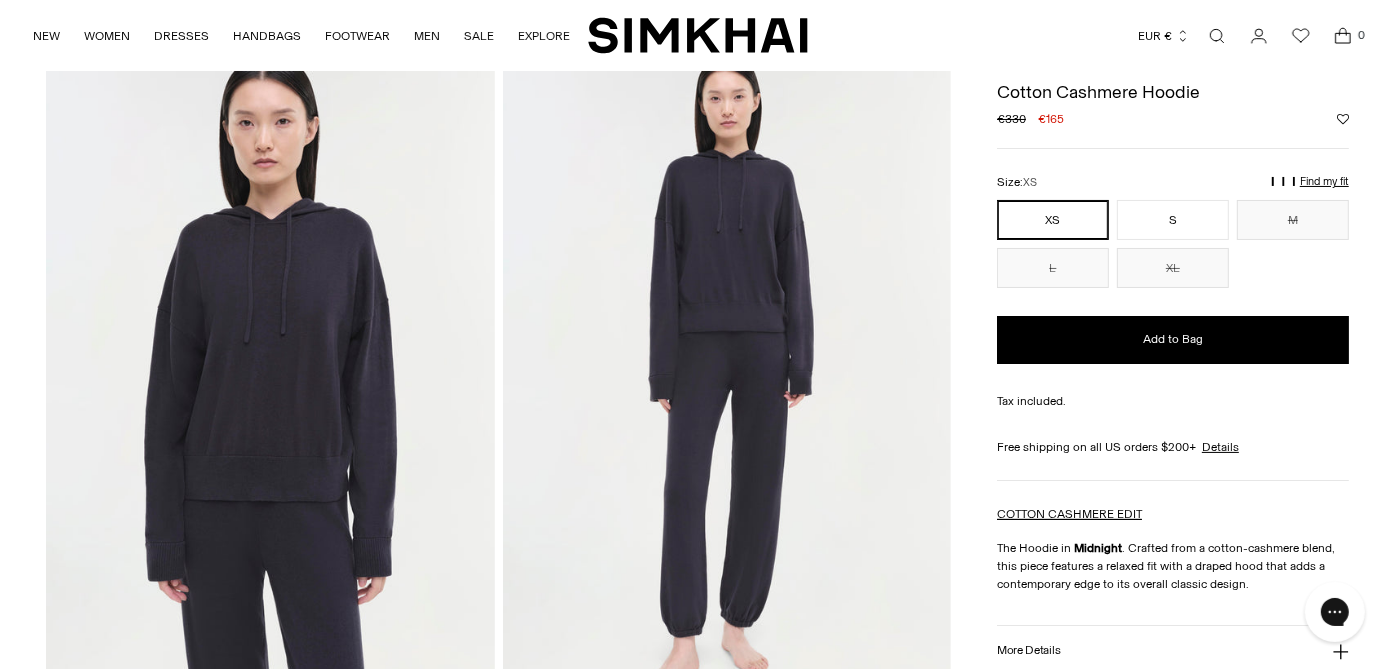 click at bounding box center (727, 381) 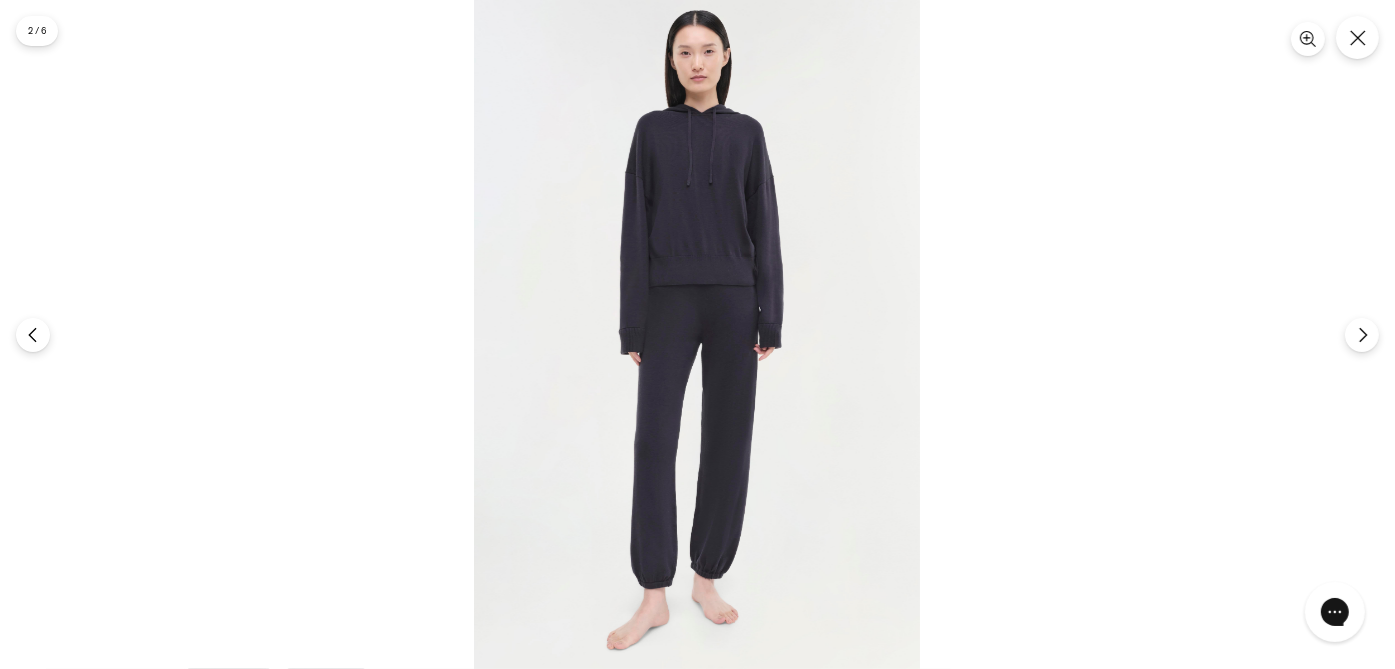 click at bounding box center (697, 334) 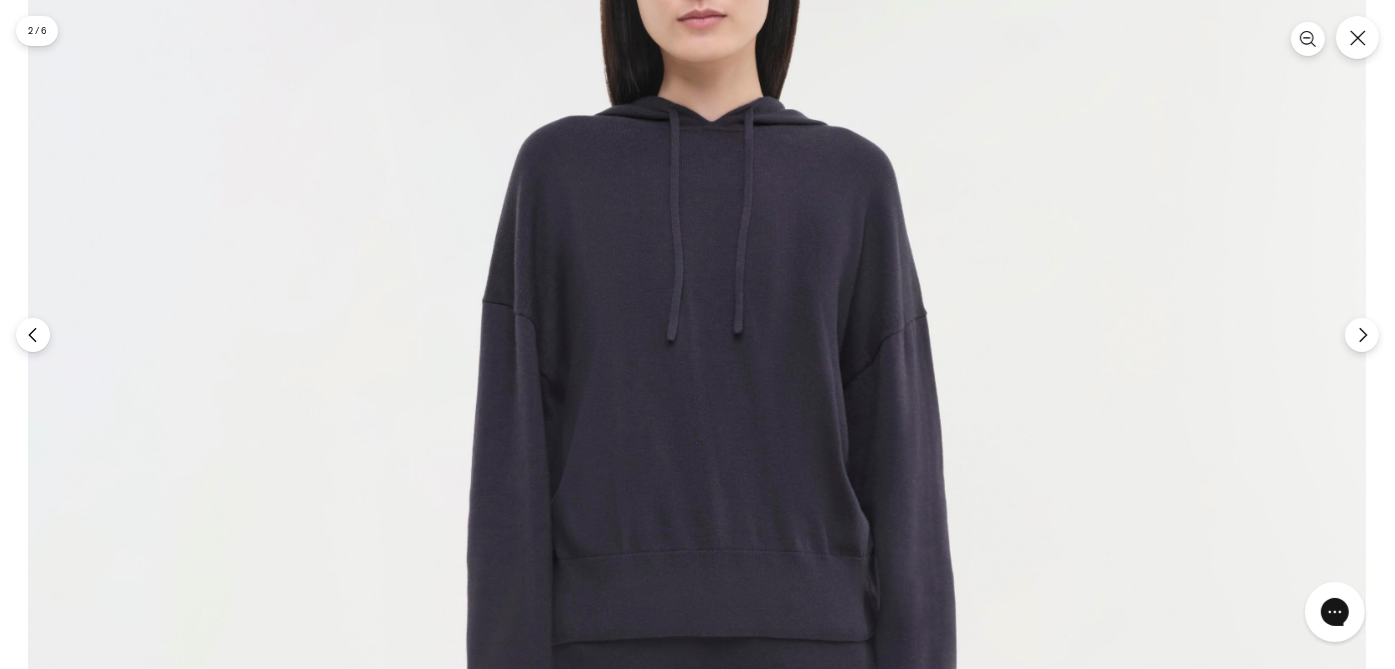 click at bounding box center (697, 787) 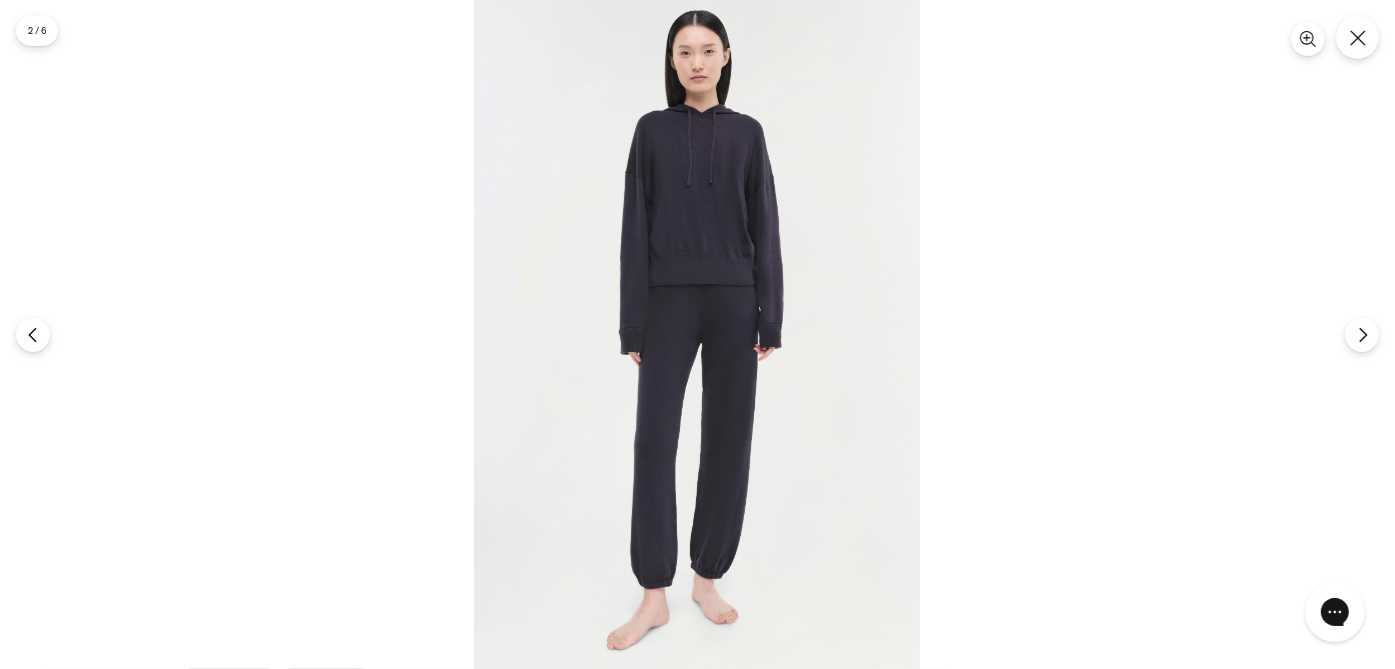 click at bounding box center (697, 334) 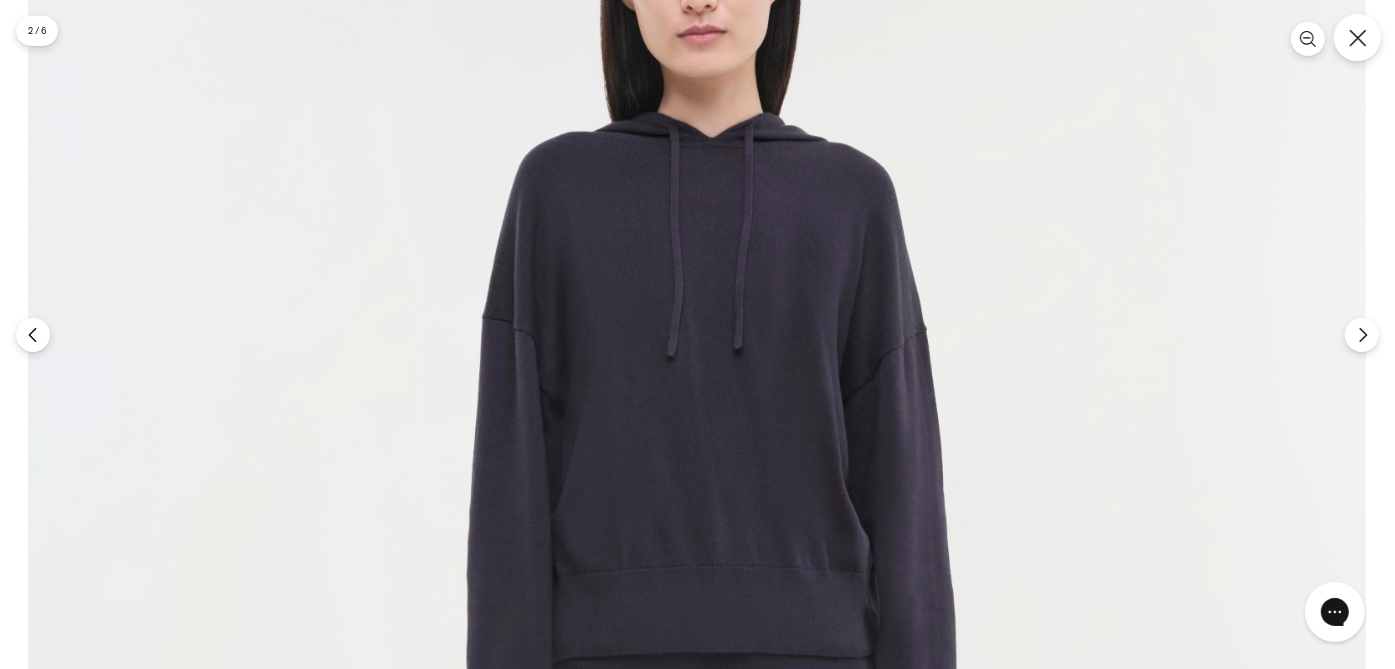 click 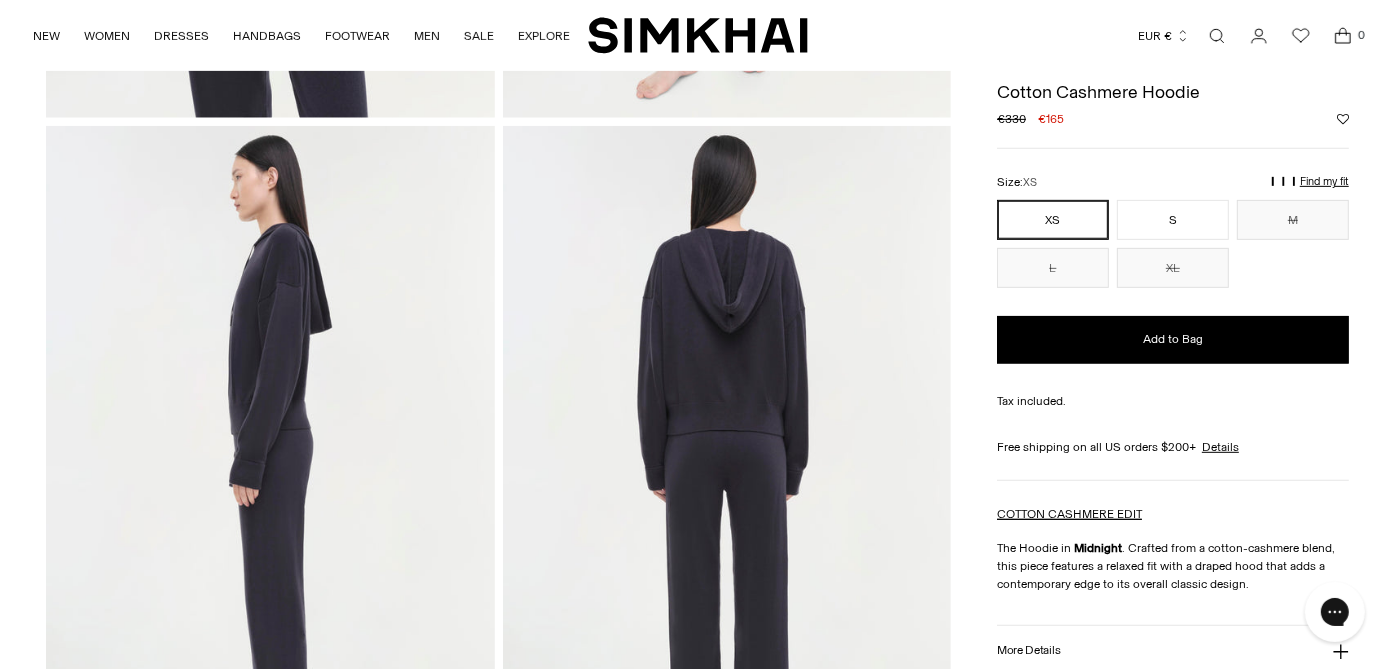 scroll, scrollTop: 500, scrollLeft: 0, axis: vertical 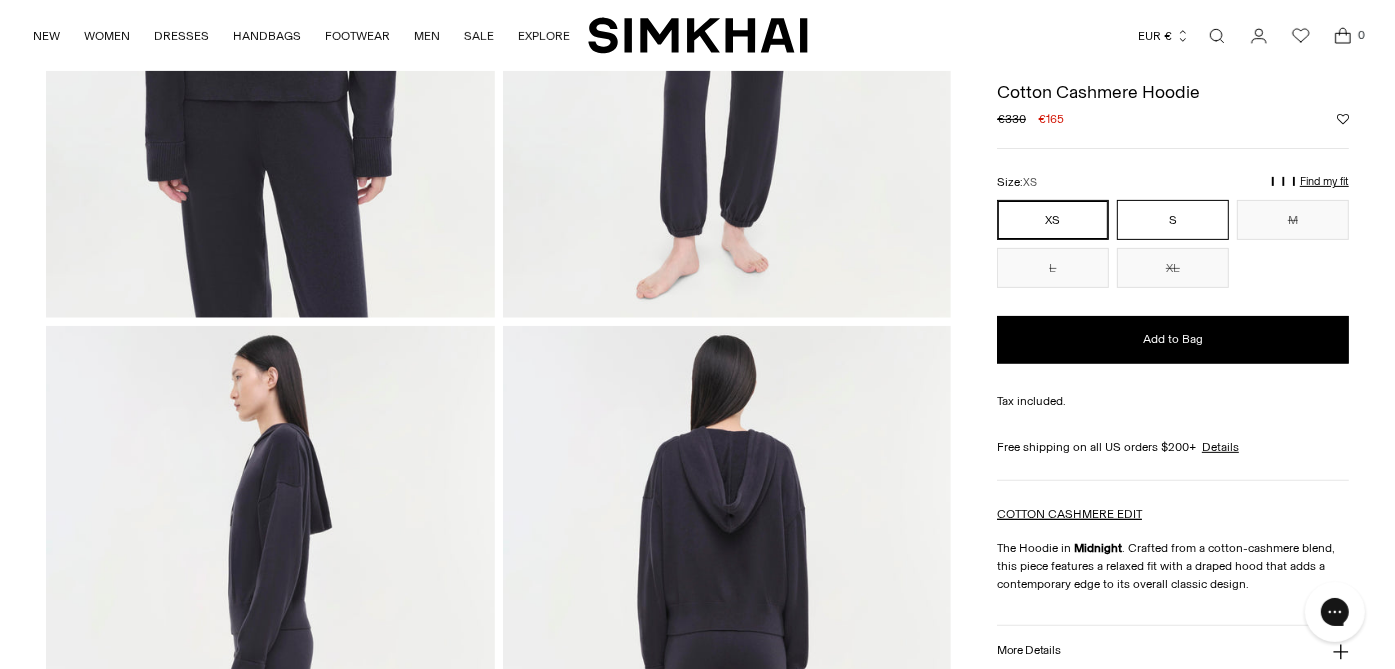 click on "S" at bounding box center (1173, 220) 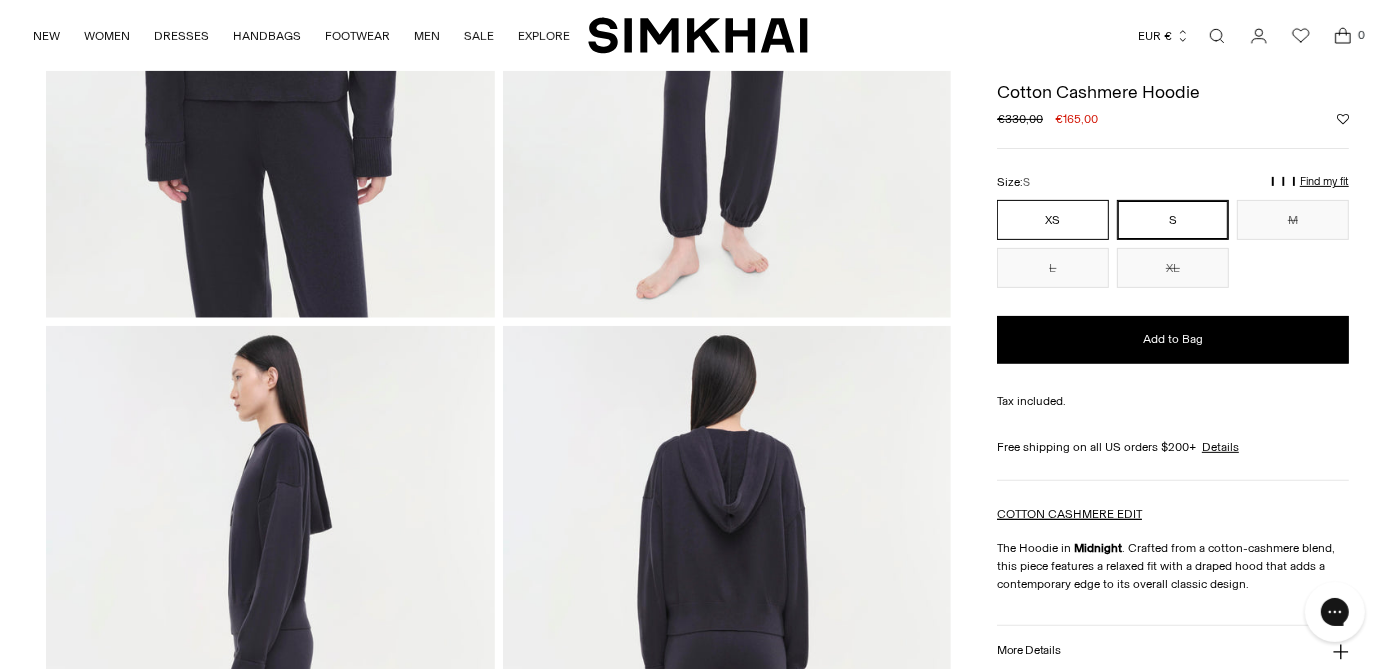click on "XS" at bounding box center [1053, 220] 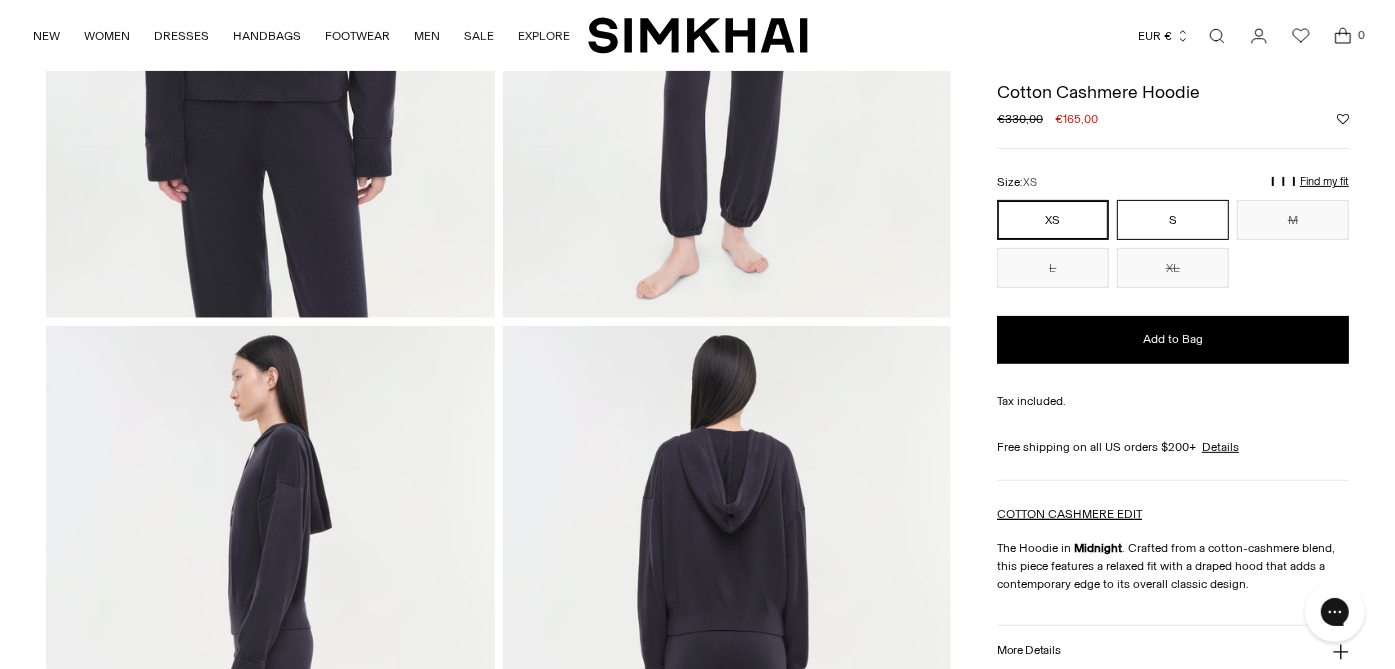 click on "S" at bounding box center [1173, 220] 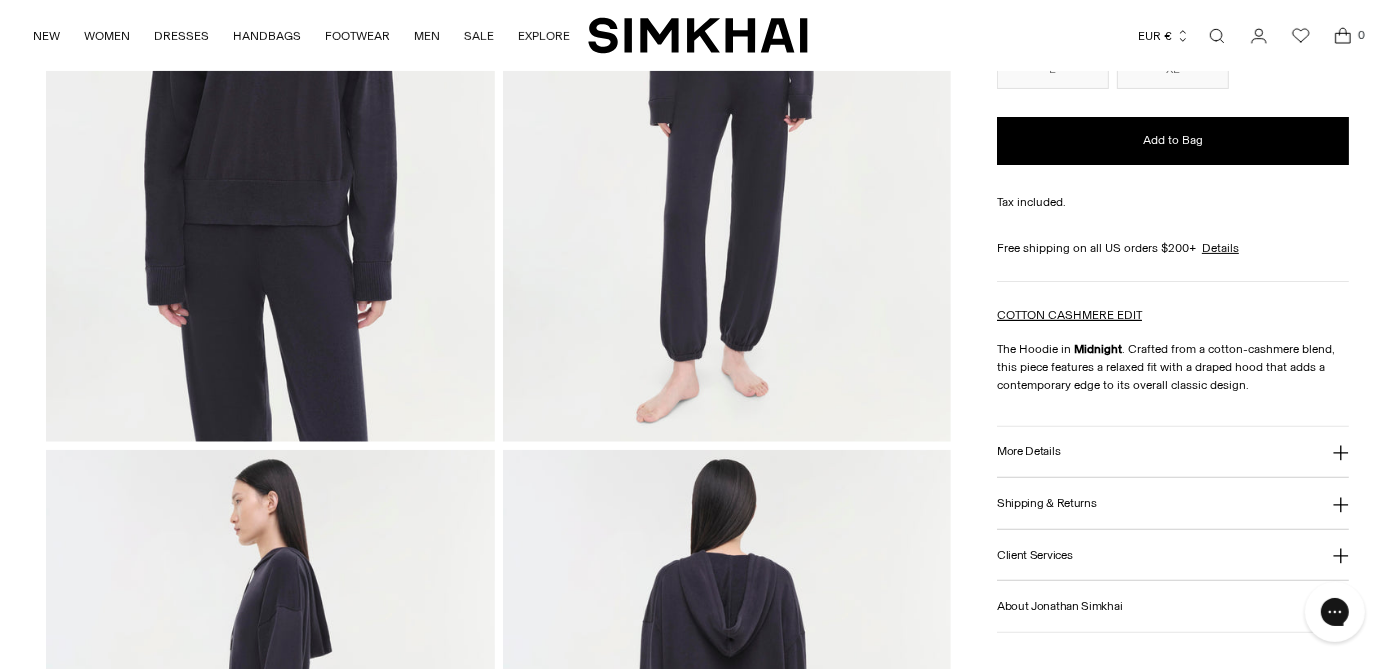 scroll, scrollTop: 399, scrollLeft: 0, axis: vertical 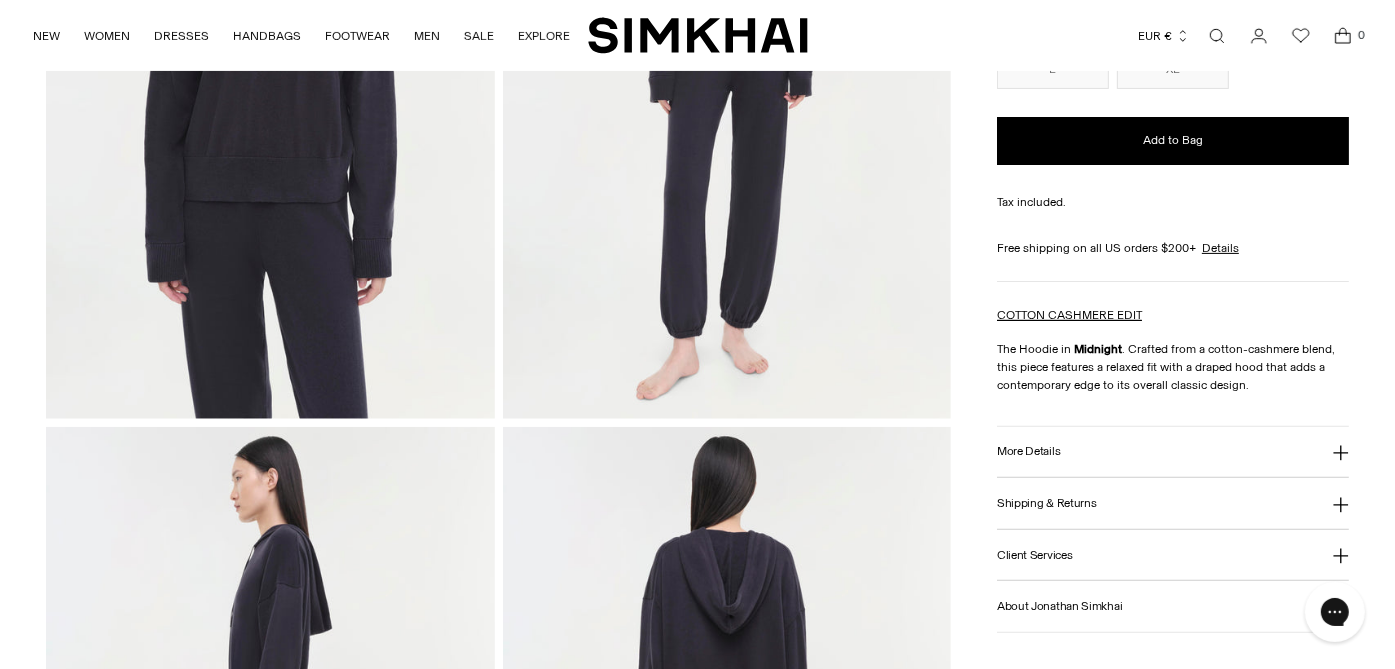 click on "More Details" at bounding box center (1028, 451) 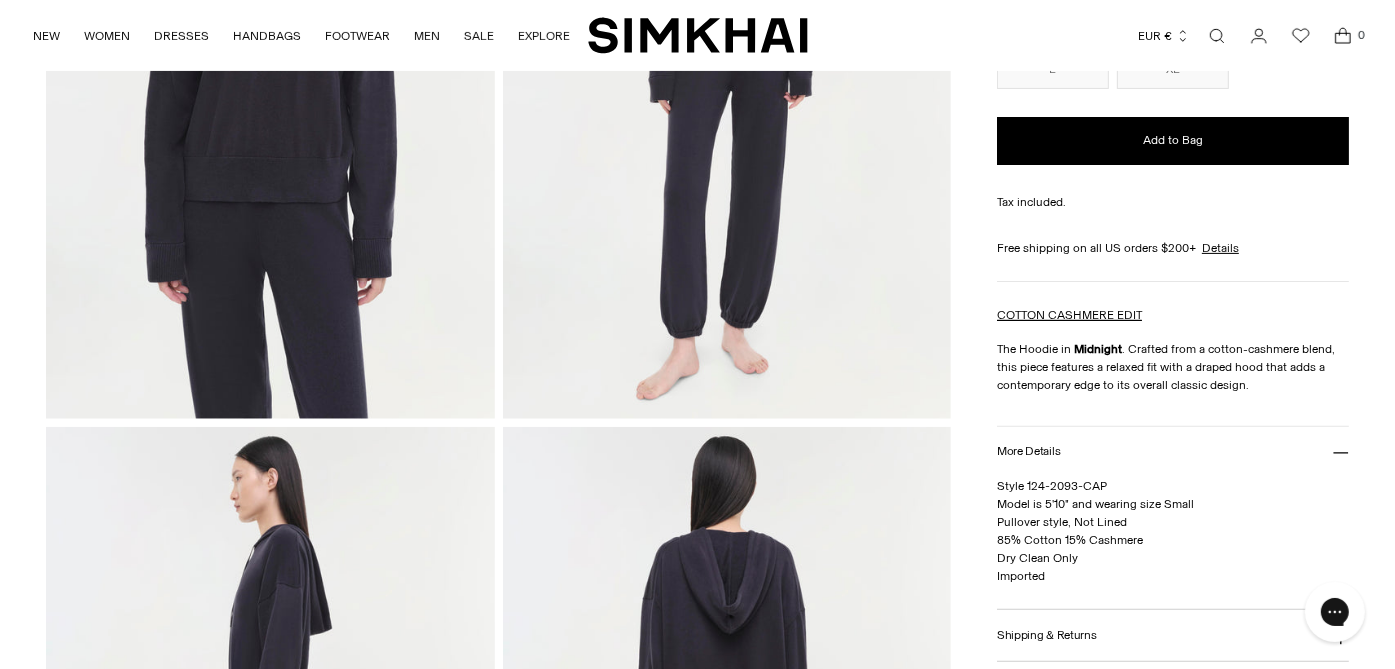 scroll, scrollTop: 199, scrollLeft: 0, axis: vertical 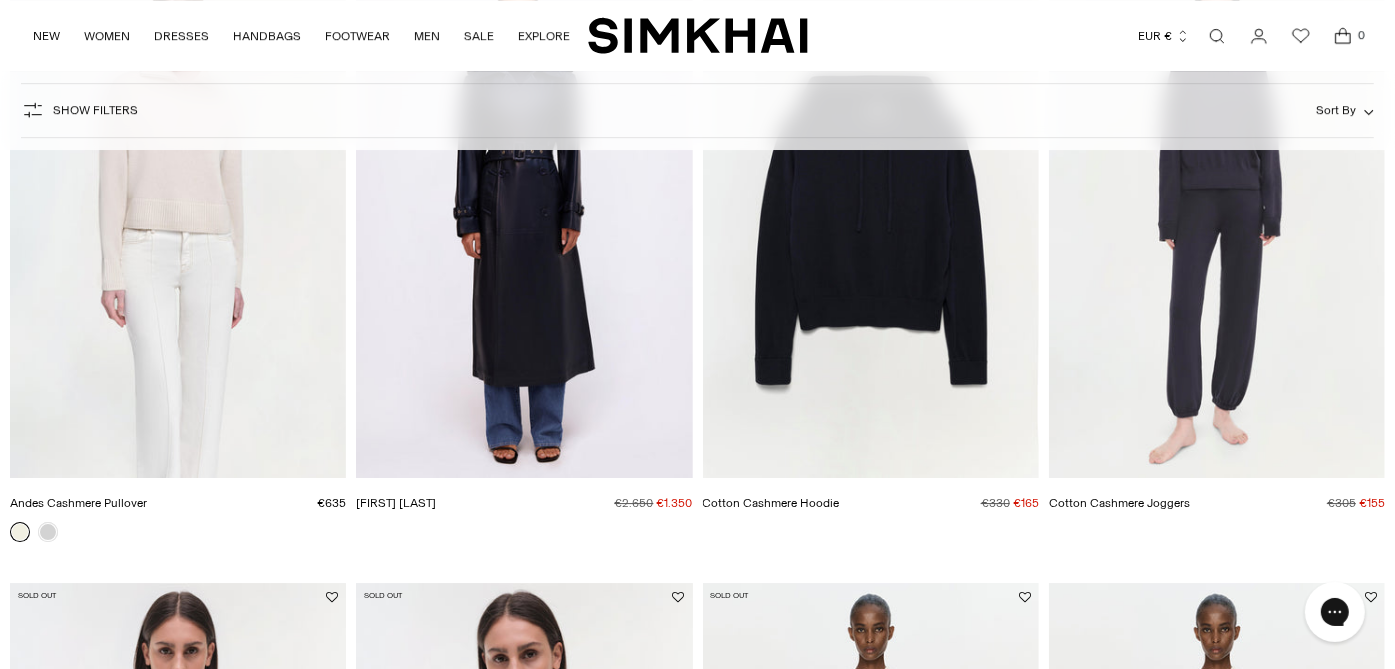 click at bounding box center (0, 0) 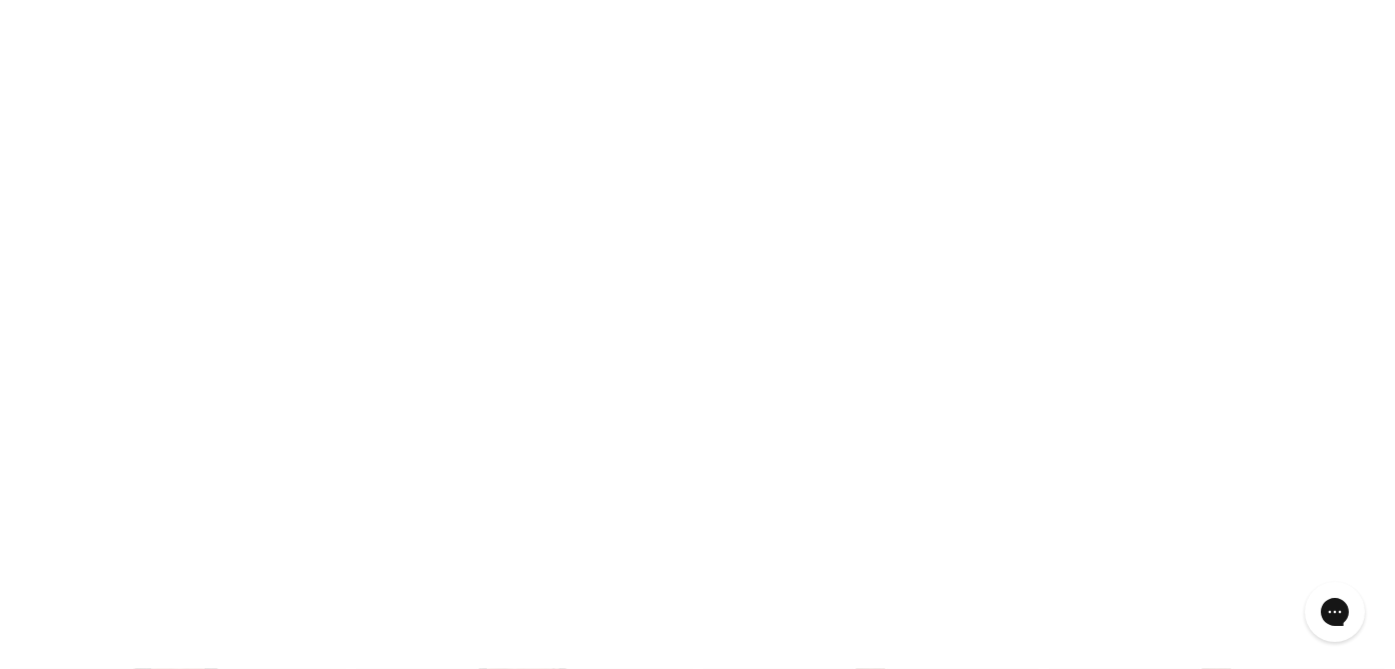 click at bounding box center [0, 0] 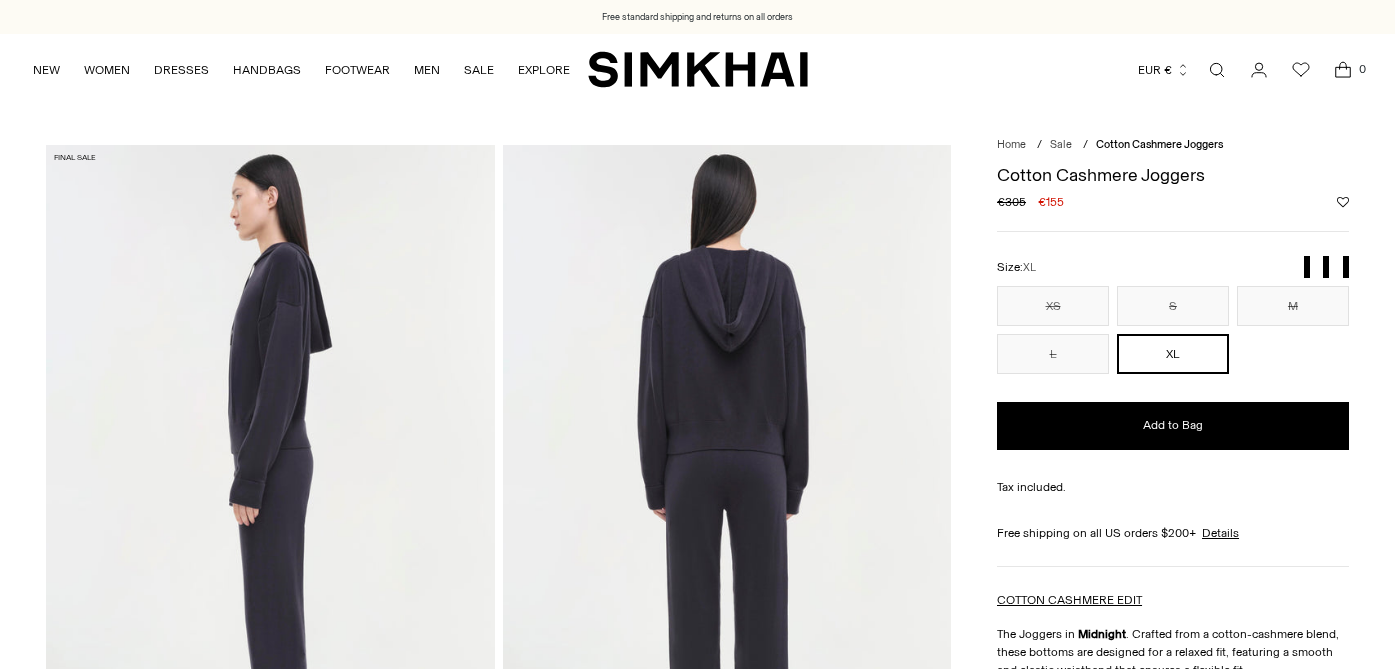 scroll, scrollTop: 0, scrollLeft: 0, axis: both 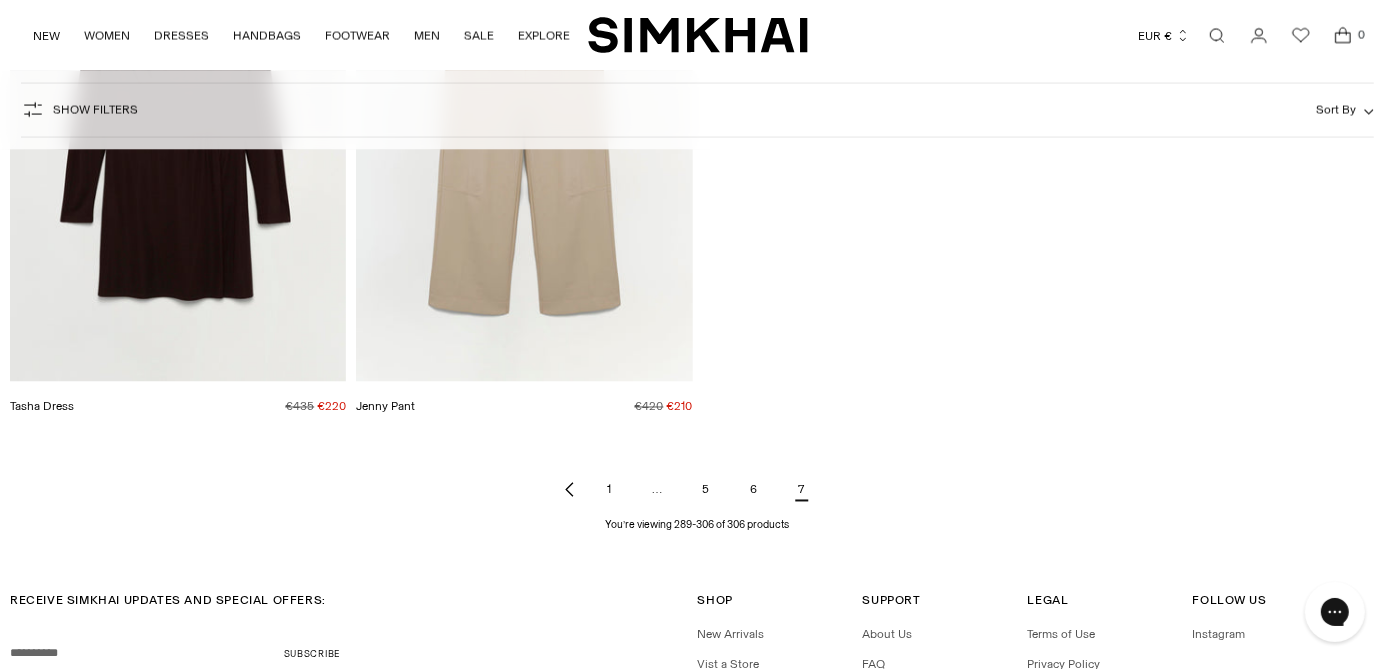 click on "6" at bounding box center (754, 490) 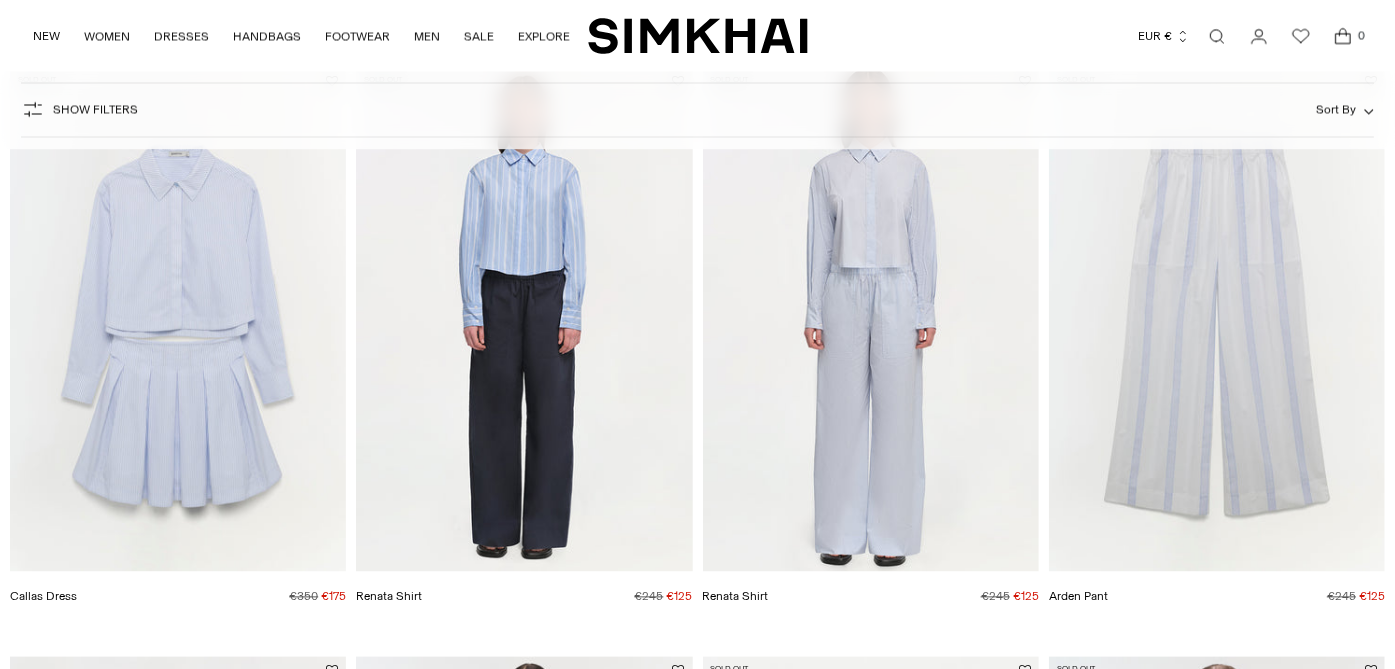 scroll, scrollTop: 4500, scrollLeft: 0, axis: vertical 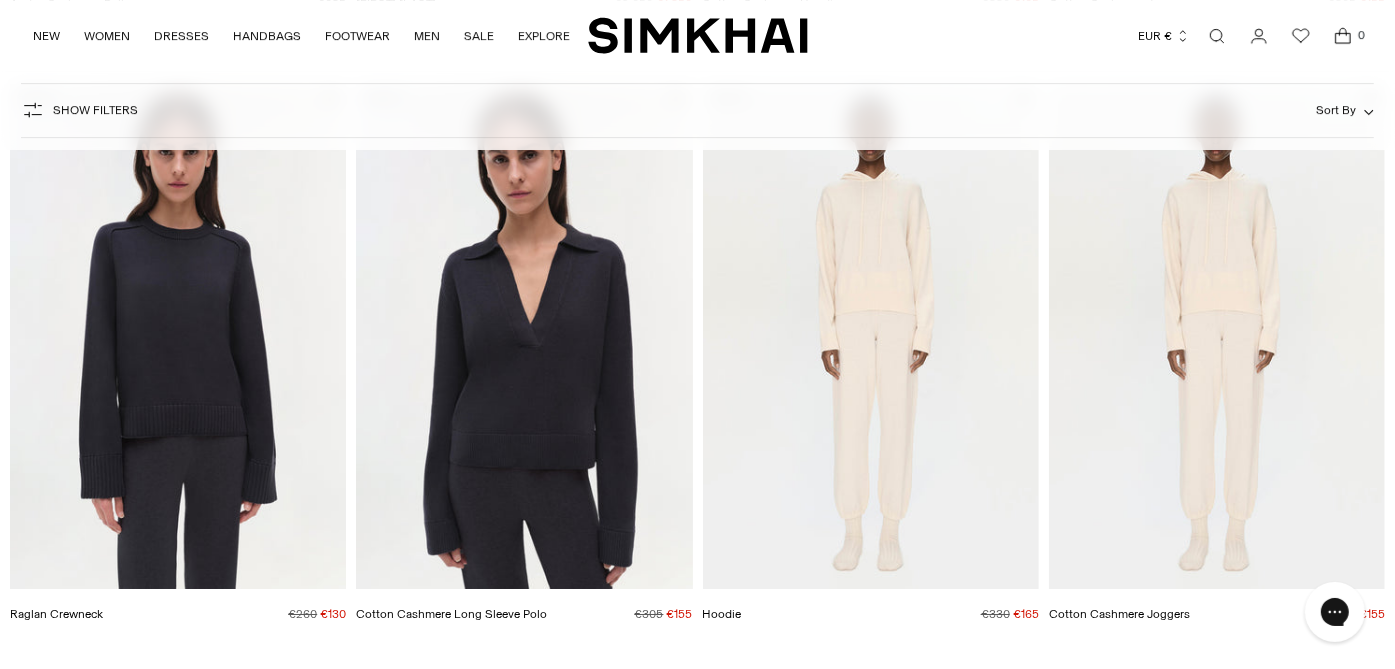 click at bounding box center (0, 0) 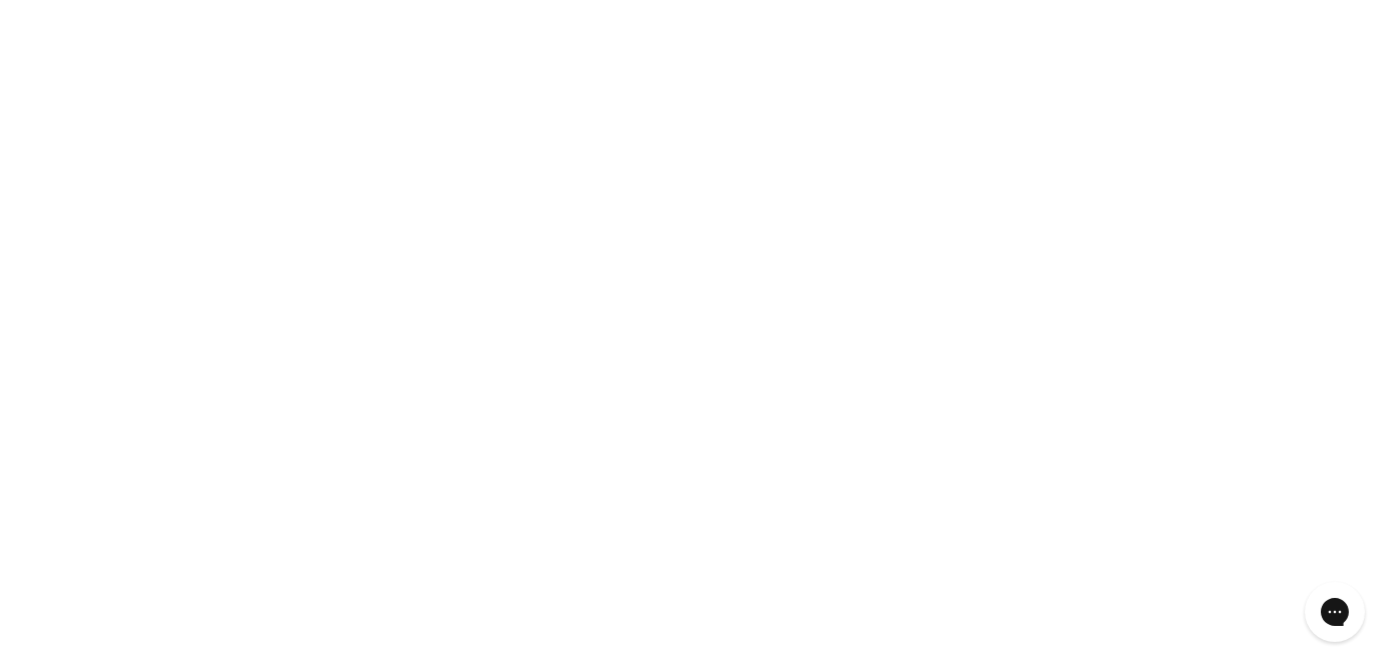 click at bounding box center (0, 0) 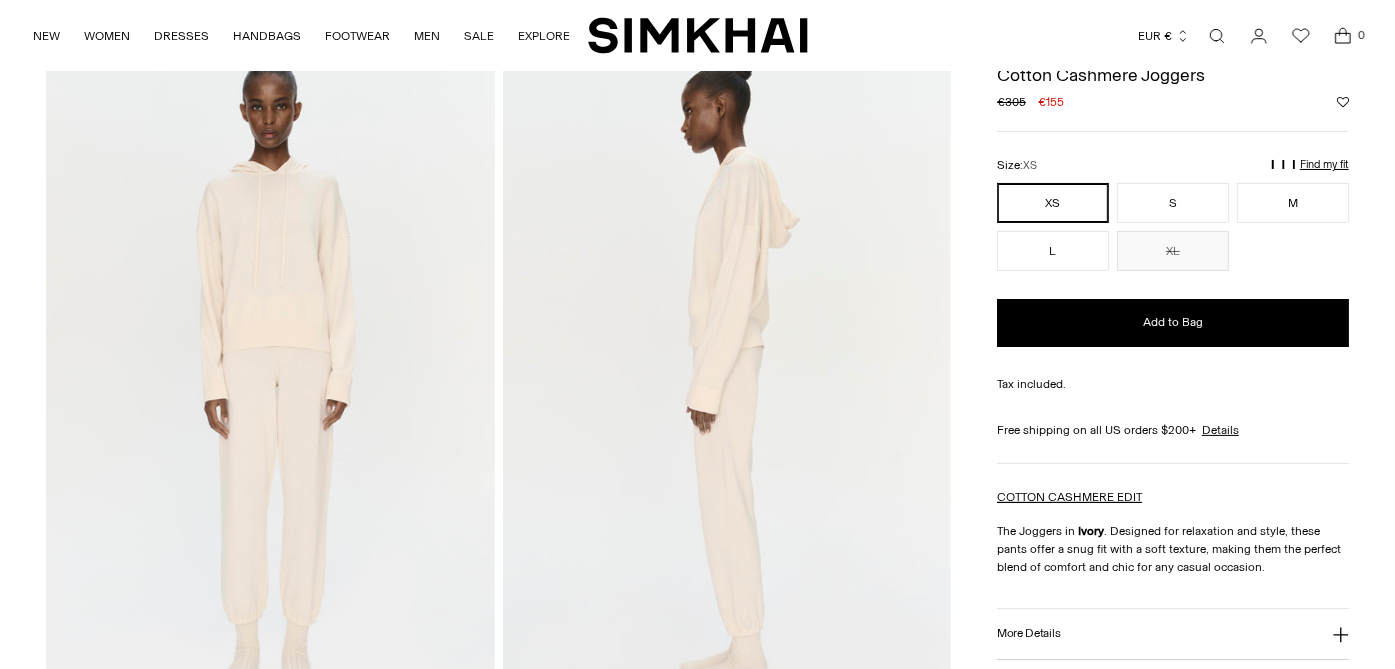 scroll, scrollTop: 100, scrollLeft: 0, axis: vertical 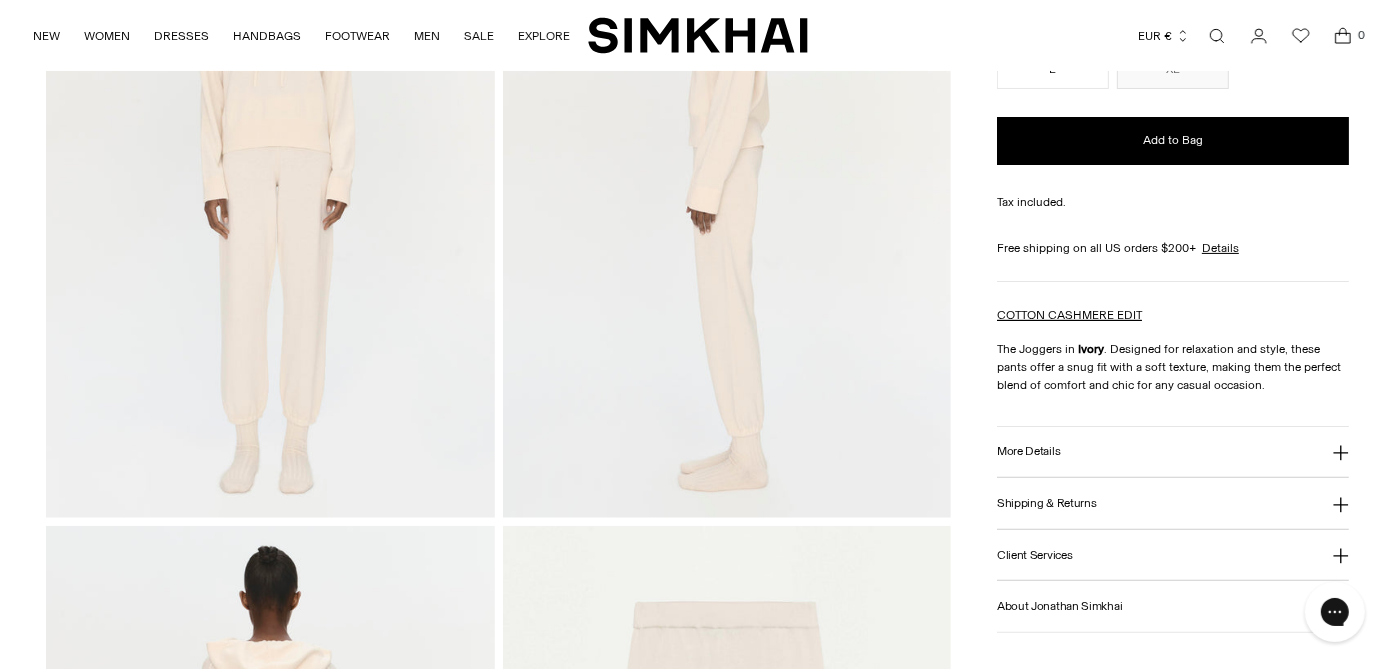 click on "More Details" at bounding box center [1028, 451] 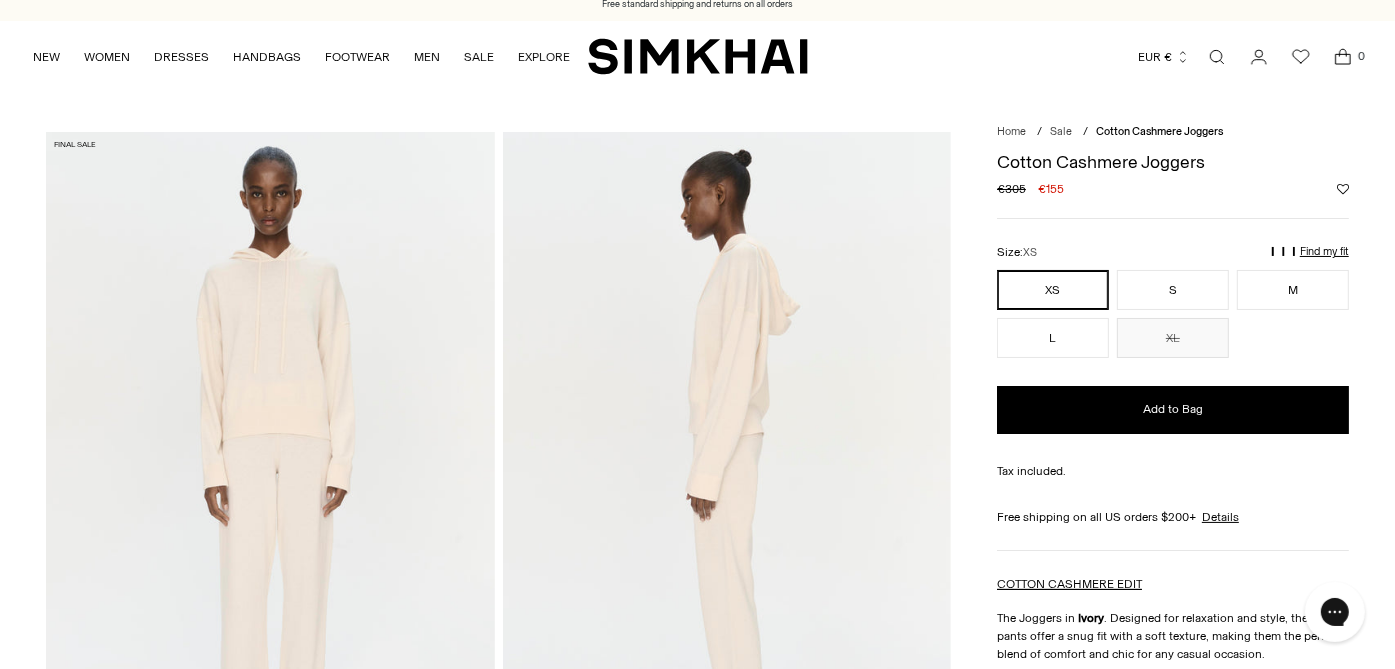 scroll, scrollTop: 0, scrollLeft: 0, axis: both 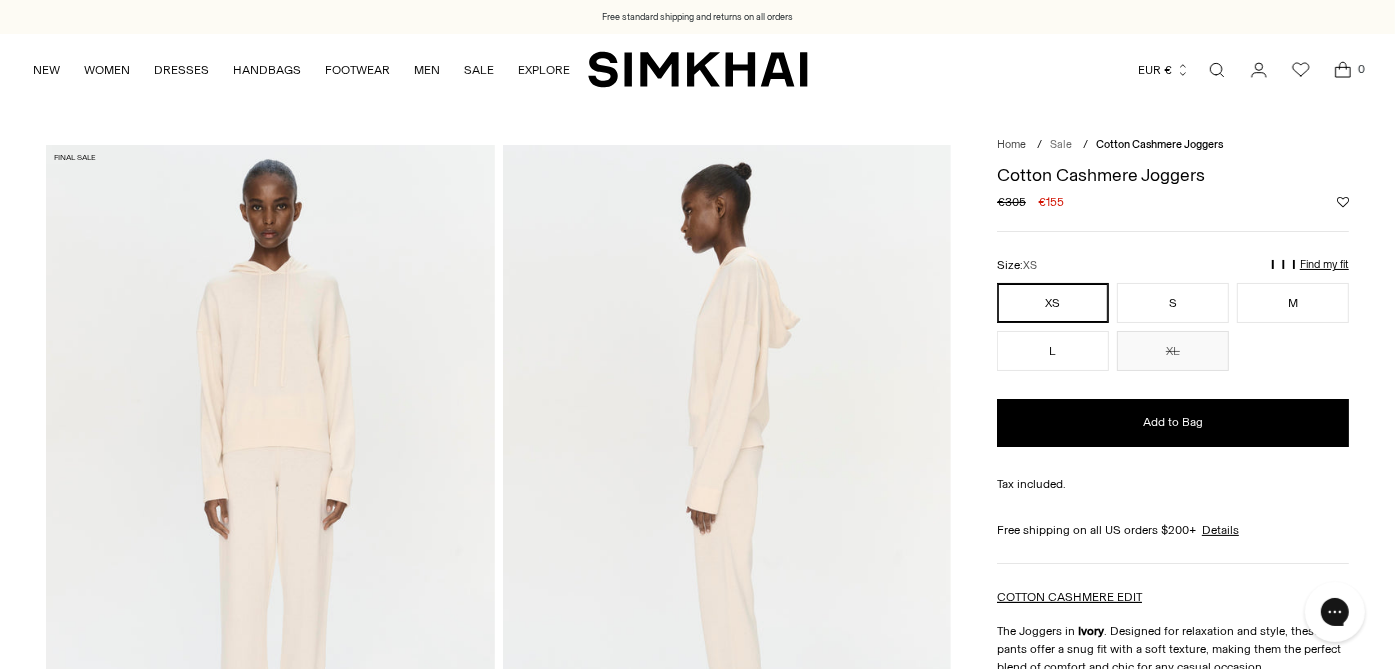click on "Sale" at bounding box center [1061, 144] 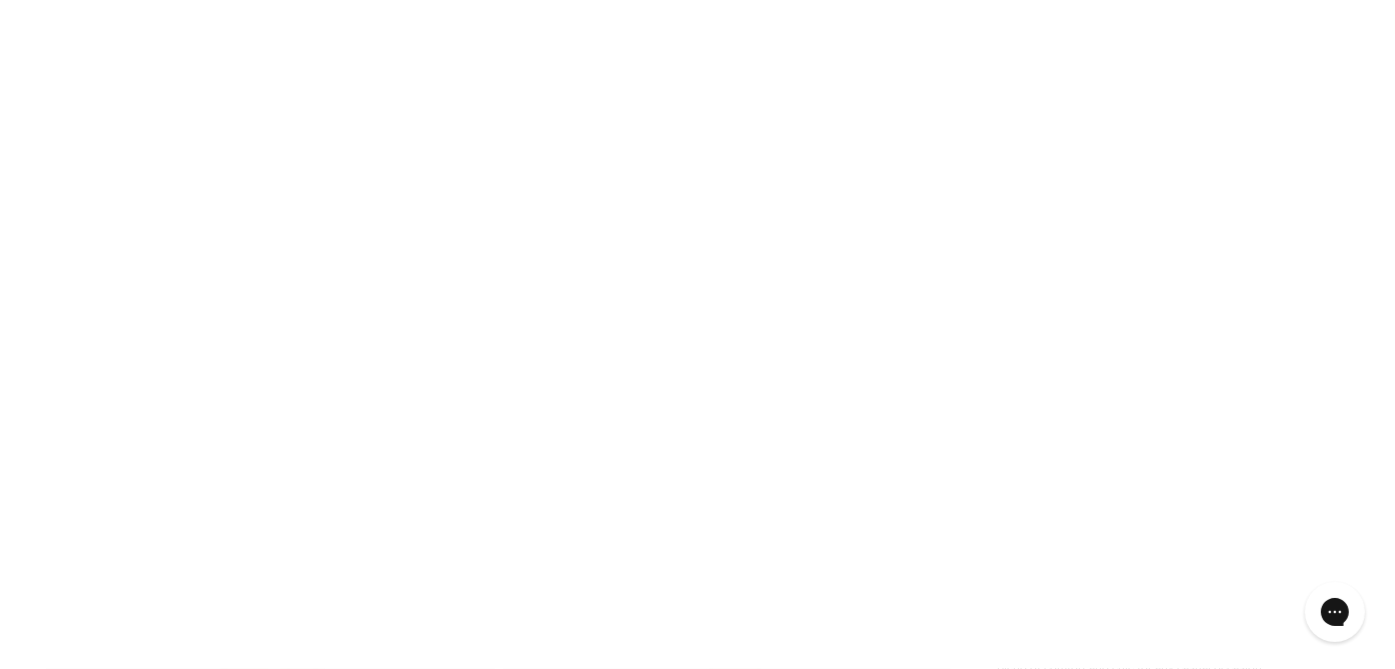 click on "Sale" at bounding box center (1061, 144) 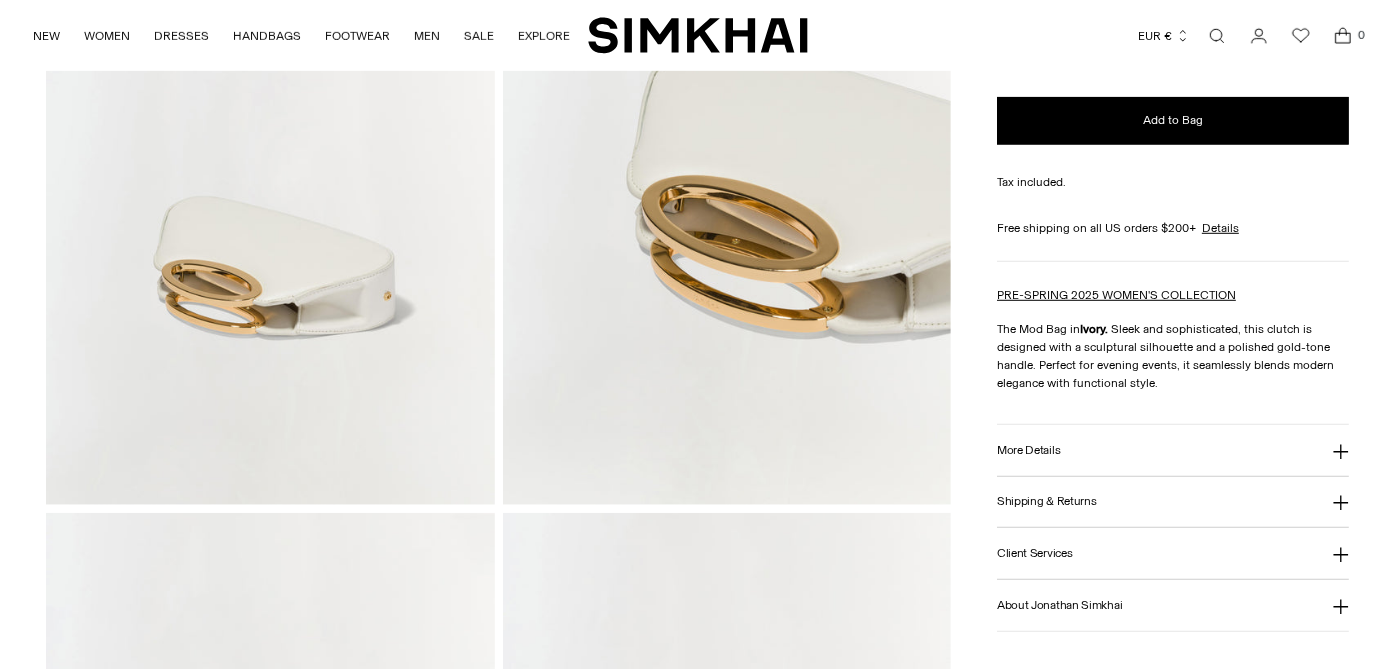 scroll, scrollTop: 1387, scrollLeft: 0, axis: vertical 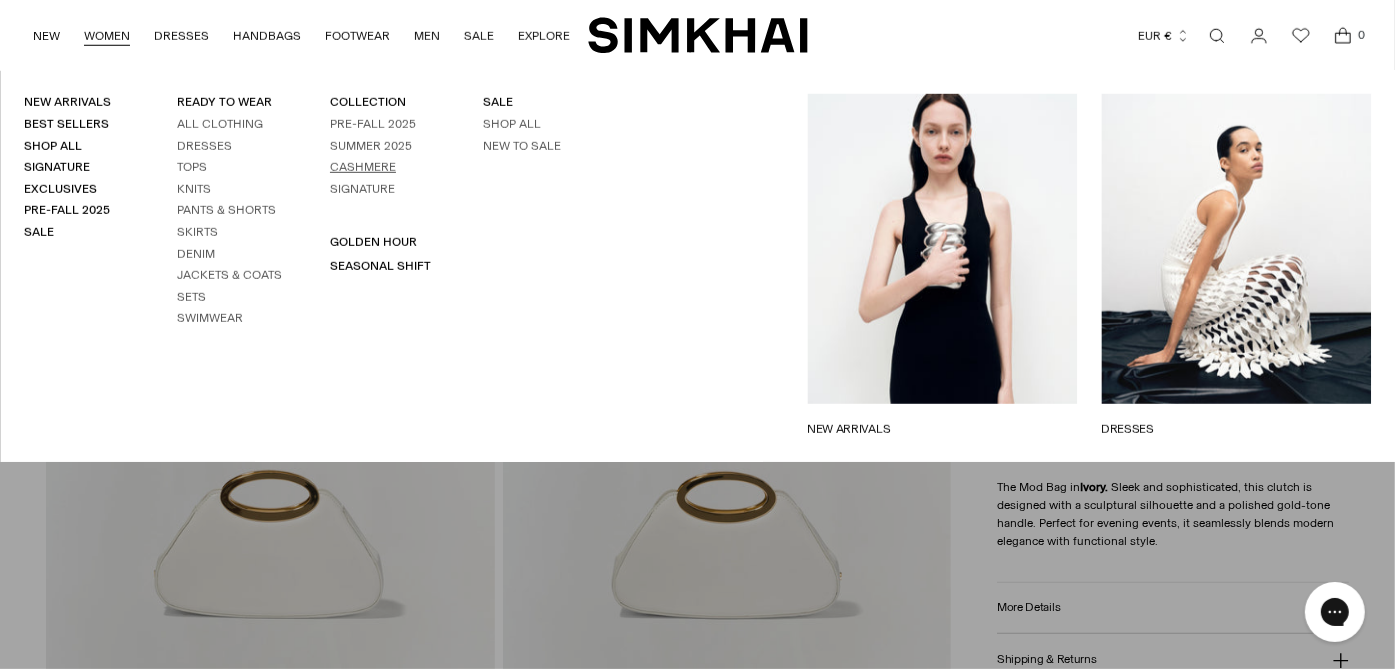 click on "Cashmere" at bounding box center [363, 167] 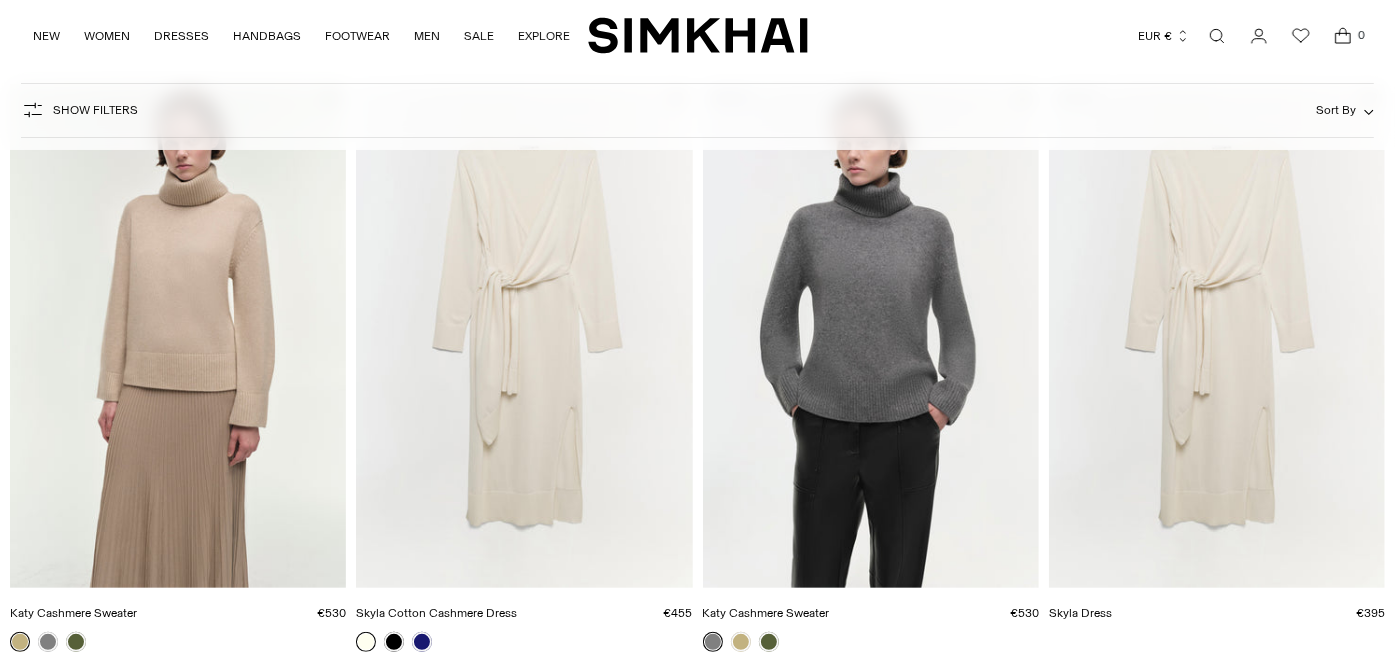 scroll, scrollTop: 399, scrollLeft: 0, axis: vertical 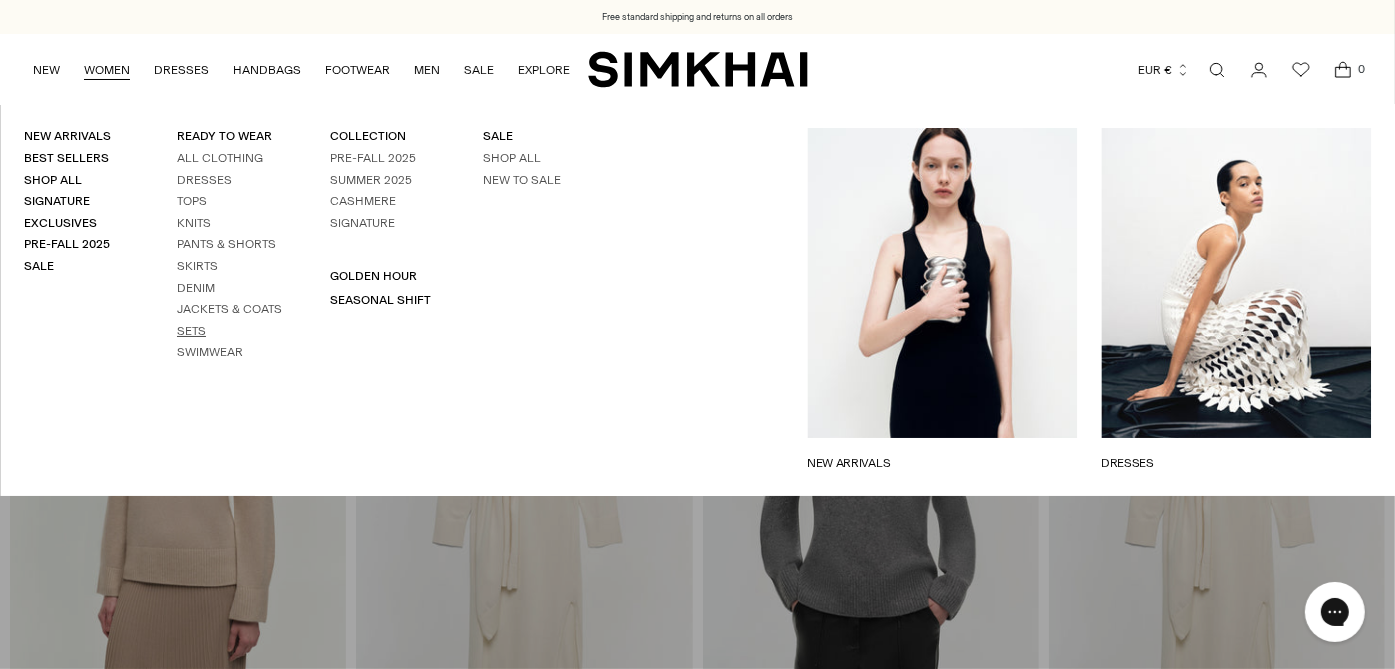 click on "Sets" at bounding box center (191, 331) 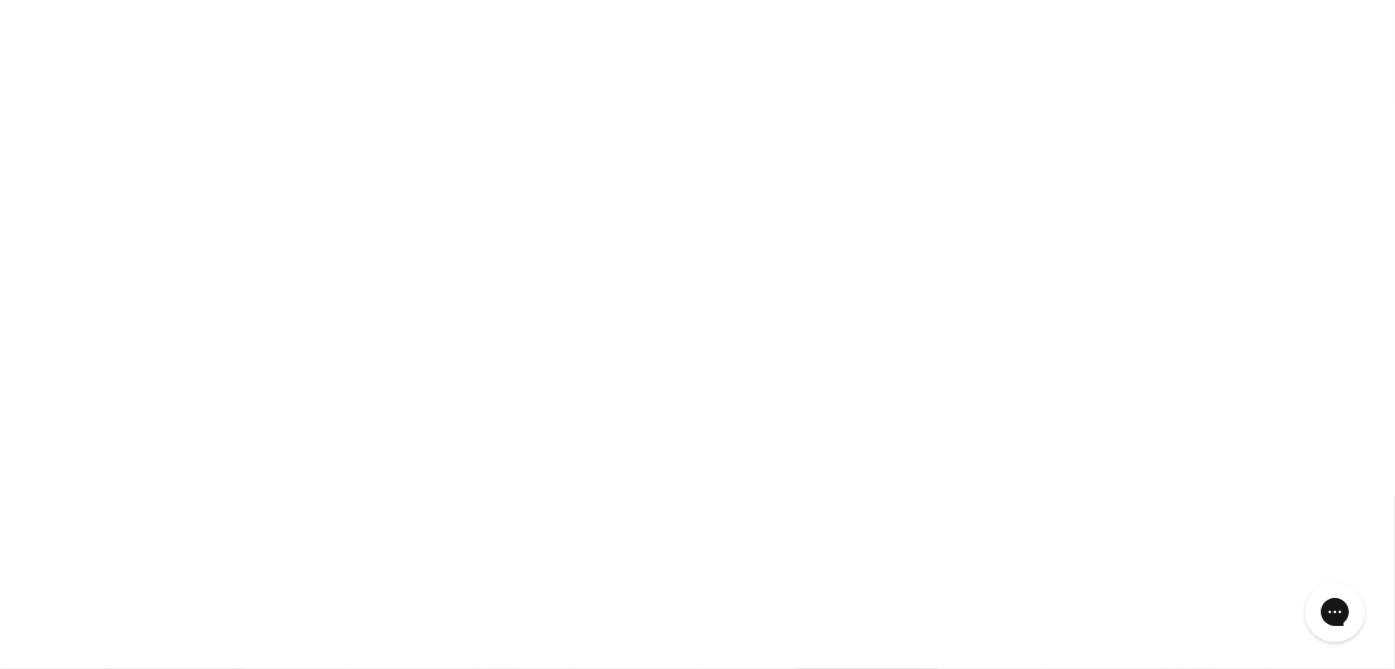 click on "Sets" at bounding box center [191, 331] 